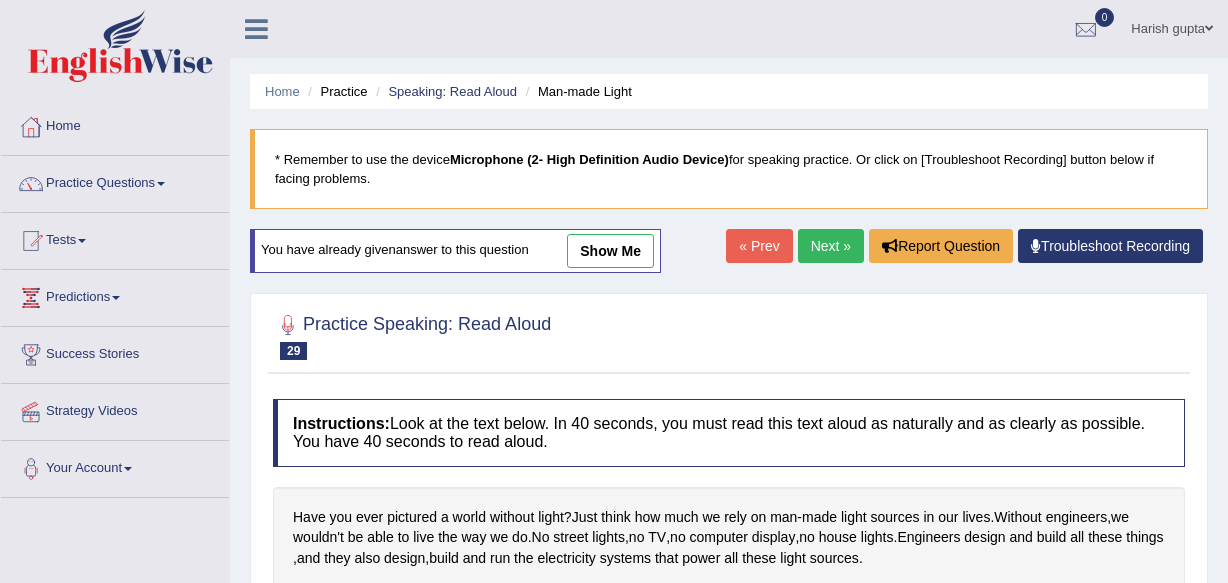 scroll, scrollTop: 0, scrollLeft: 0, axis: both 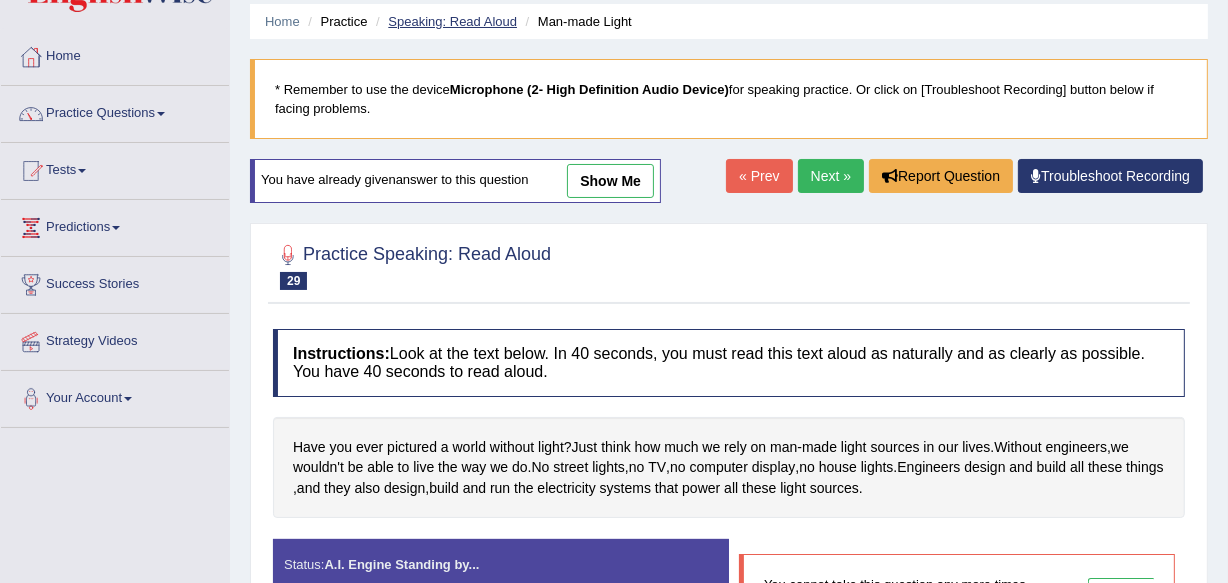 click on "Speaking: Read Aloud" at bounding box center (452, 21) 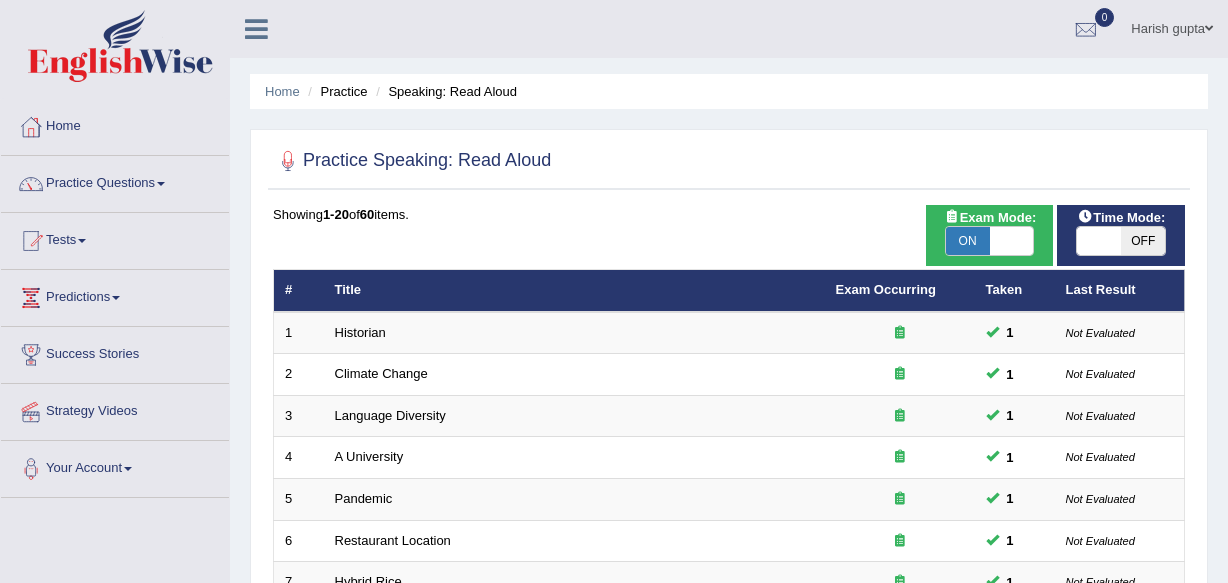 scroll, scrollTop: 0, scrollLeft: 0, axis: both 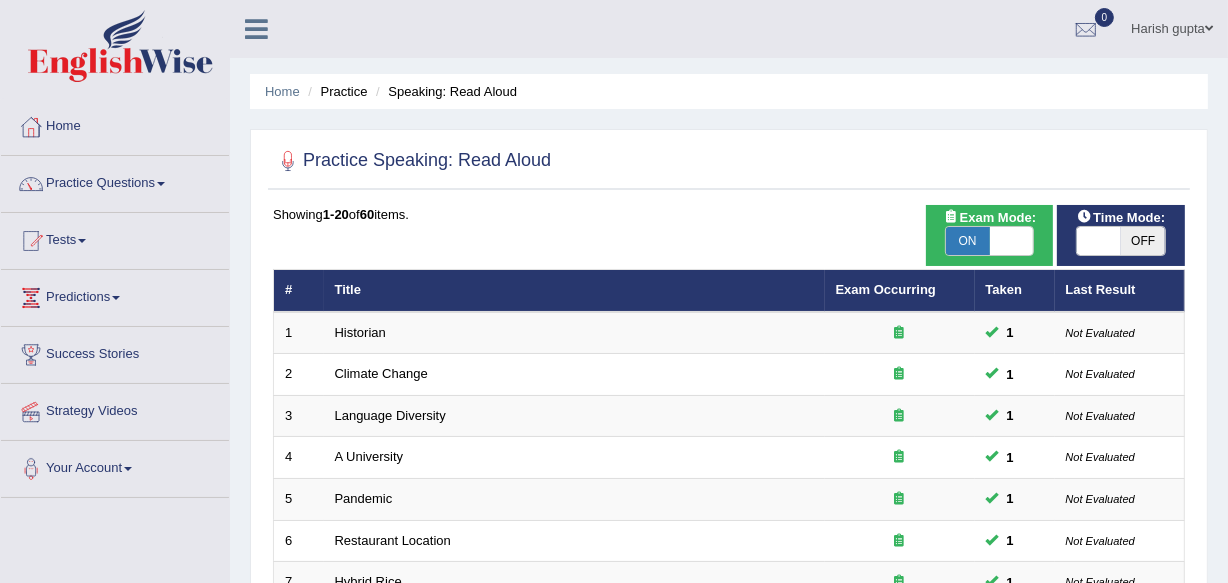 drag, startPoint x: 1226, startPoint y: 190, endPoint x: 1240, endPoint y: 197, distance: 15.652476 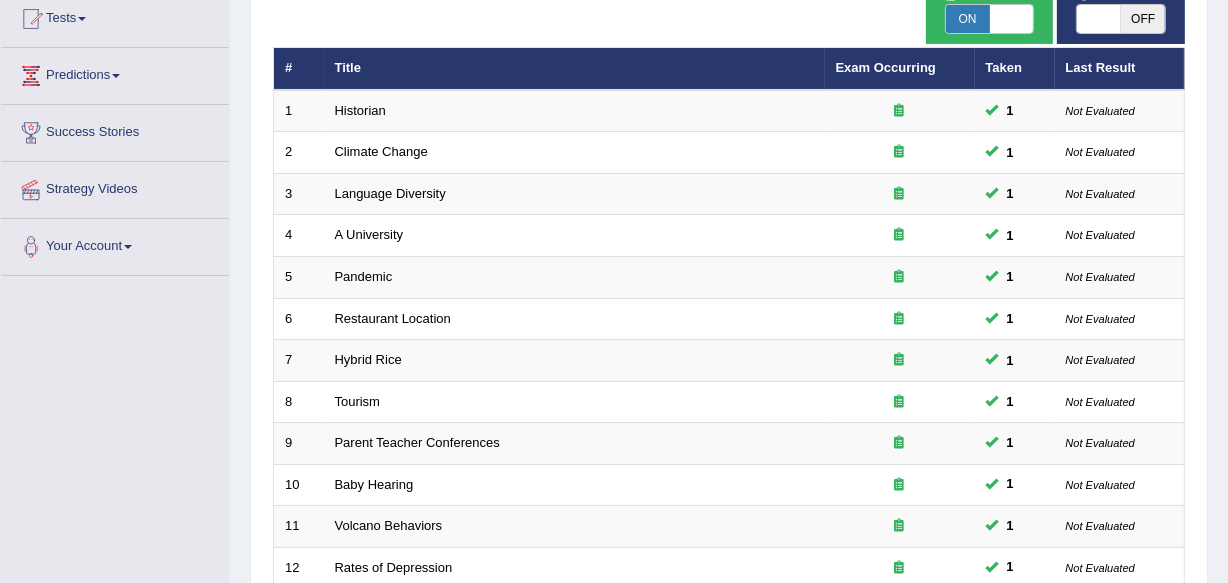 scroll, scrollTop: 247, scrollLeft: 0, axis: vertical 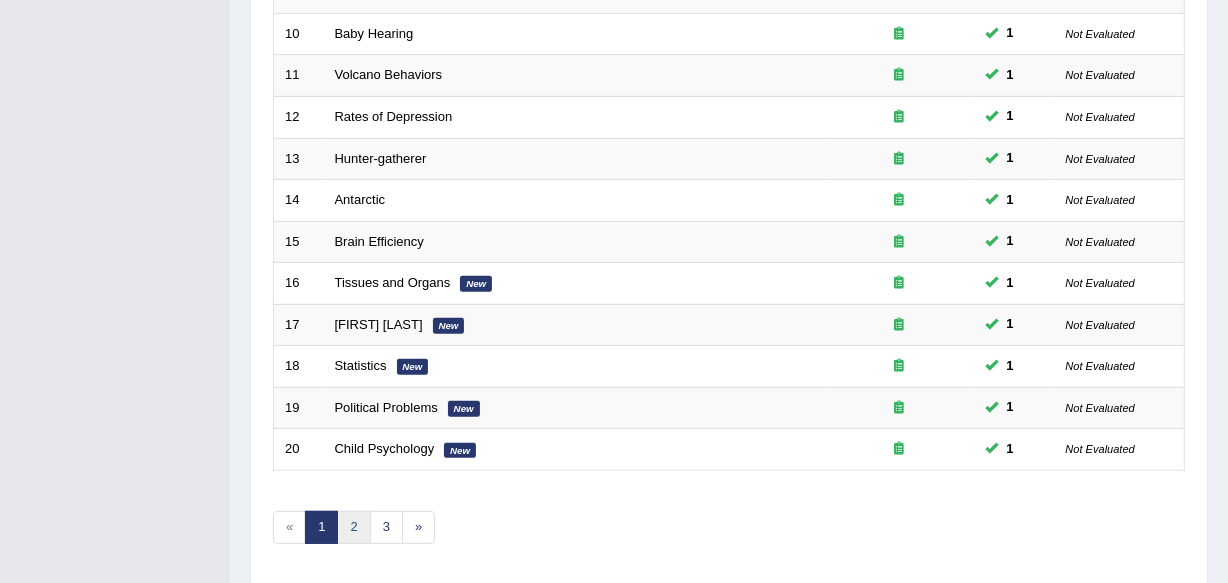click on "2" at bounding box center (353, 527) 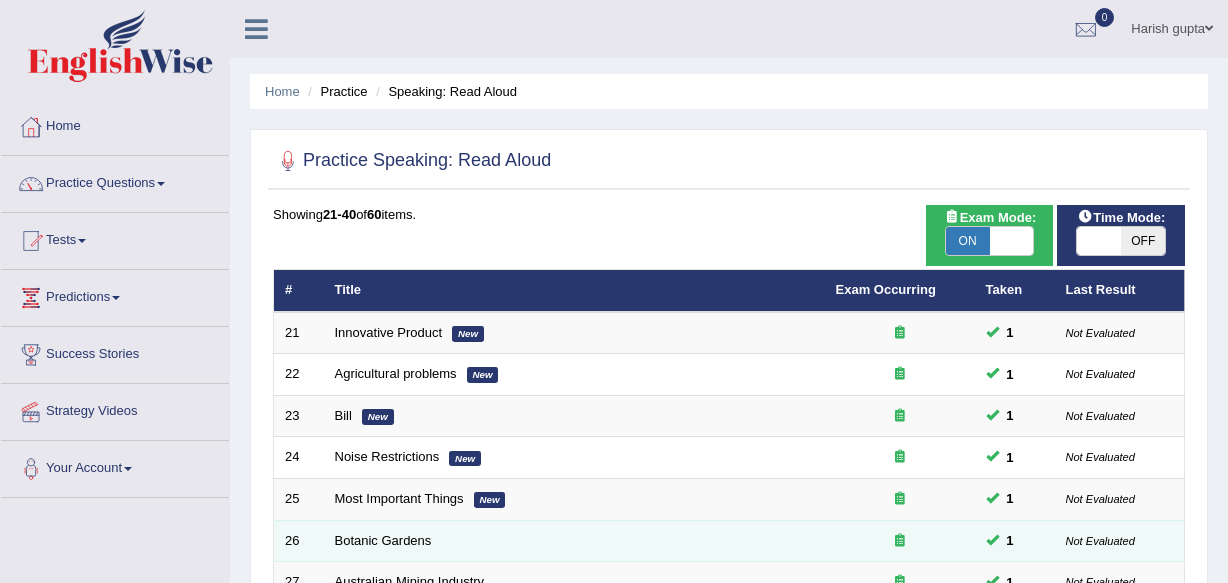 scroll, scrollTop: 0, scrollLeft: 0, axis: both 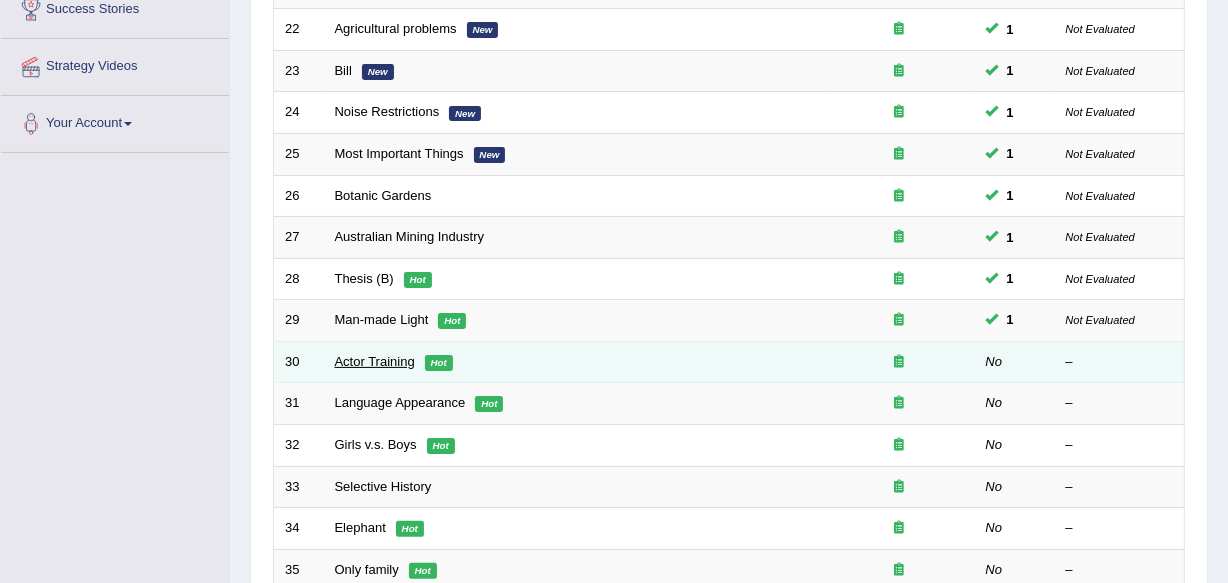 click on "Actor Training" at bounding box center (375, 361) 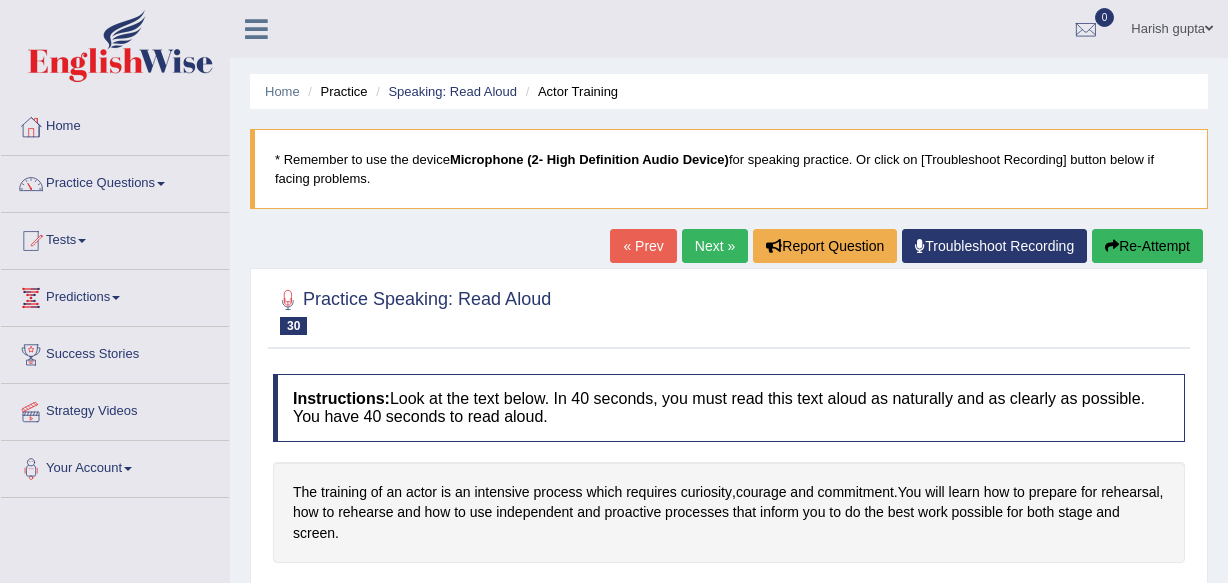 scroll, scrollTop: 0, scrollLeft: 0, axis: both 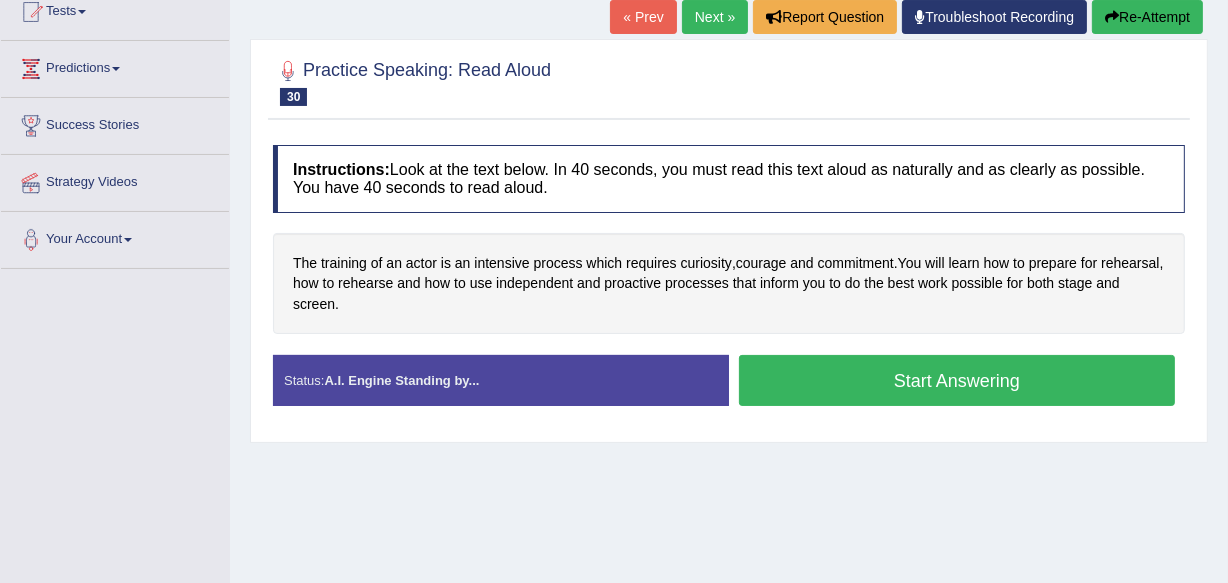 click on "Start Answering" at bounding box center (957, 380) 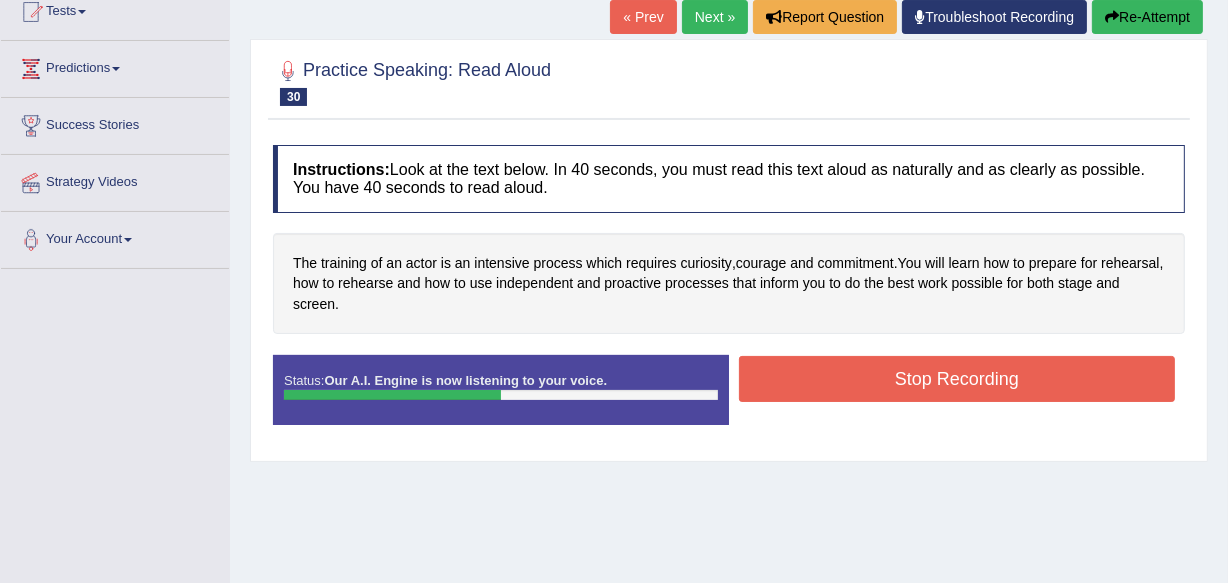 click on "Stop Recording" at bounding box center [957, 379] 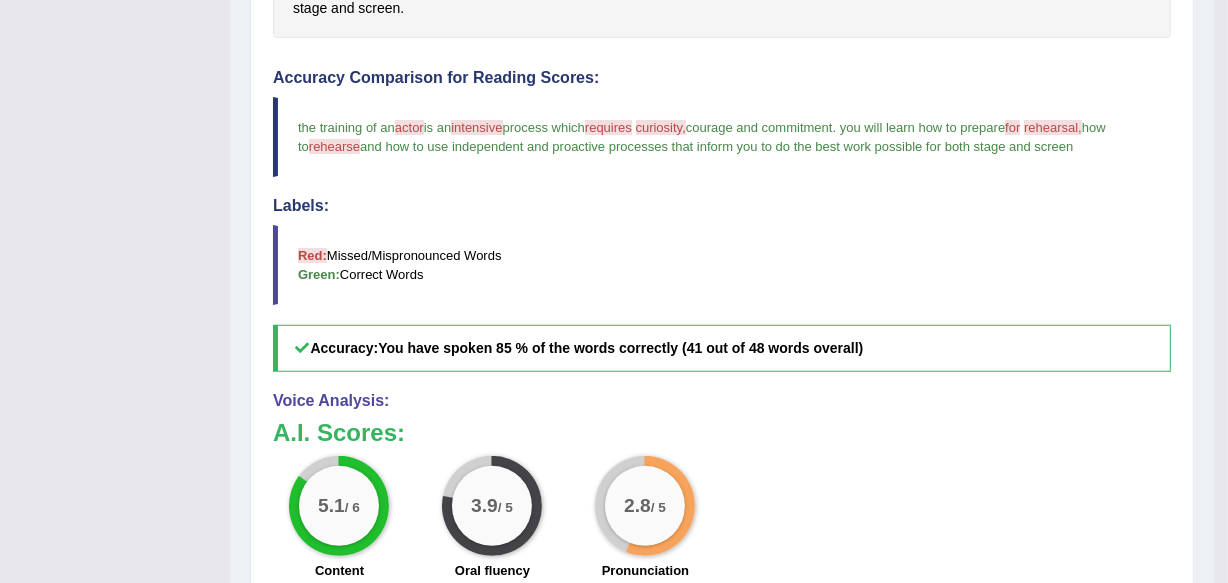 scroll, scrollTop: 528, scrollLeft: 0, axis: vertical 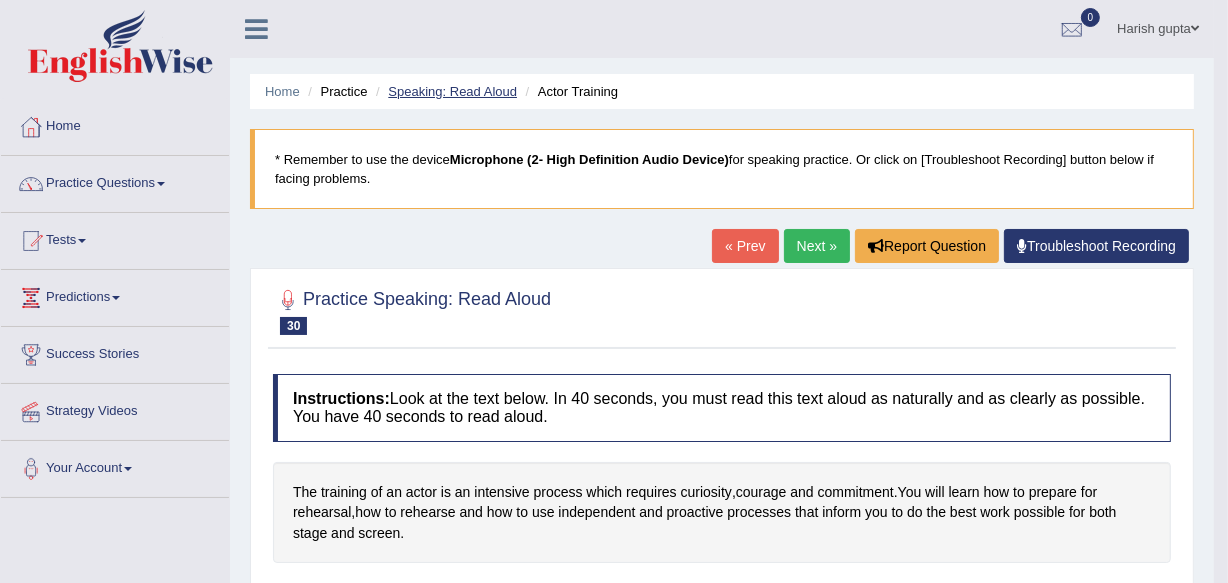 click on "Speaking: Read Aloud" at bounding box center [452, 91] 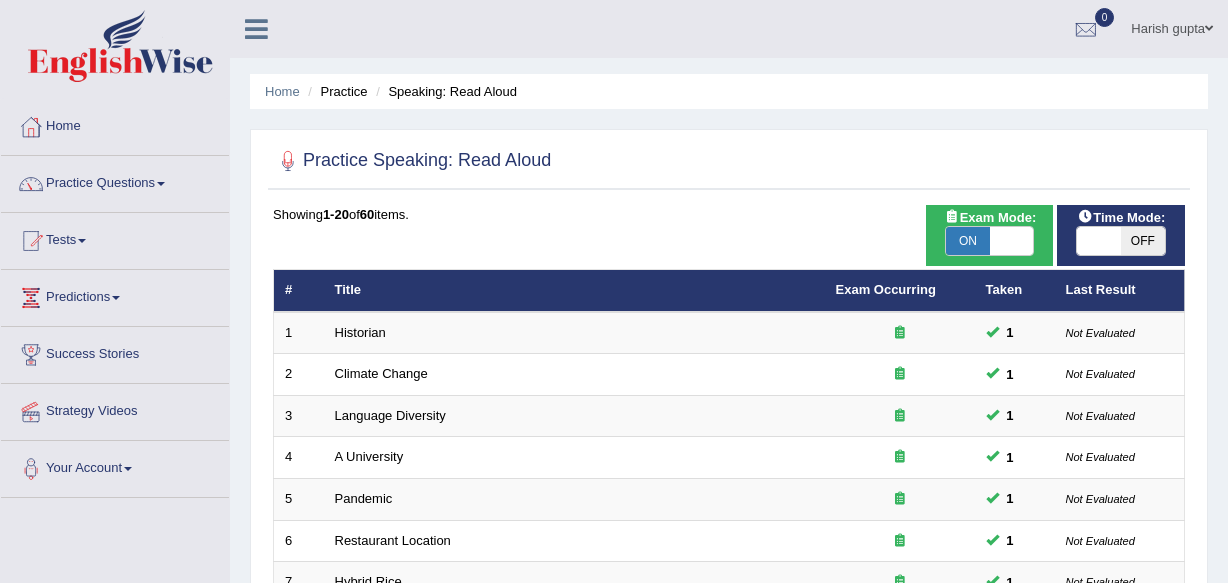 scroll, scrollTop: 0, scrollLeft: 0, axis: both 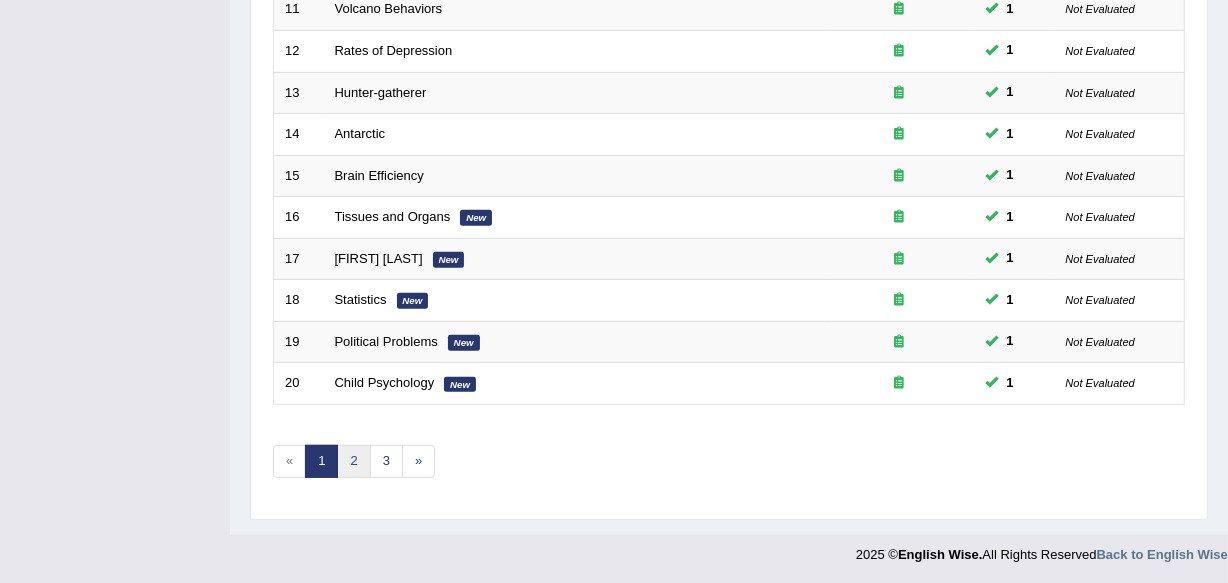 click on "2" at bounding box center [353, 461] 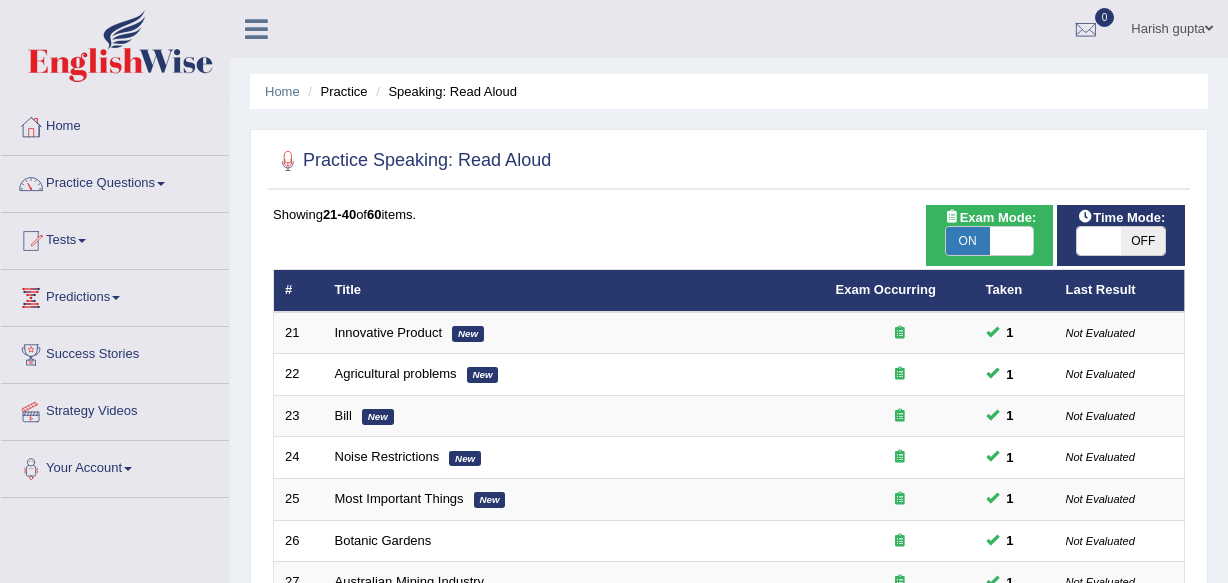scroll, scrollTop: 0, scrollLeft: 0, axis: both 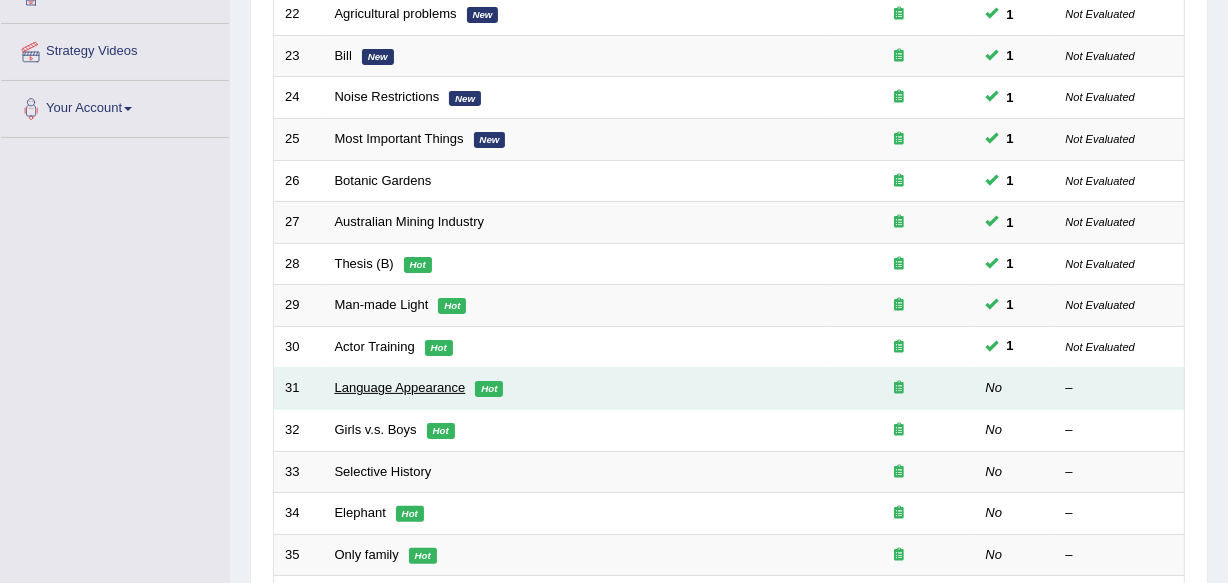 click on "Language Appearance" at bounding box center [400, 387] 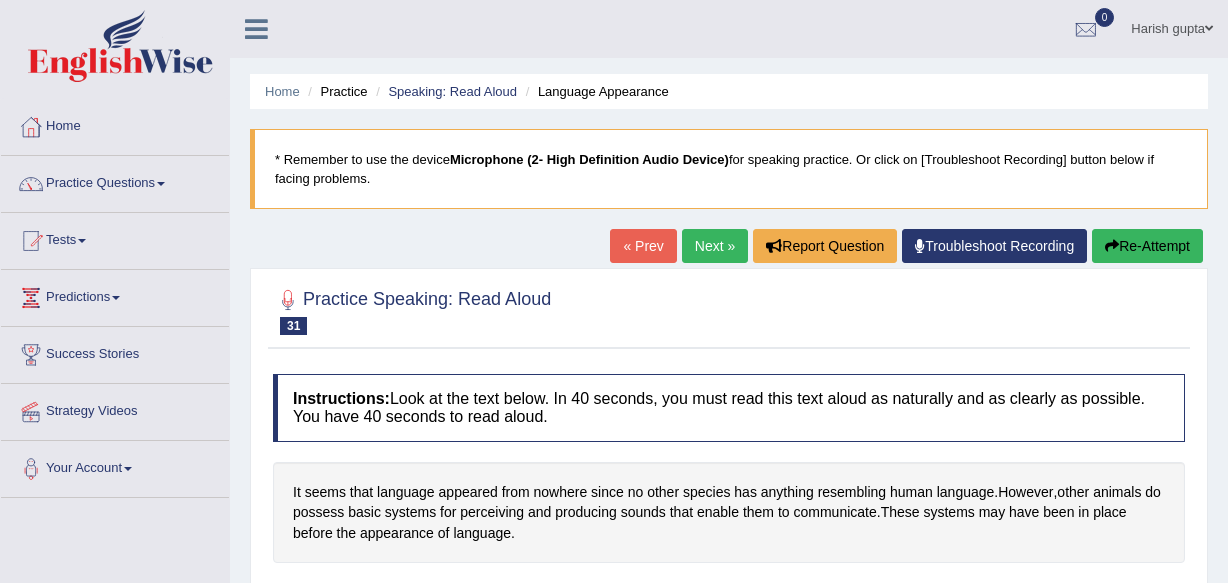 scroll, scrollTop: 0, scrollLeft: 0, axis: both 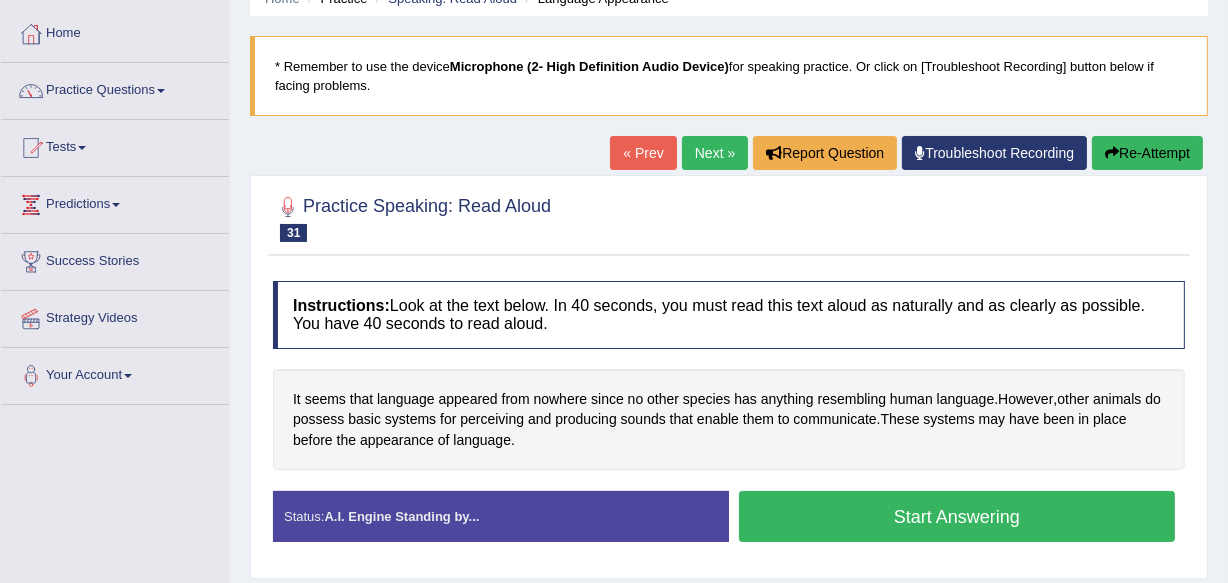 click on "Start Answering" at bounding box center (957, 516) 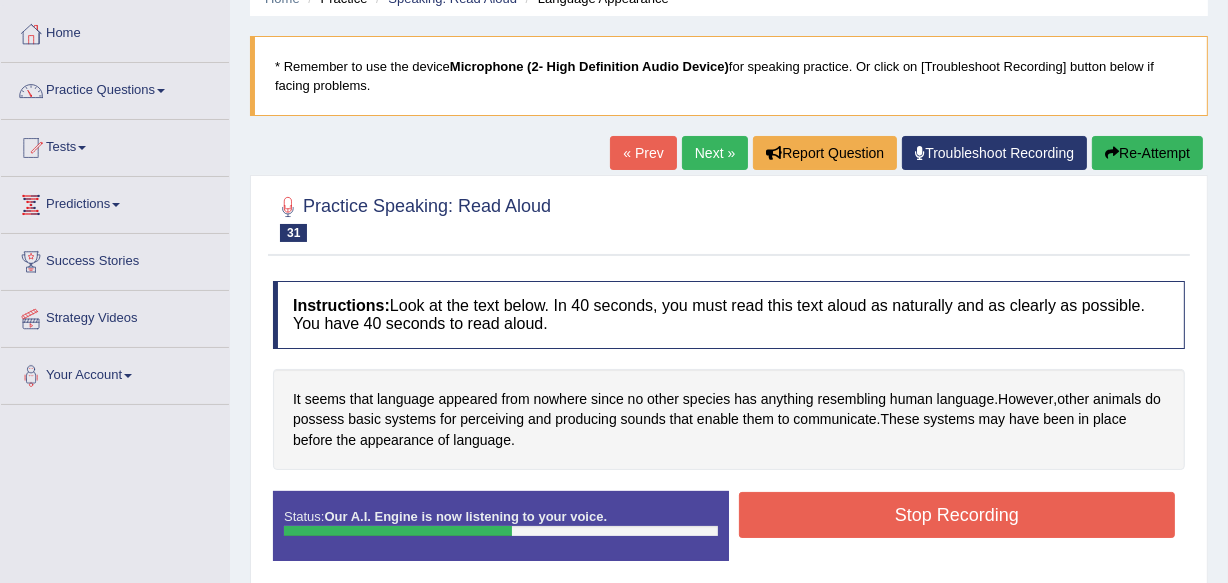 click on "Stop Recording" at bounding box center [957, 515] 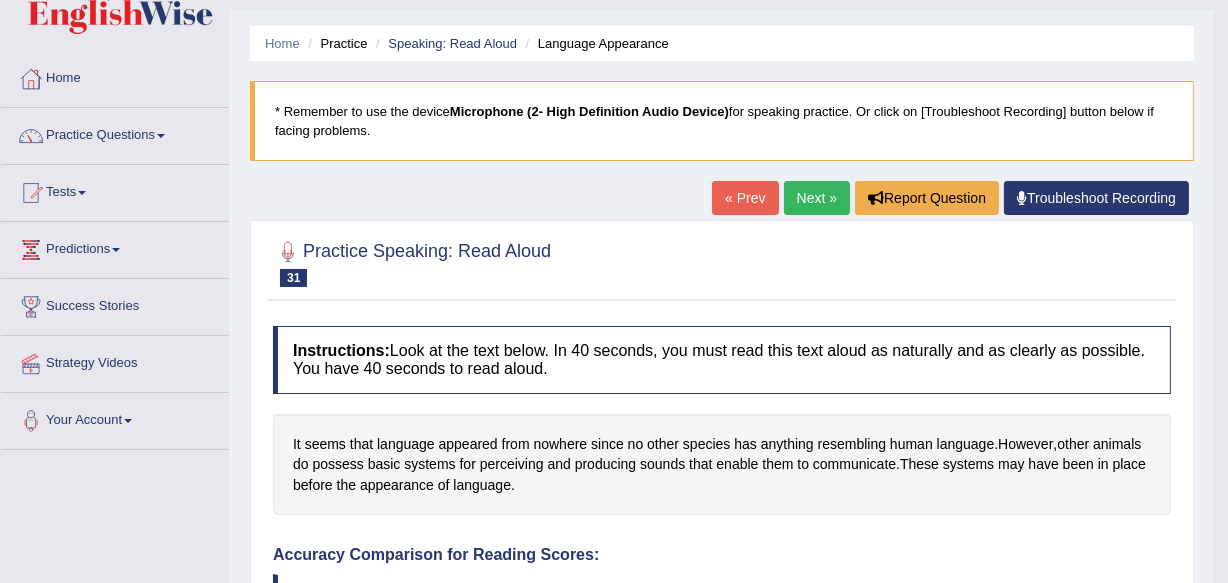 scroll, scrollTop: 11, scrollLeft: 0, axis: vertical 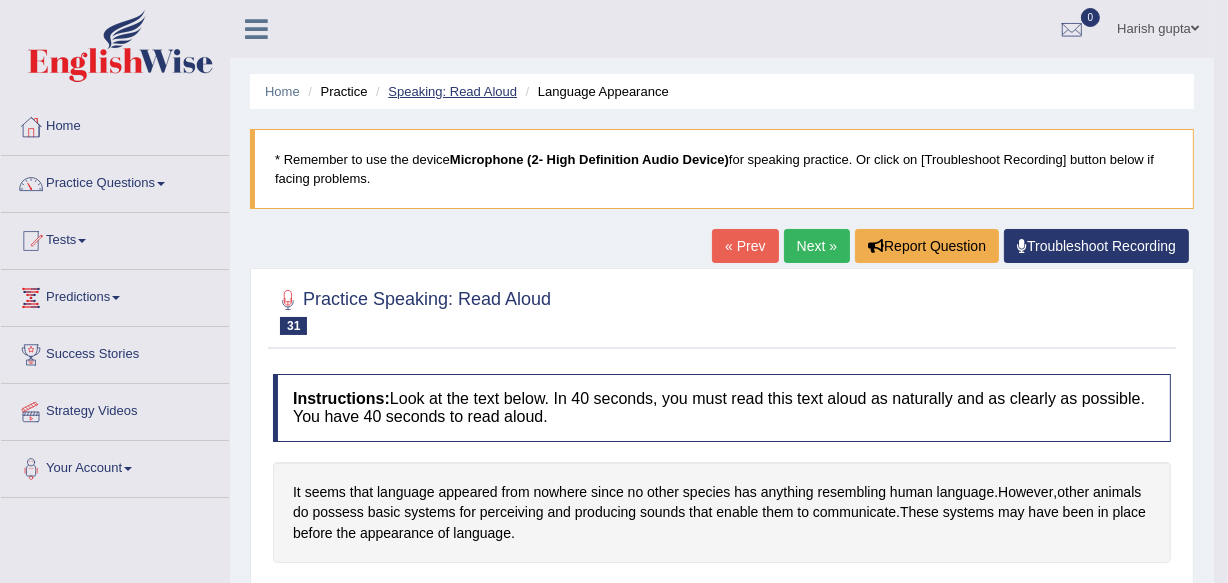 click on "Speaking: Read Aloud" at bounding box center [452, 91] 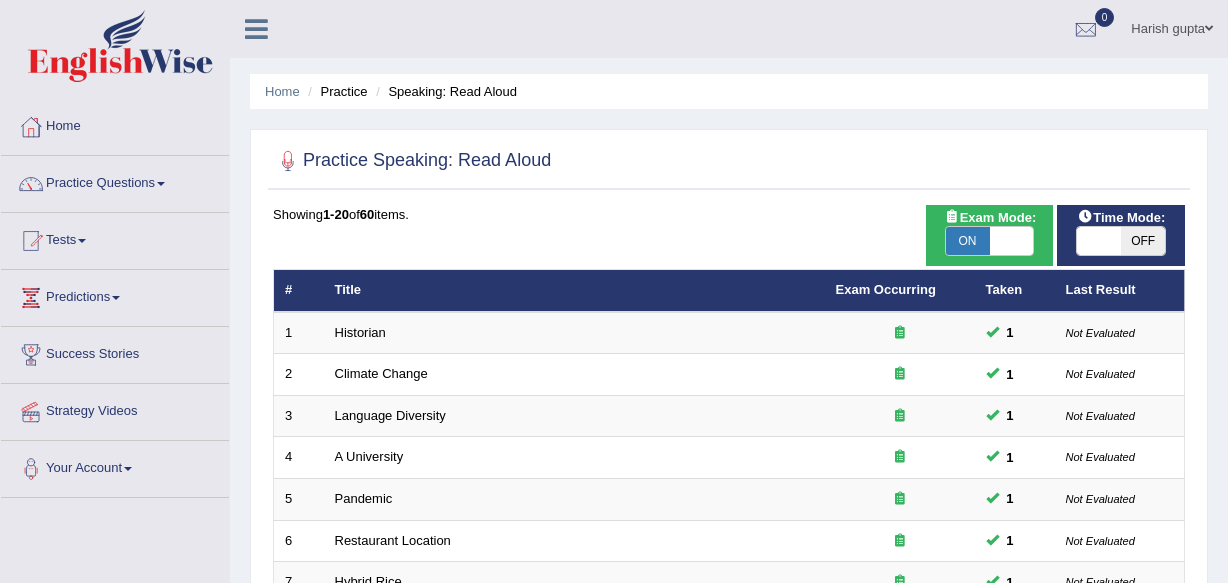 scroll, scrollTop: 0, scrollLeft: 0, axis: both 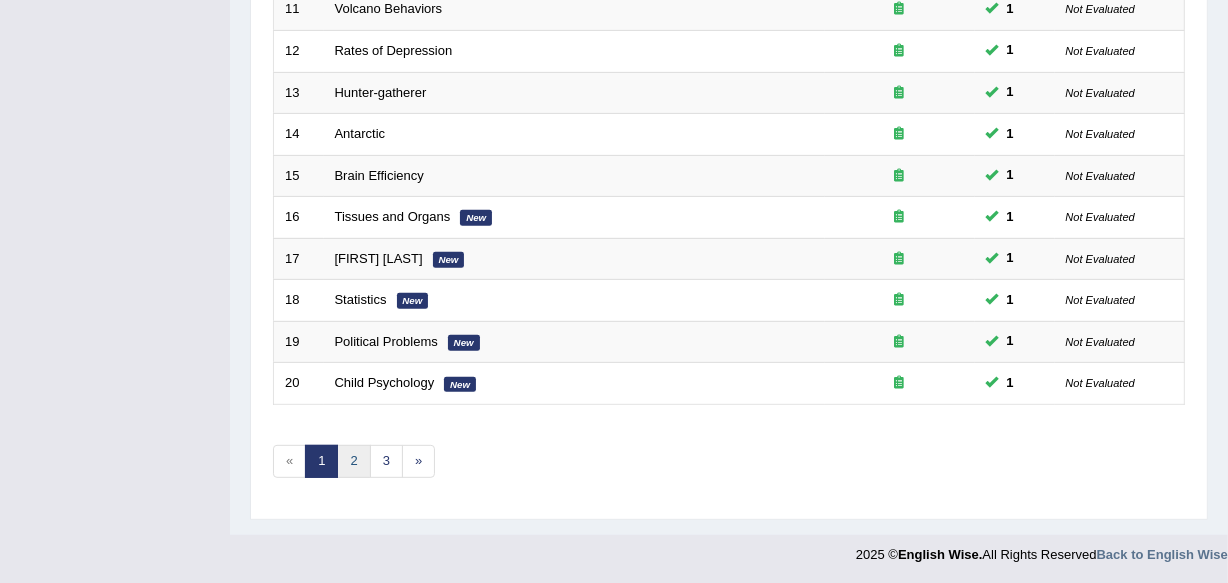 click on "2" at bounding box center [353, 461] 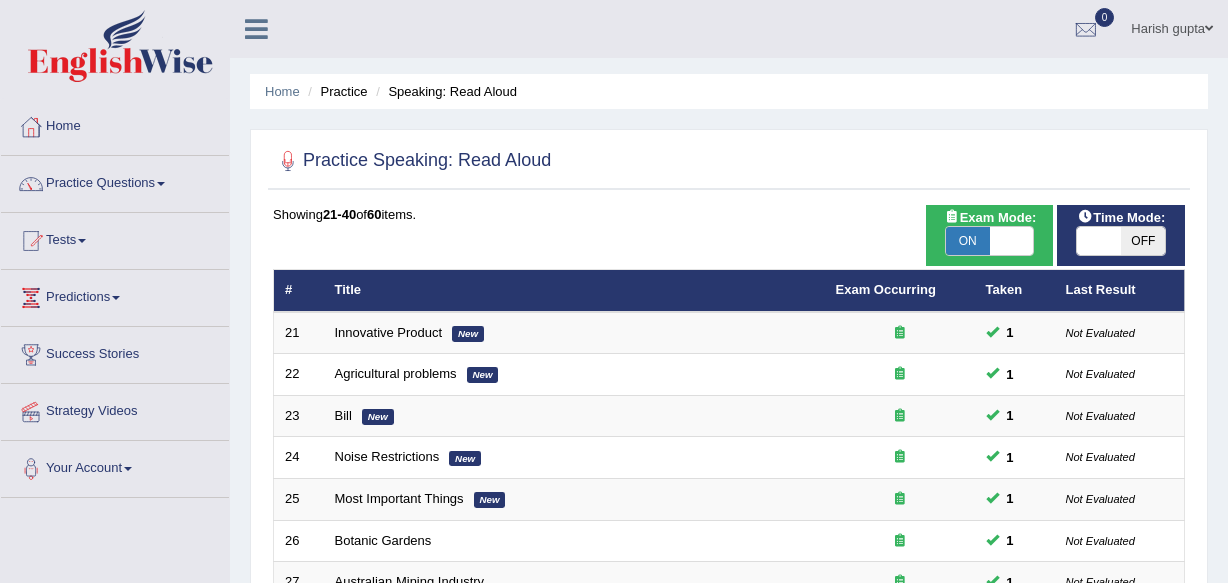 scroll, scrollTop: 0, scrollLeft: 0, axis: both 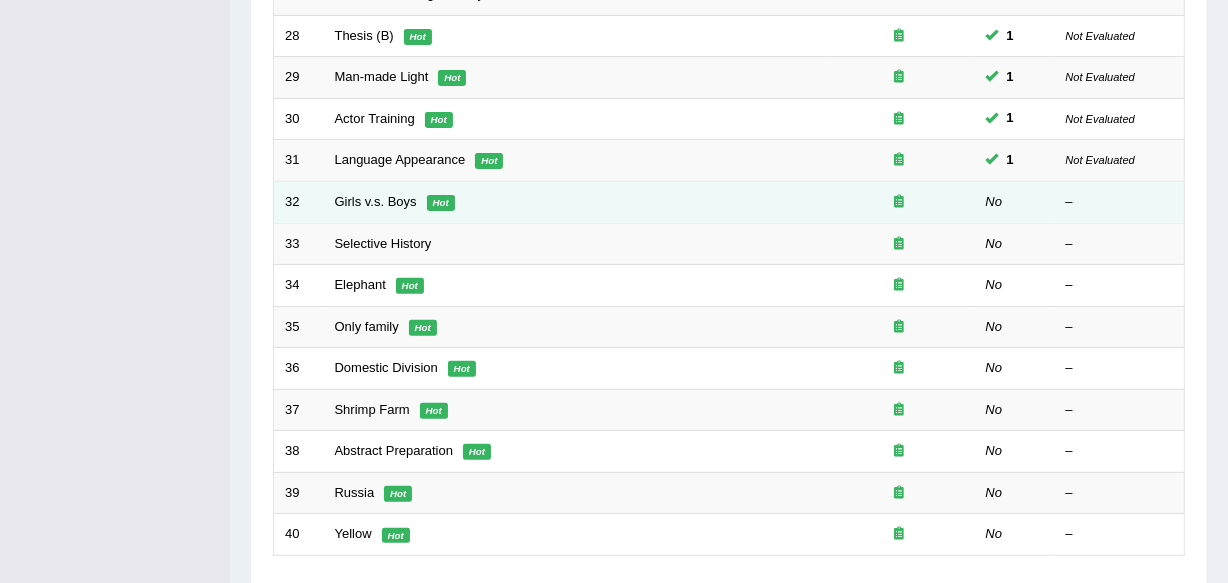 click on "Girls v.s. Boys Hot" at bounding box center [574, 202] 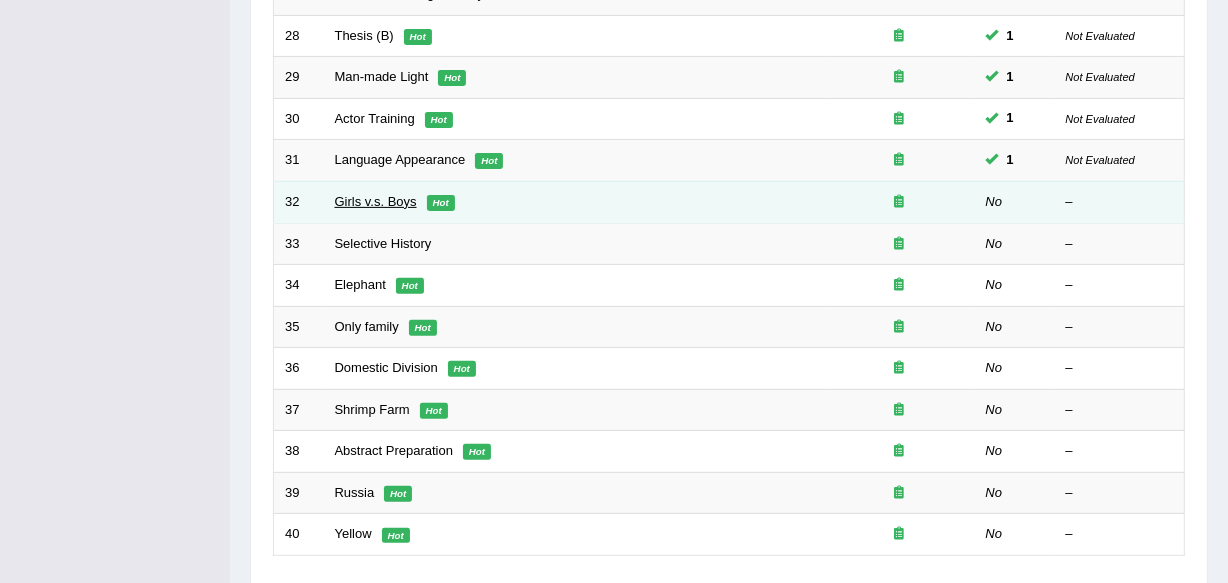 click on "Girls v.s. Boys" at bounding box center (376, 201) 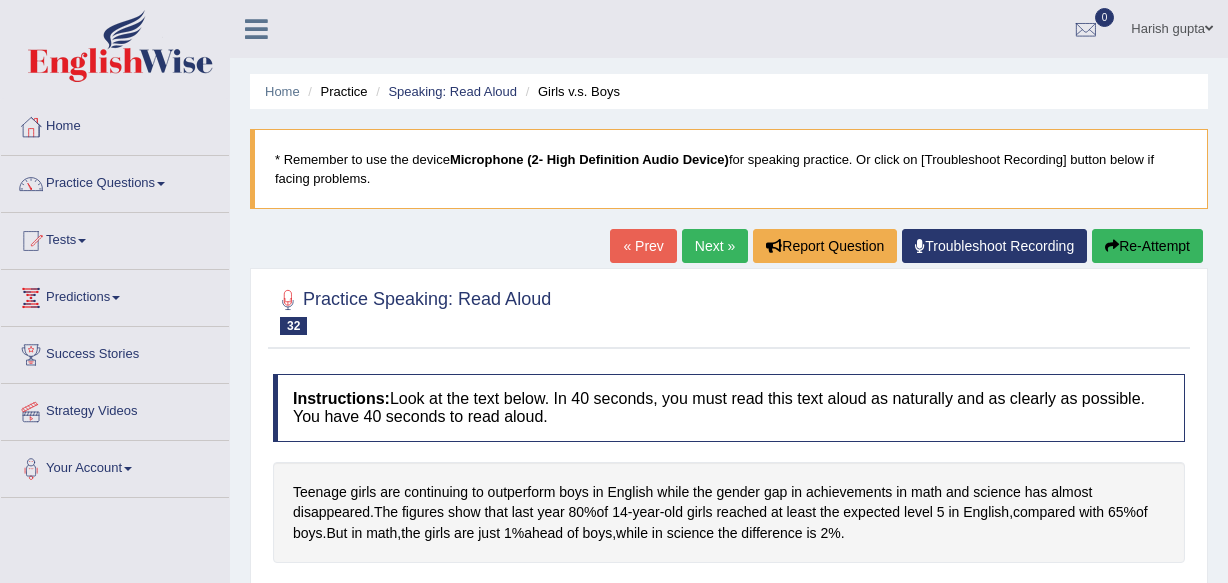 scroll, scrollTop: 0, scrollLeft: 0, axis: both 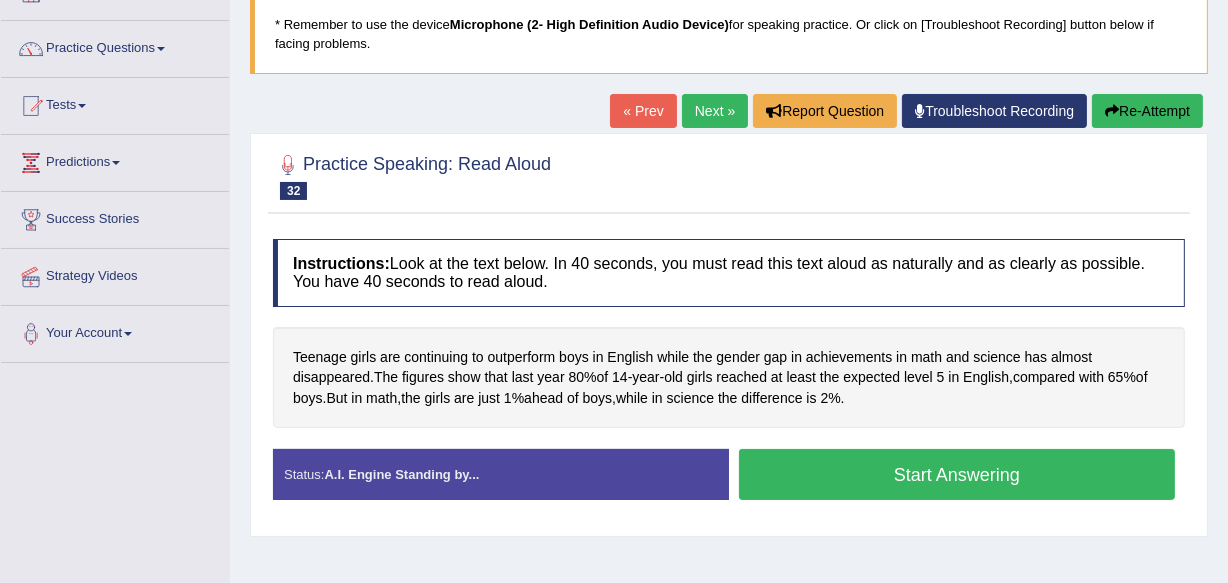 click on "Start Answering" at bounding box center (957, 474) 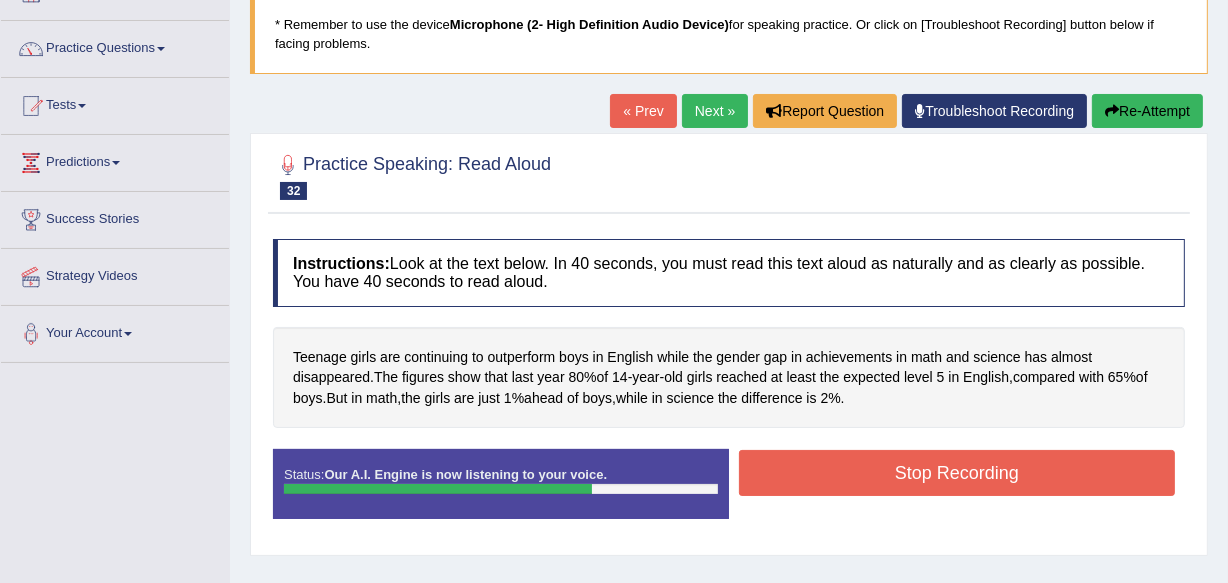 click on "Stop Recording" at bounding box center (957, 473) 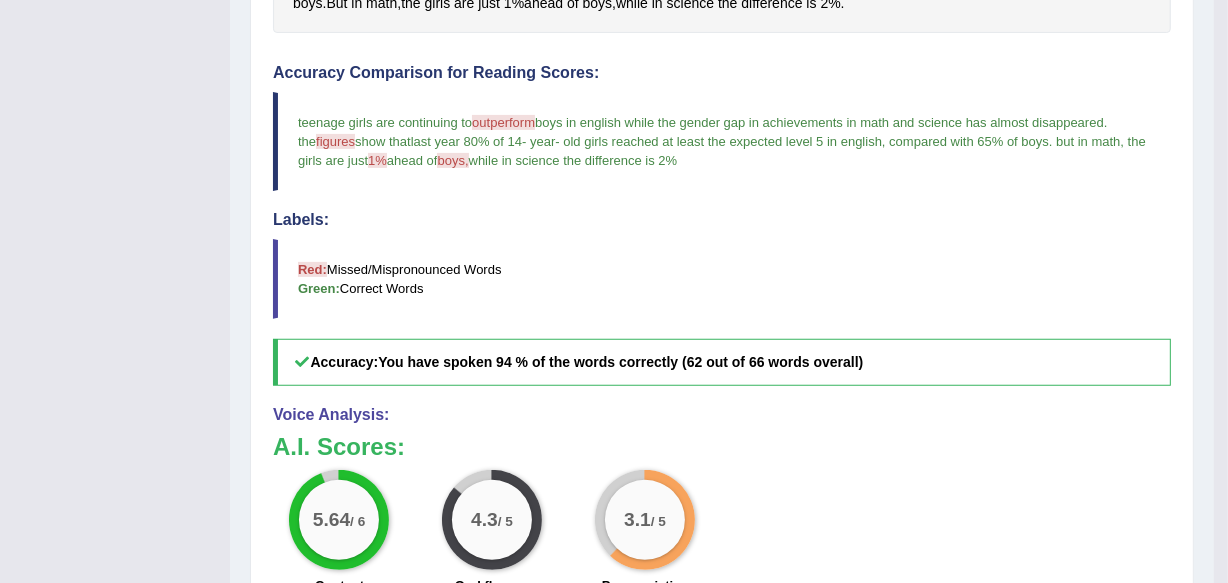 scroll, scrollTop: 536, scrollLeft: 0, axis: vertical 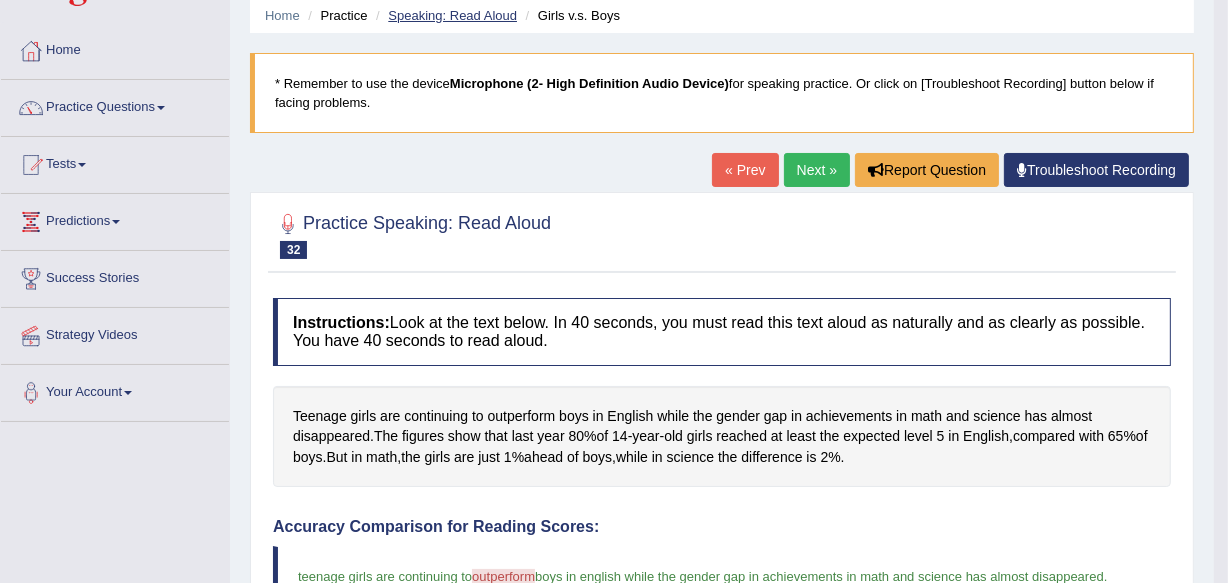 click on "Speaking: Read Aloud" at bounding box center [452, 15] 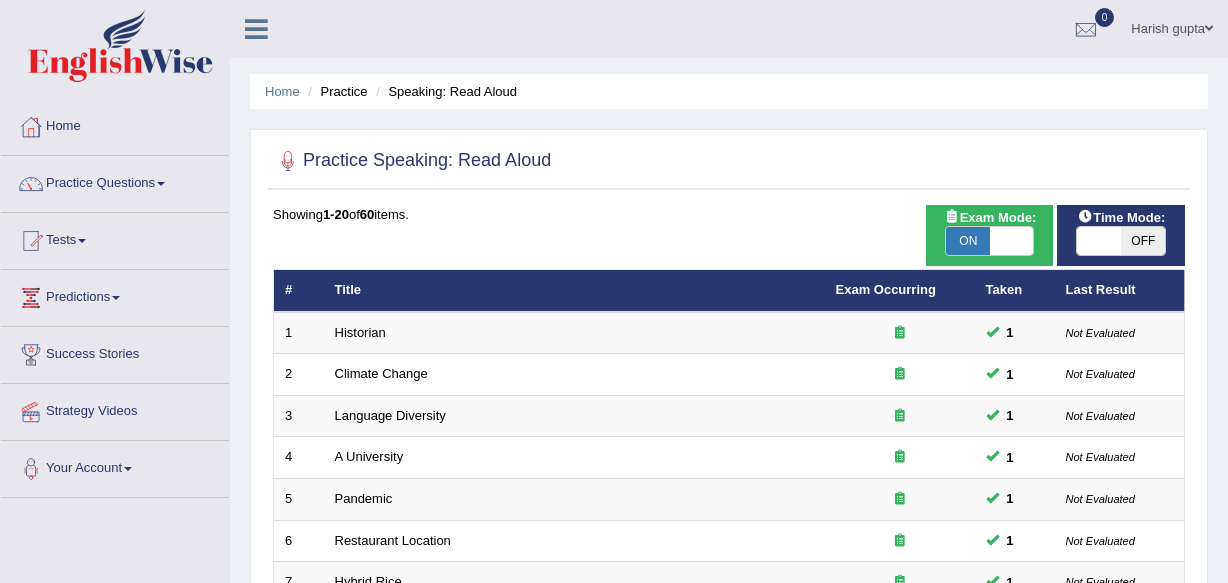 scroll, scrollTop: 0, scrollLeft: 0, axis: both 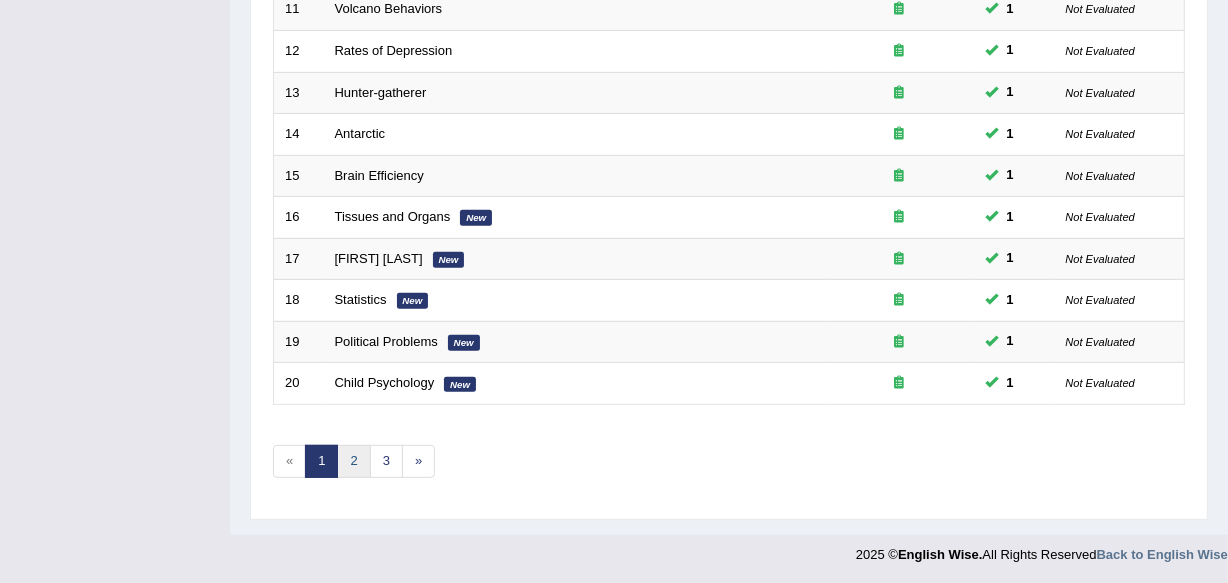 click on "2" at bounding box center [353, 461] 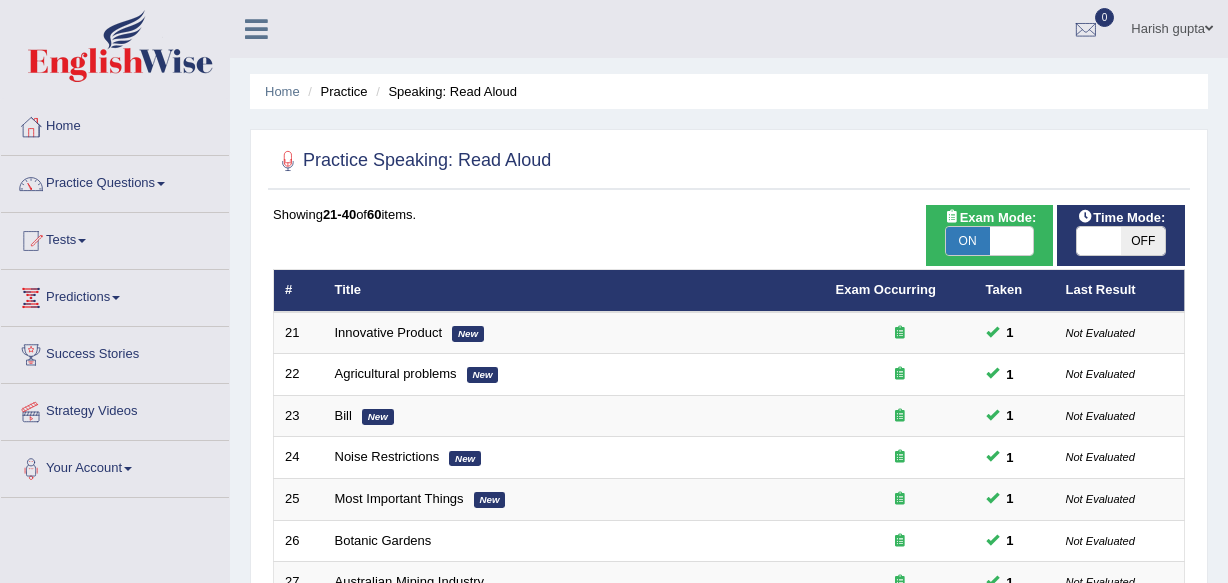 scroll, scrollTop: 0, scrollLeft: 0, axis: both 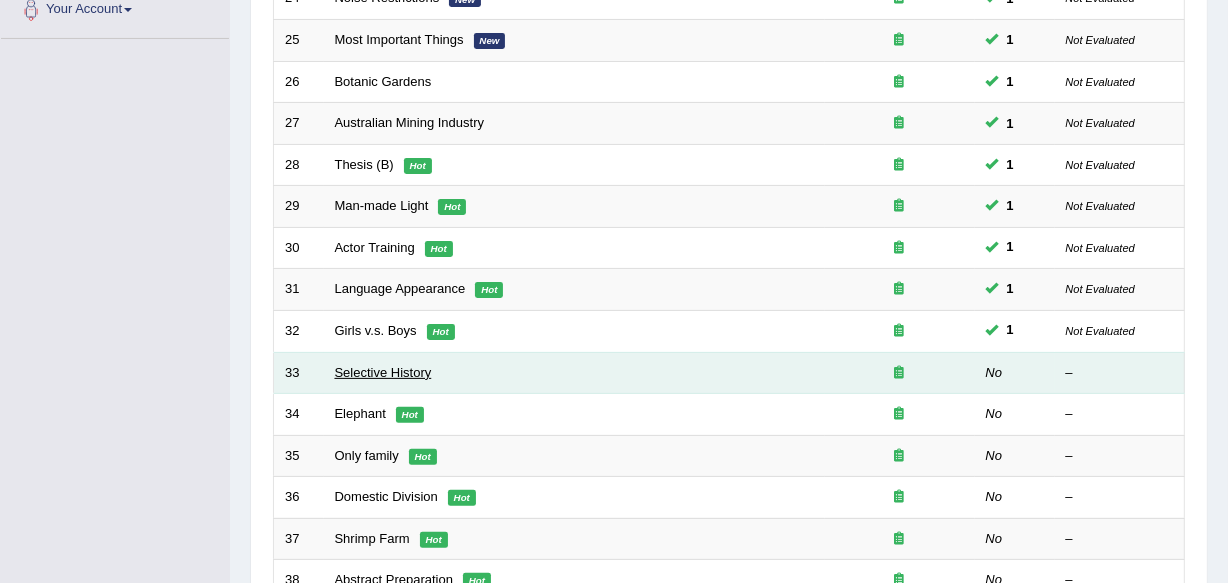 click on "Selective History" at bounding box center (383, 372) 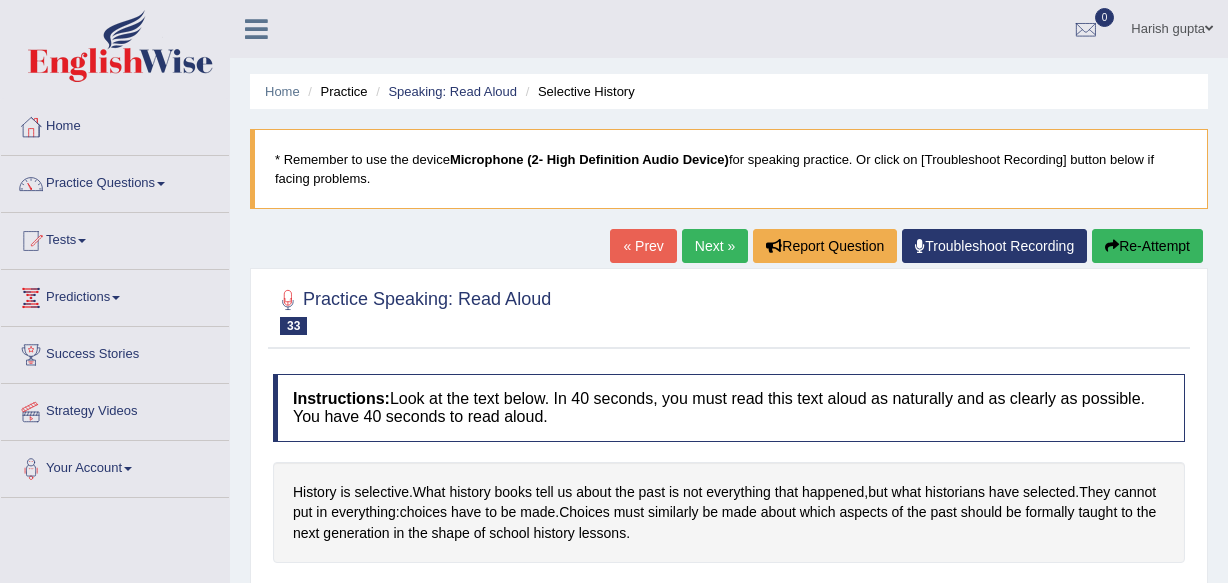 scroll, scrollTop: 0, scrollLeft: 0, axis: both 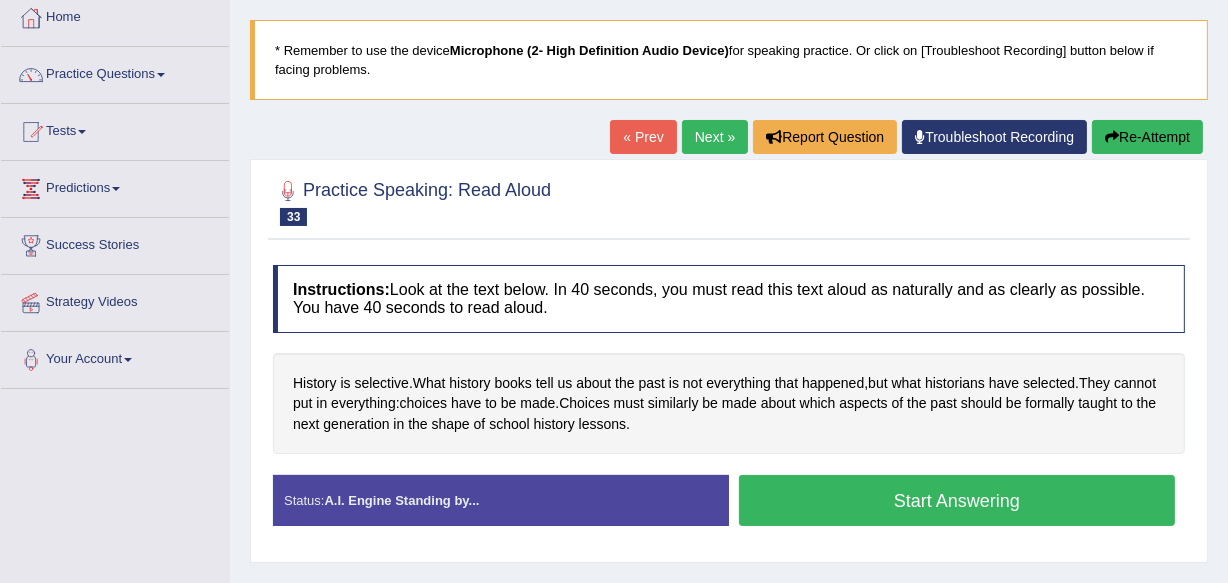click on "Start Answering" at bounding box center [957, 500] 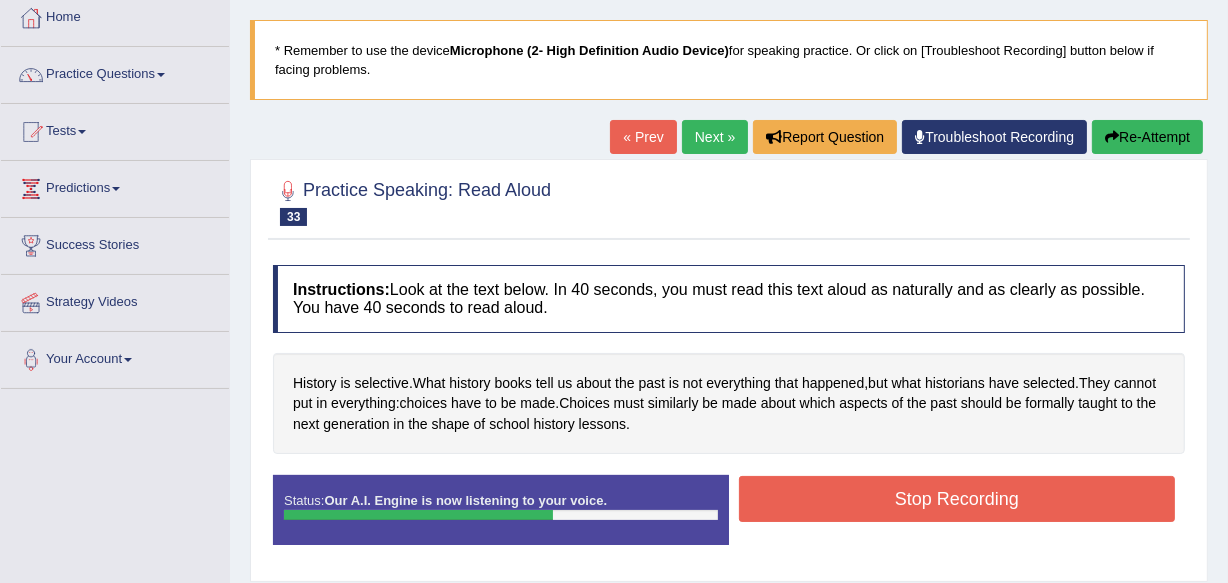 click on "Re-Attempt" at bounding box center [1147, 137] 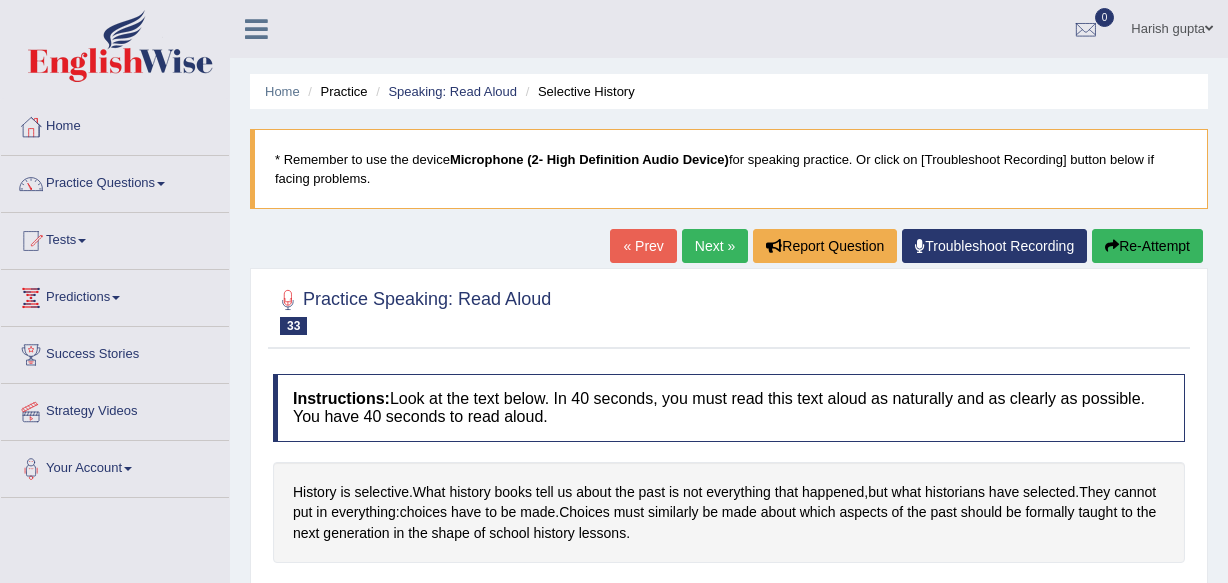 scroll, scrollTop: 109, scrollLeft: 0, axis: vertical 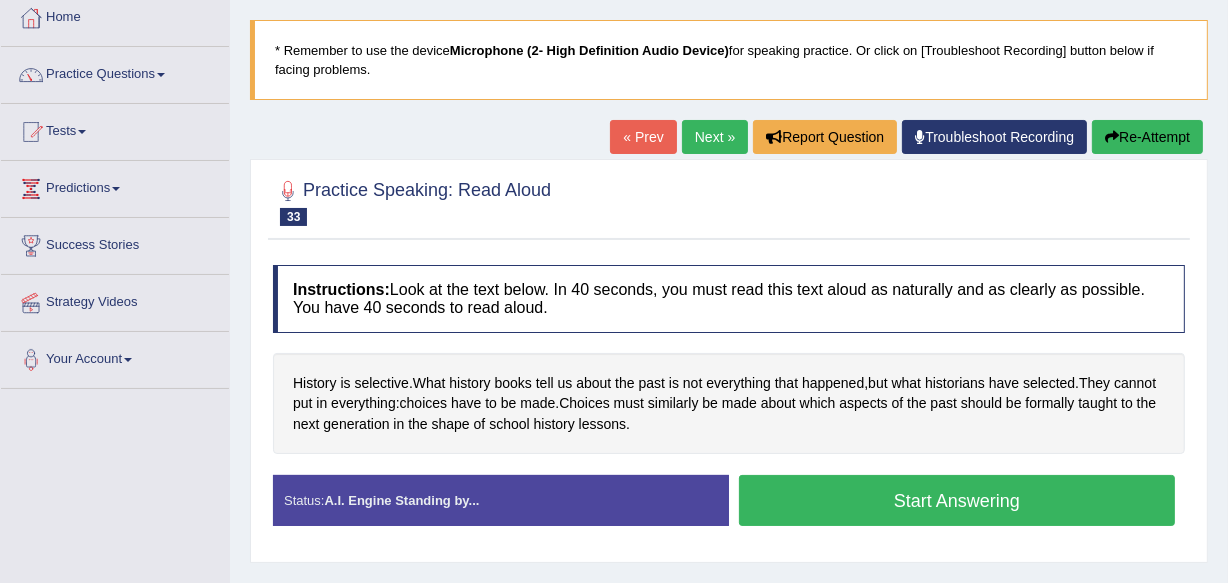 click on "Start Answering" at bounding box center (957, 500) 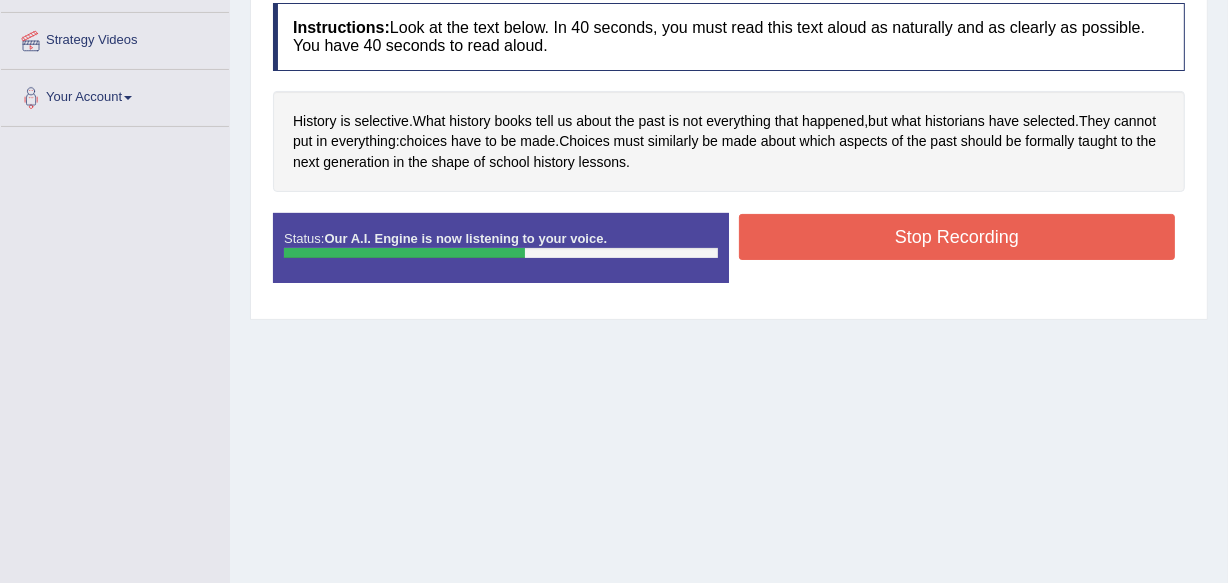 scroll, scrollTop: 368, scrollLeft: 0, axis: vertical 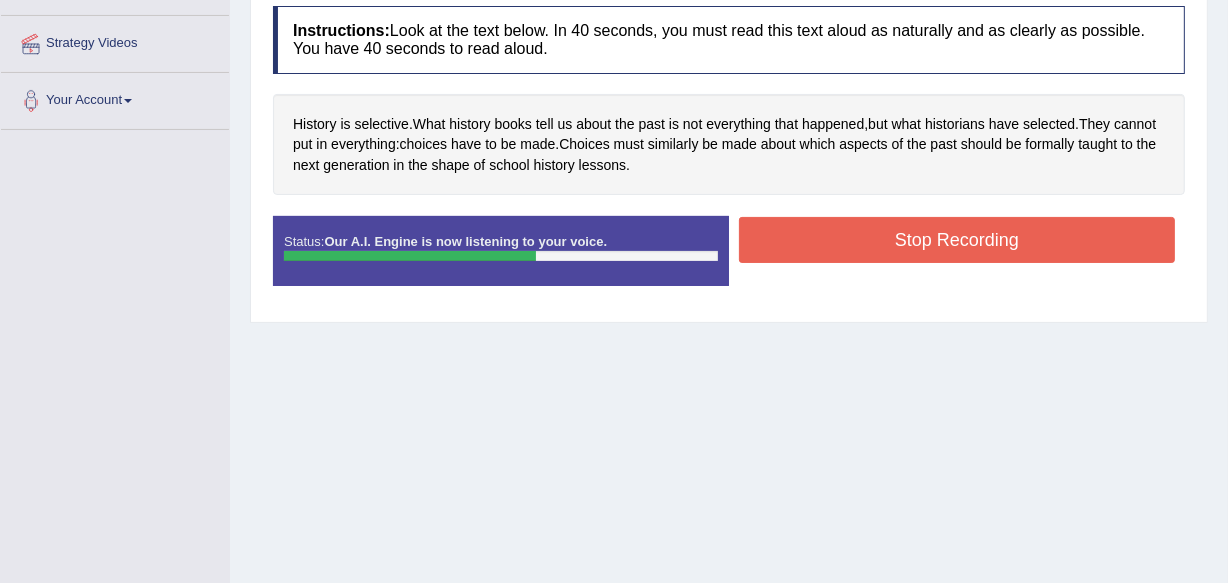 click on "Stop Recording" at bounding box center [957, 240] 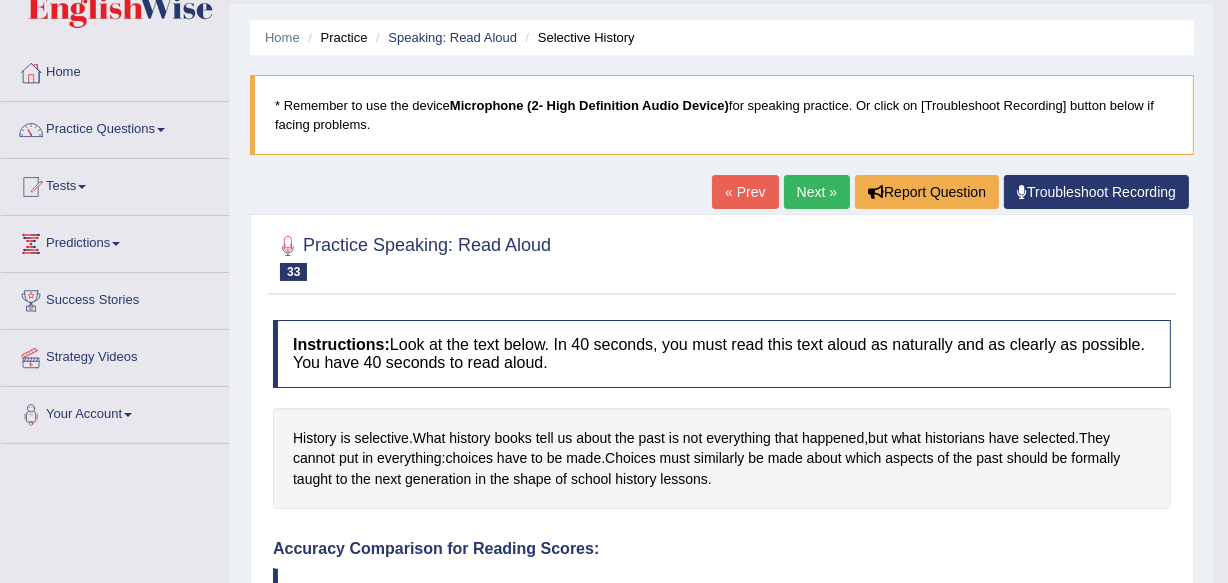 scroll, scrollTop: 42, scrollLeft: 0, axis: vertical 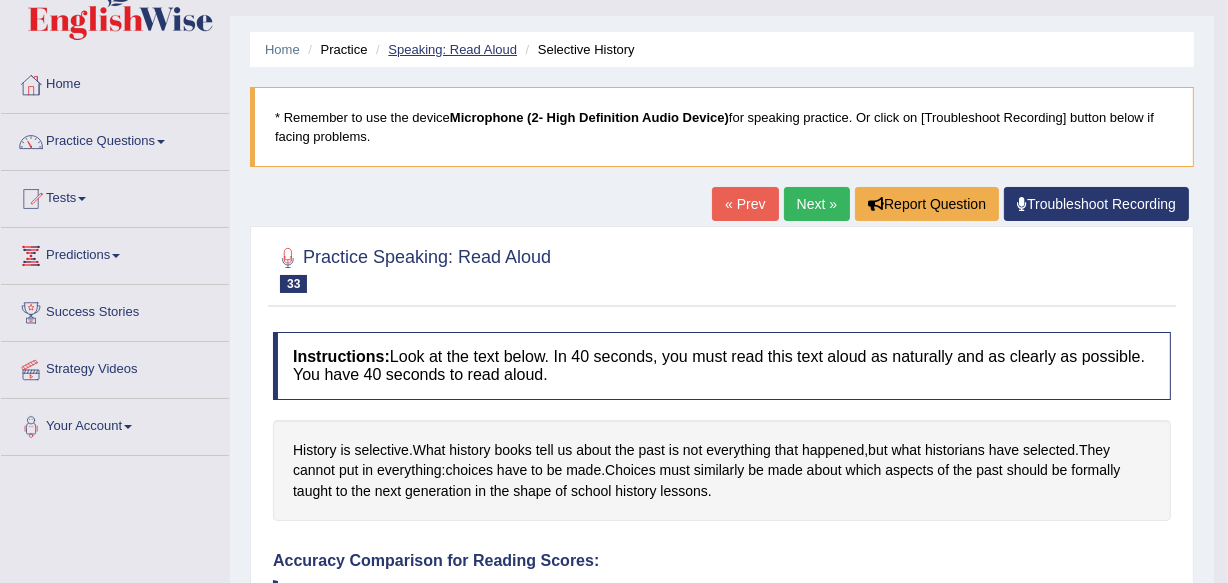 click on "Speaking: Read Aloud" at bounding box center (452, 49) 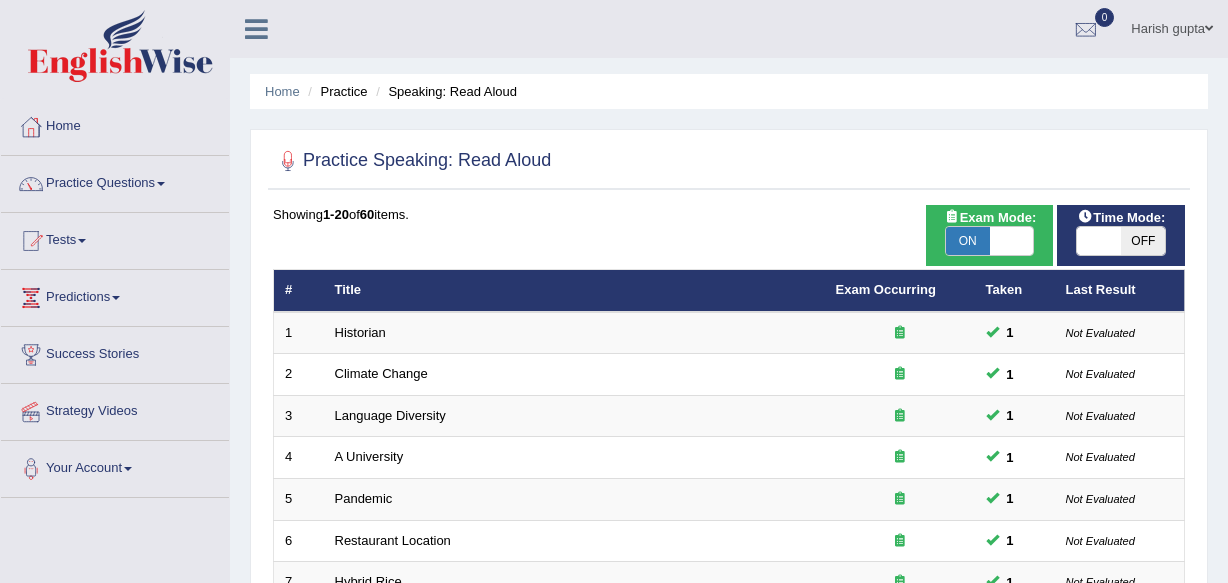 scroll, scrollTop: 0, scrollLeft: 0, axis: both 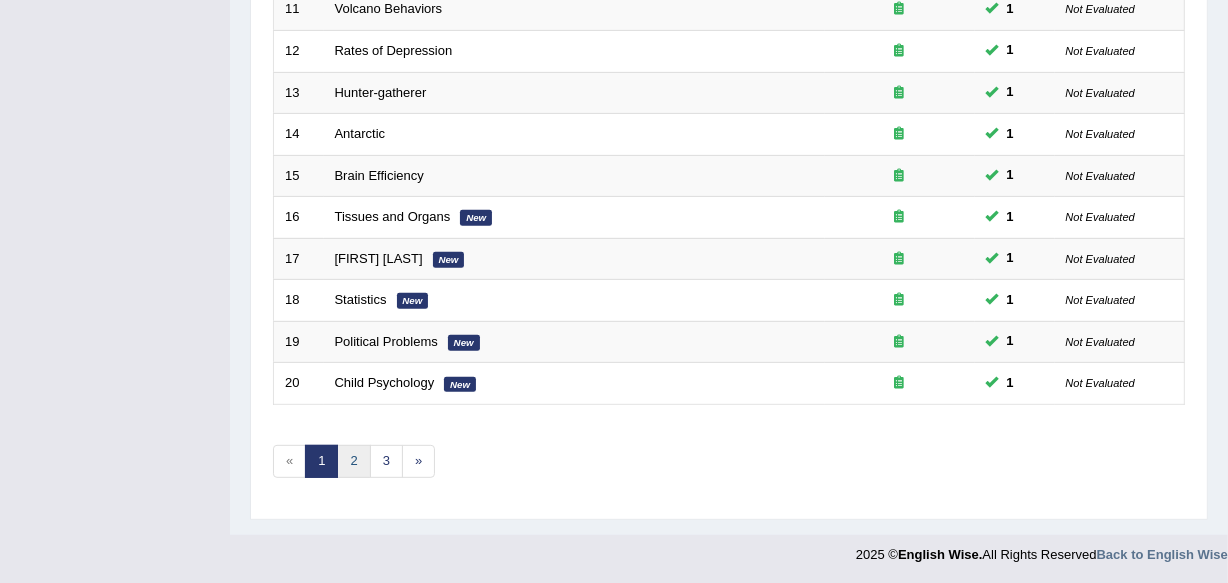 click on "2" at bounding box center (353, 461) 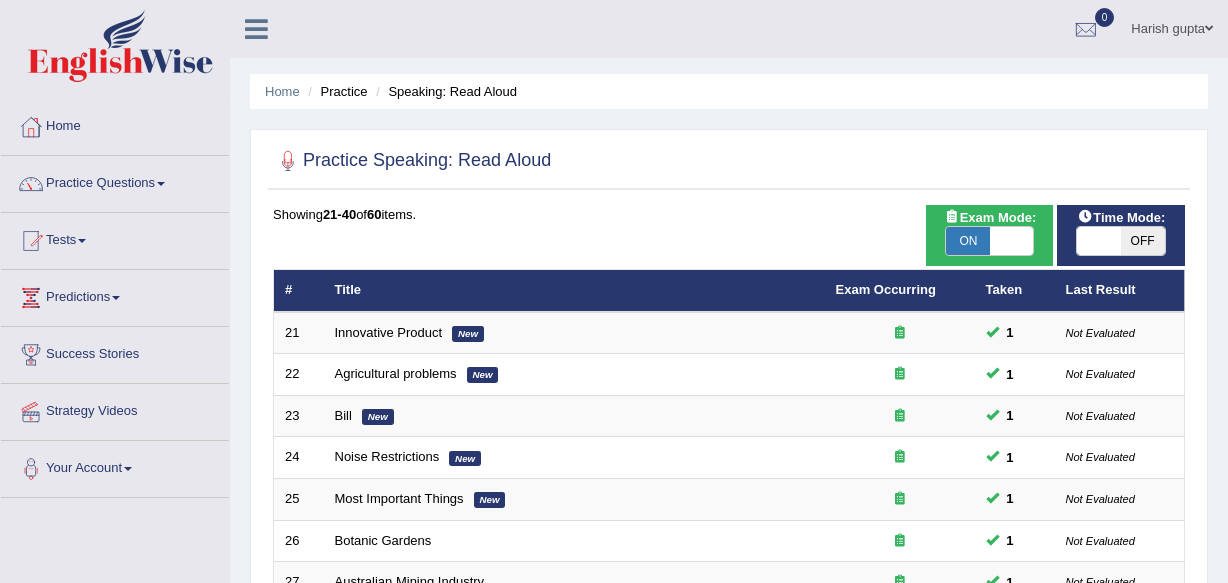 scroll, scrollTop: 0, scrollLeft: 0, axis: both 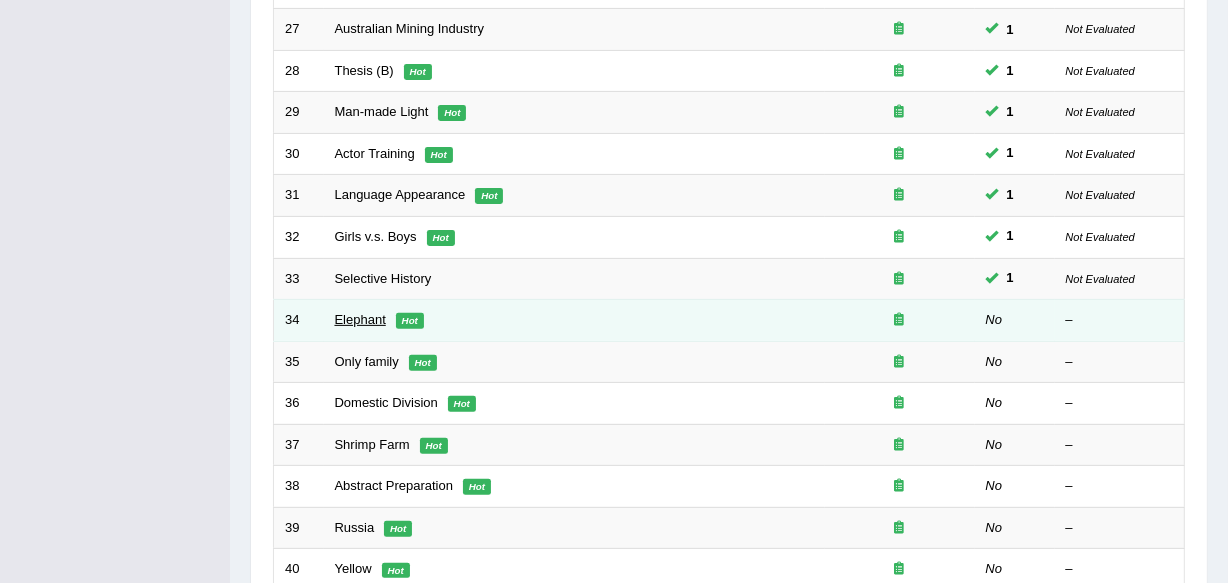 click on "Elephant" at bounding box center (360, 319) 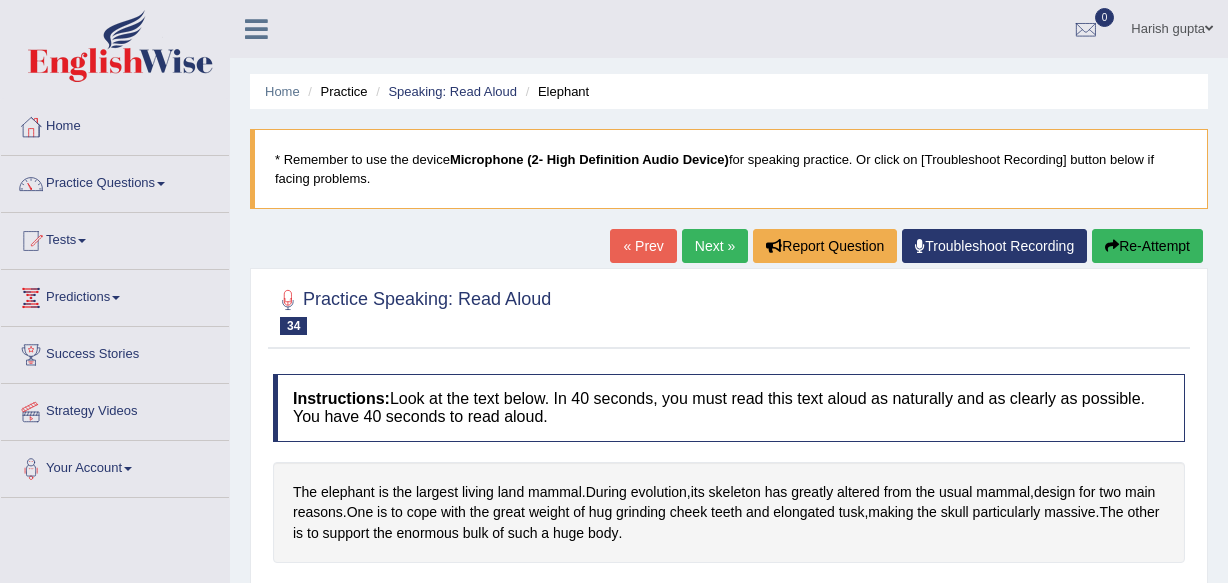 scroll, scrollTop: 0, scrollLeft: 0, axis: both 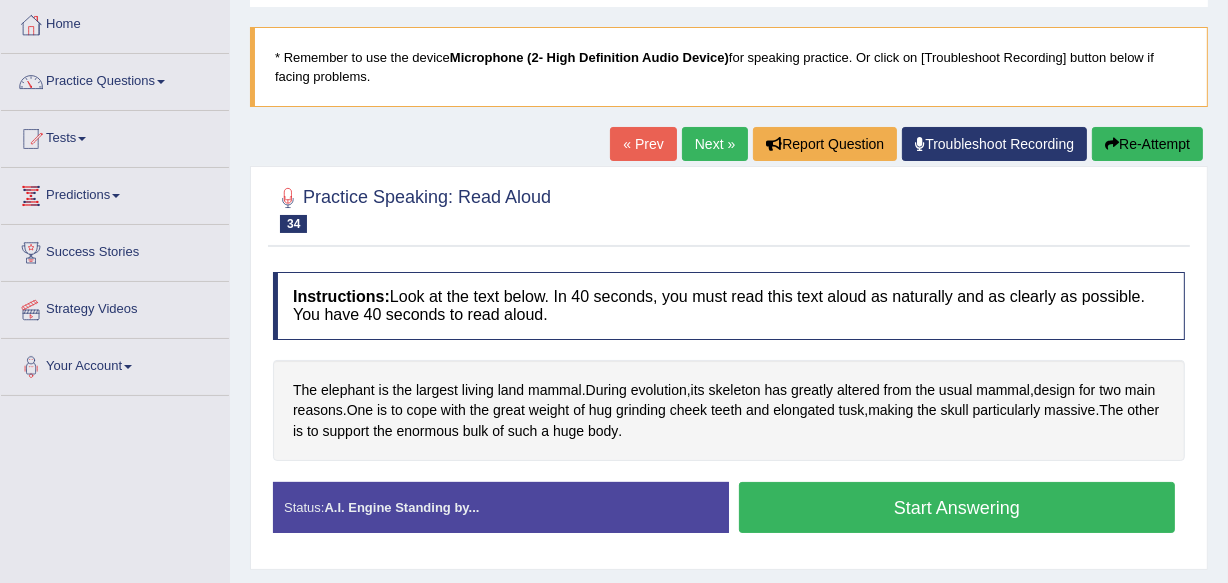 click on "Start Answering" at bounding box center [957, 507] 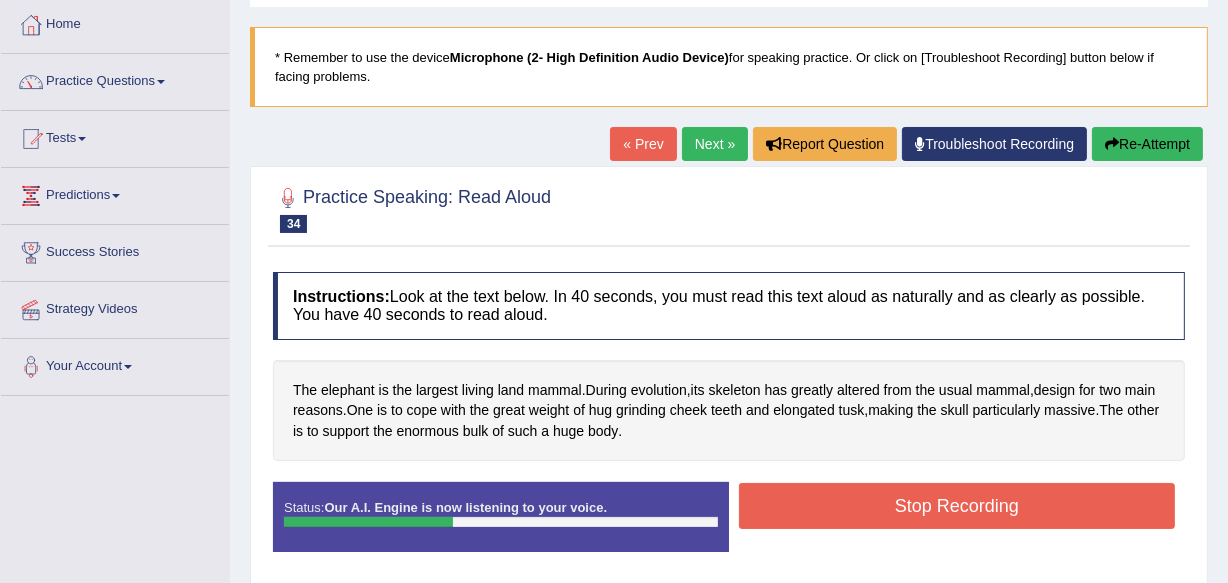 click on "Re-Attempt" at bounding box center [1147, 144] 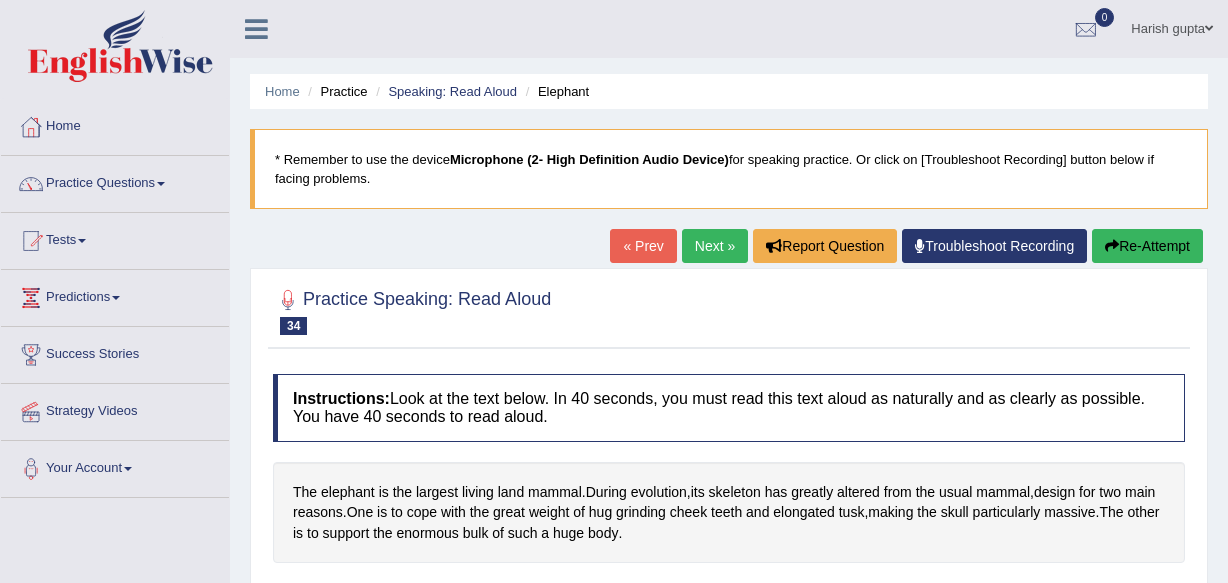 scroll, scrollTop: 102, scrollLeft: 0, axis: vertical 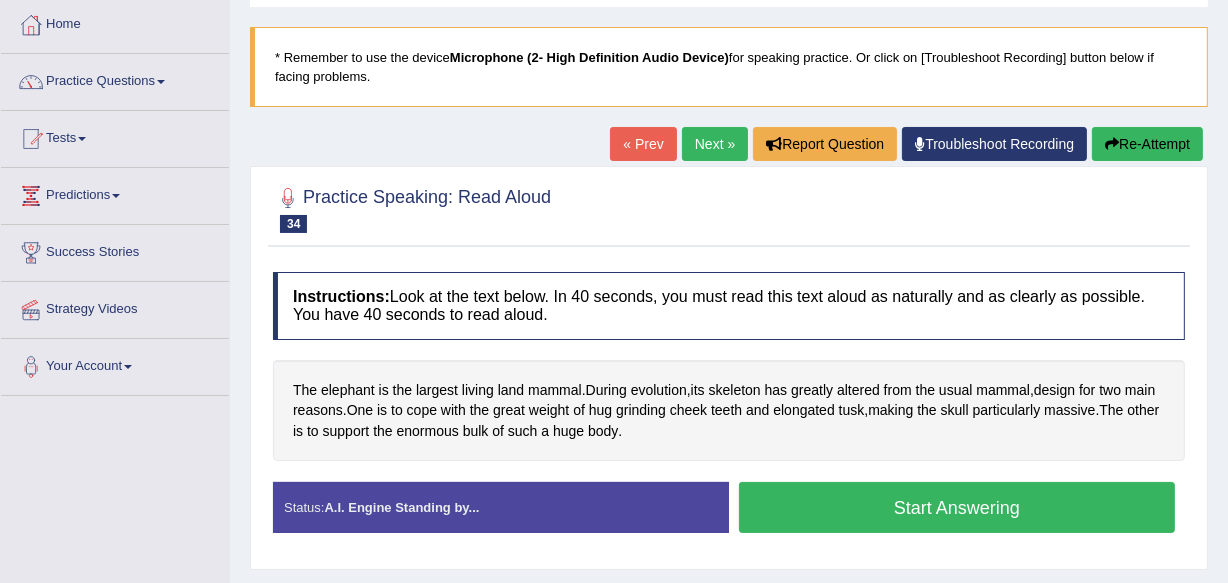 click on "Start Answering" at bounding box center [957, 507] 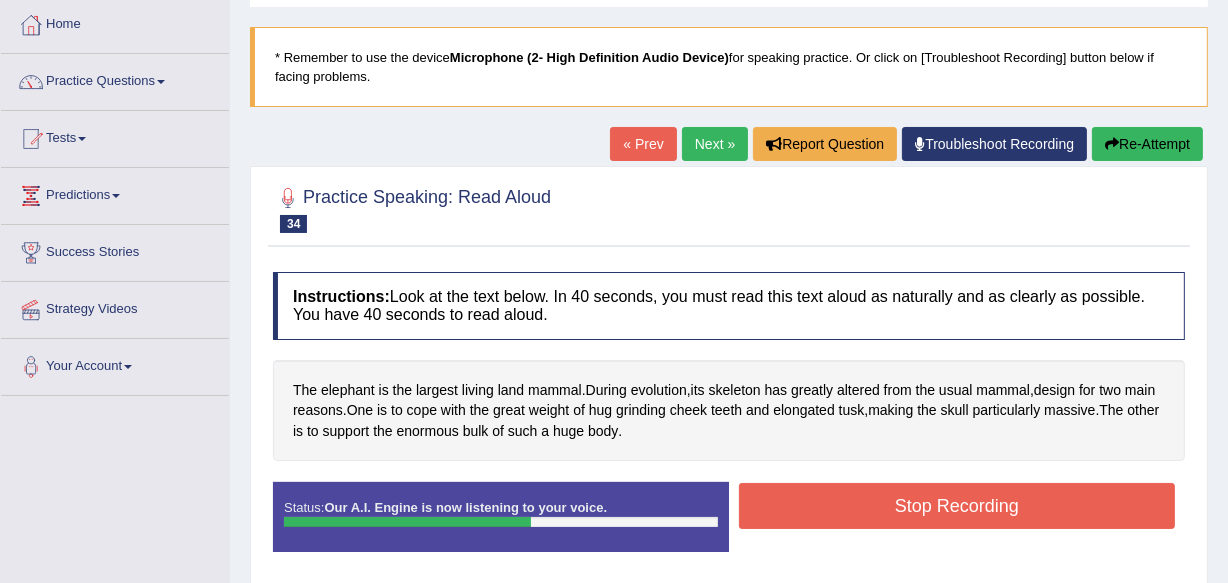 click on "Stop Recording" at bounding box center (957, 506) 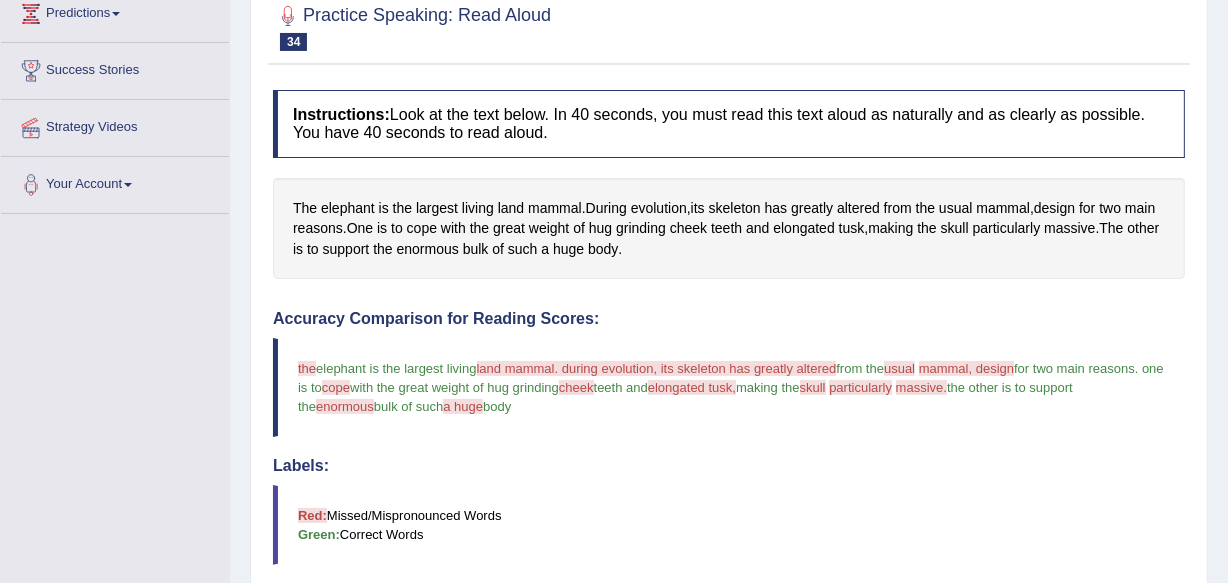 drag, startPoint x: 1240, startPoint y: 80, endPoint x: 1240, endPoint y: 263, distance: 183 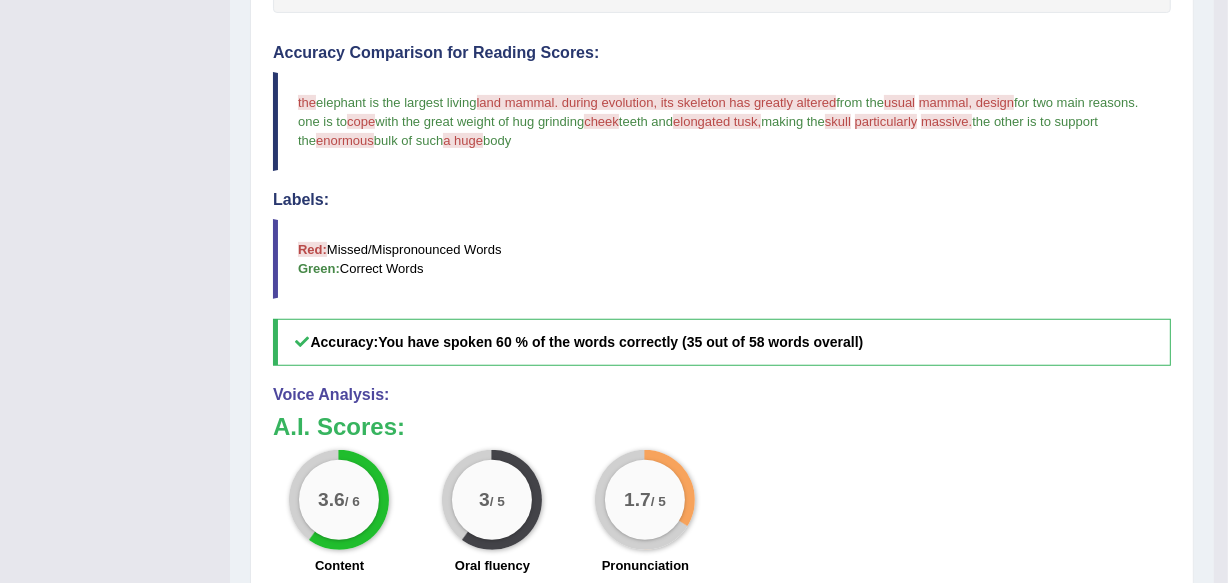 scroll, scrollTop: 552, scrollLeft: 0, axis: vertical 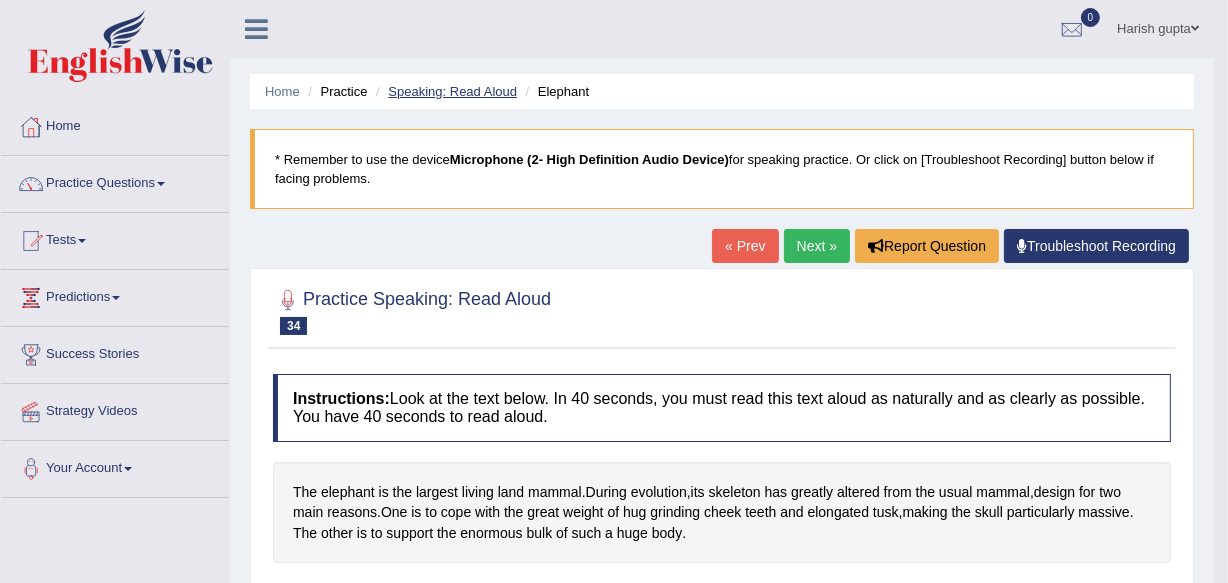 click on "Speaking: Read Aloud" at bounding box center (452, 91) 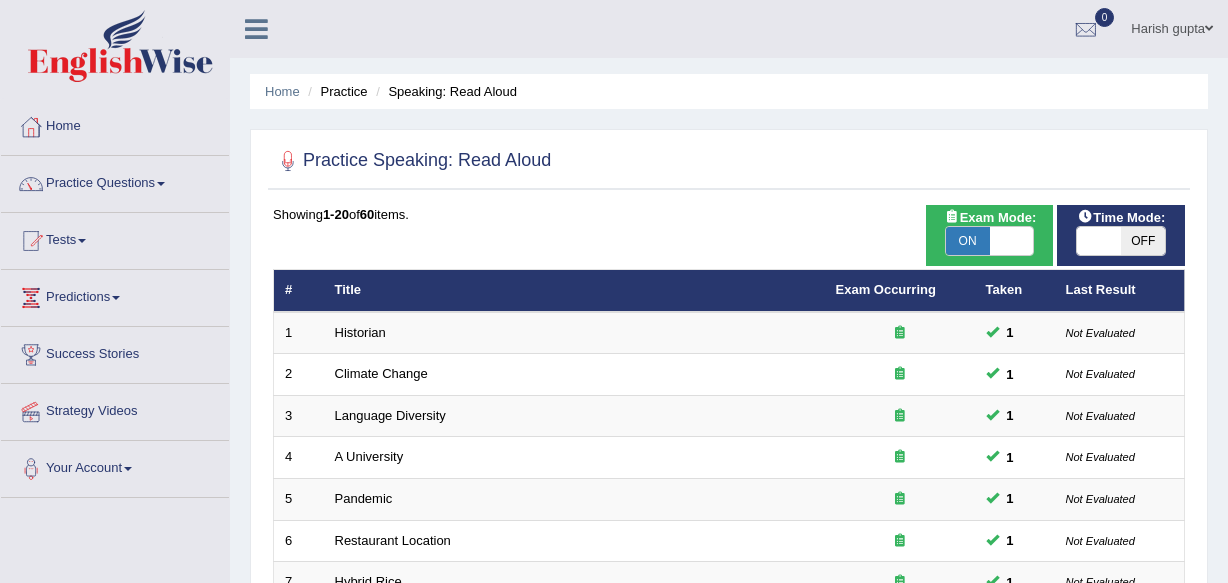 scroll, scrollTop: 0, scrollLeft: 0, axis: both 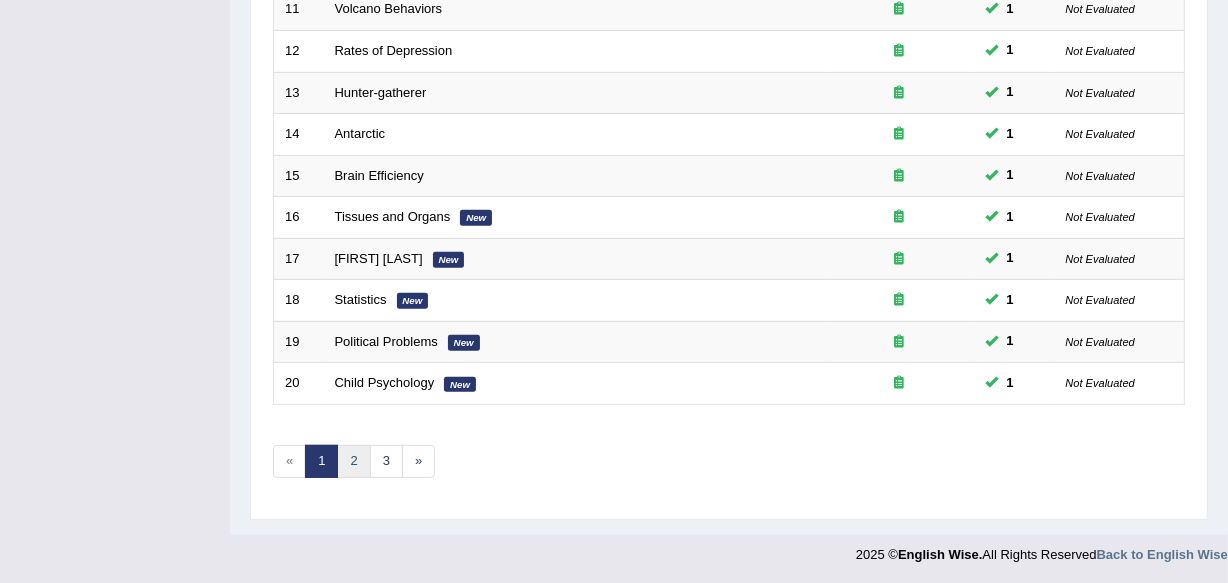 click on "2" at bounding box center [353, 461] 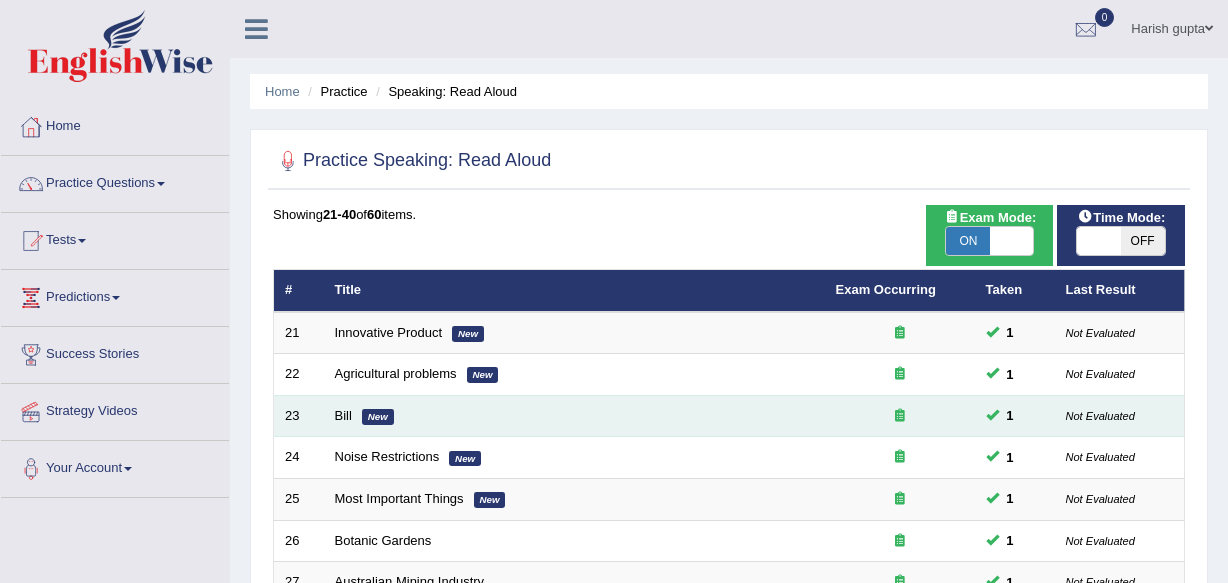 scroll, scrollTop: 0, scrollLeft: 0, axis: both 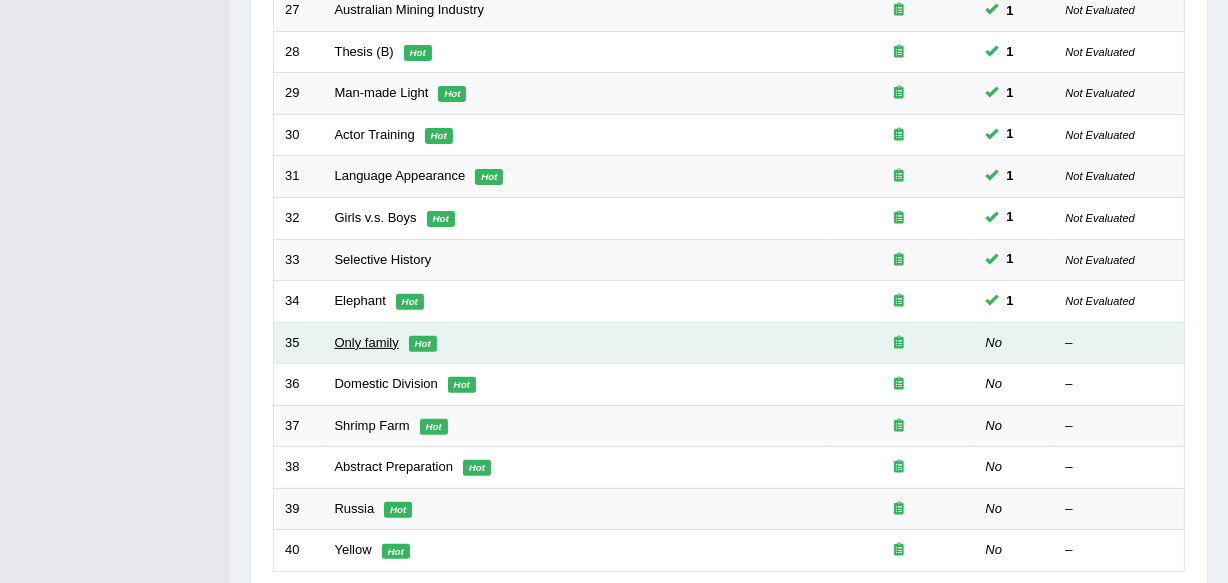 click on "Only family" at bounding box center [367, 342] 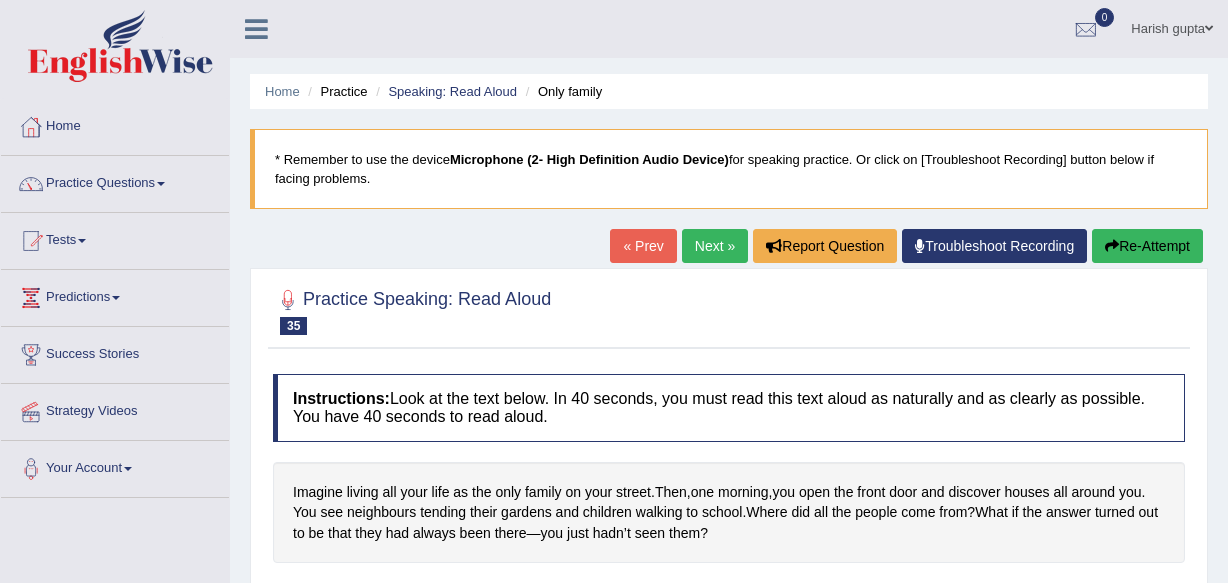 scroll, scrollTop: 0, scrollLeft: 0, axis: both 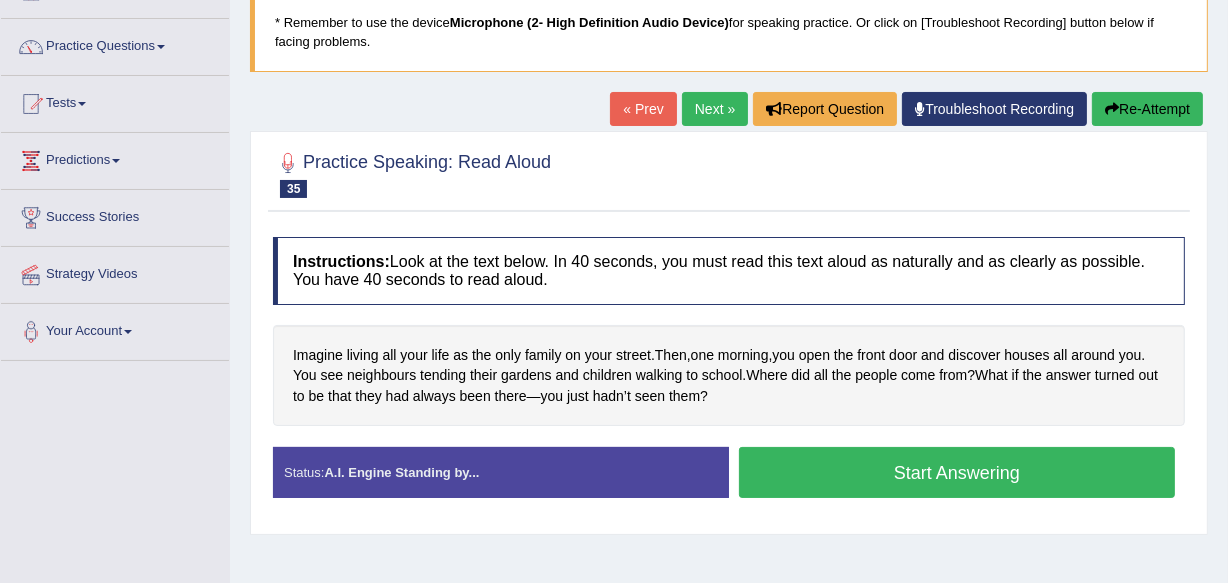 click on "Start Answering" at bounding box center (957, 472) 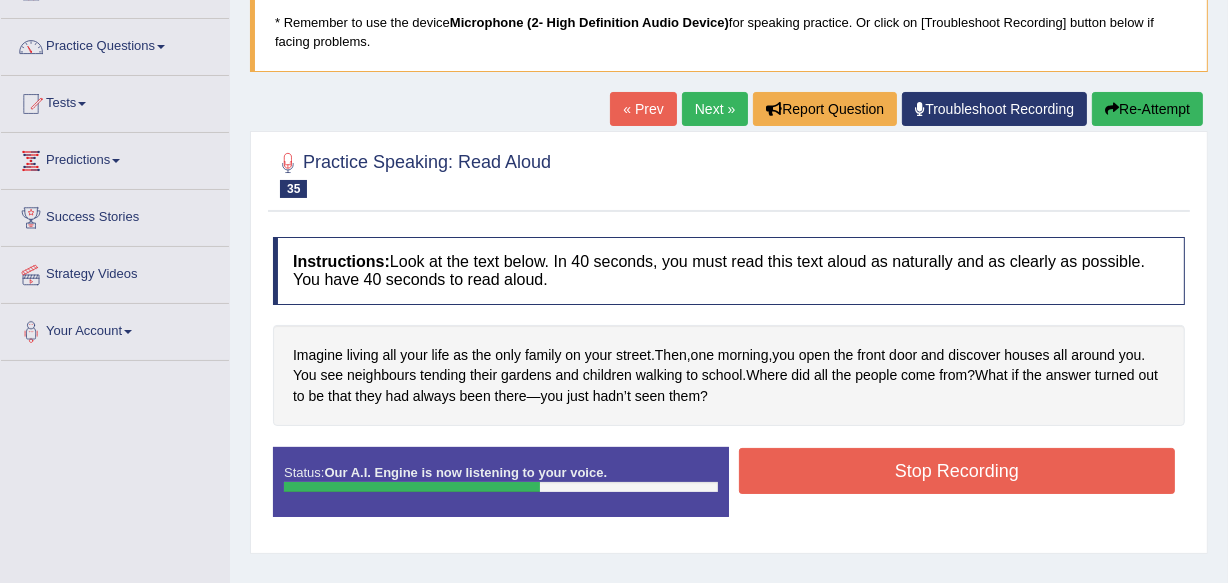 click on "Stop Recording" at bounding box center [957, 471] 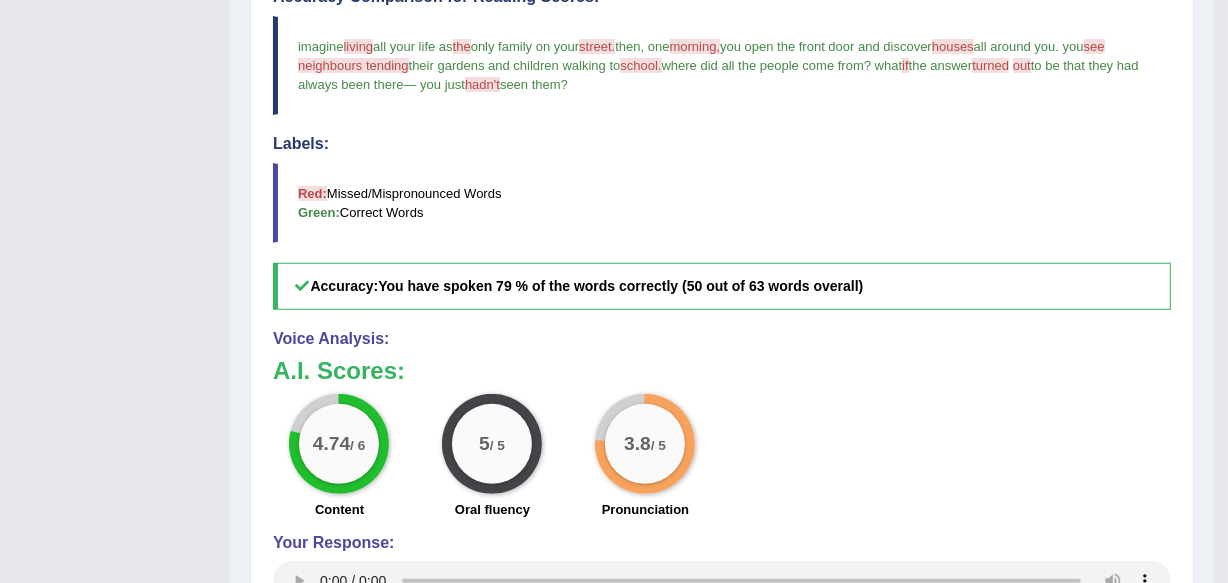 scroll, scrollTop: 617, scrollLeft: 0, axis: vertical 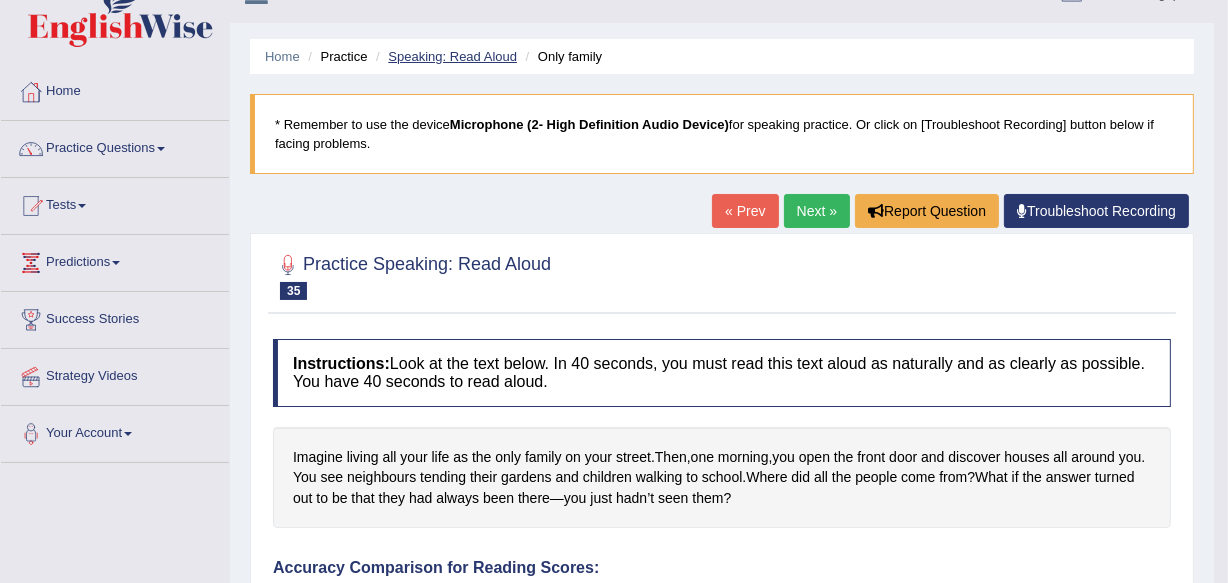 click on "Speaking: Read Aloud" at bounding box center (452, 56) 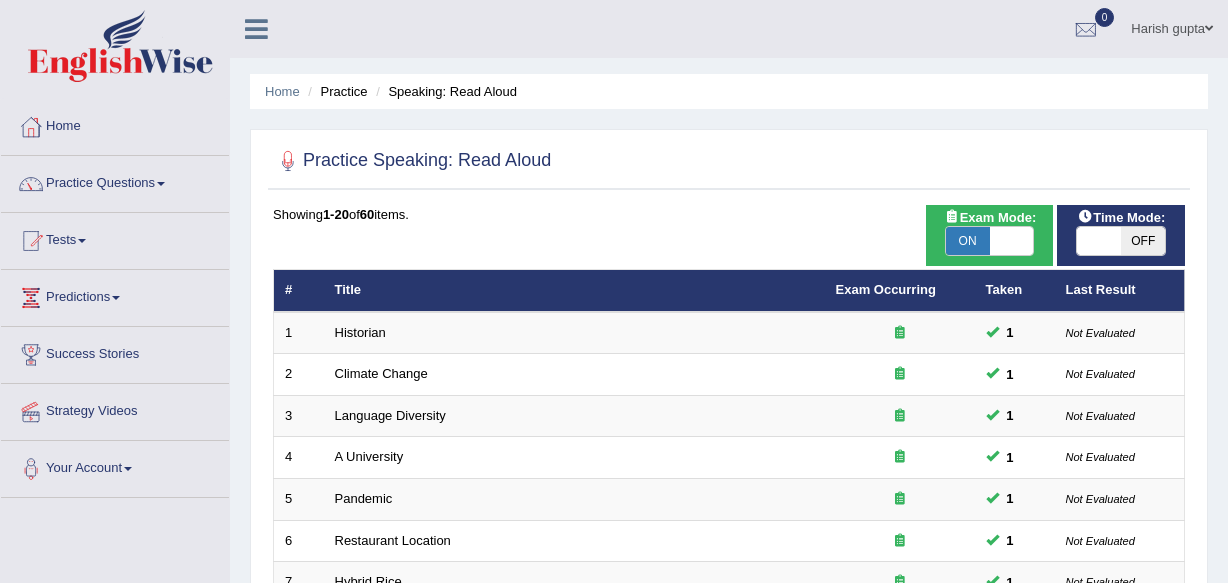 scroll, scrollTop: 0, scrollLeft: 0, axis: both 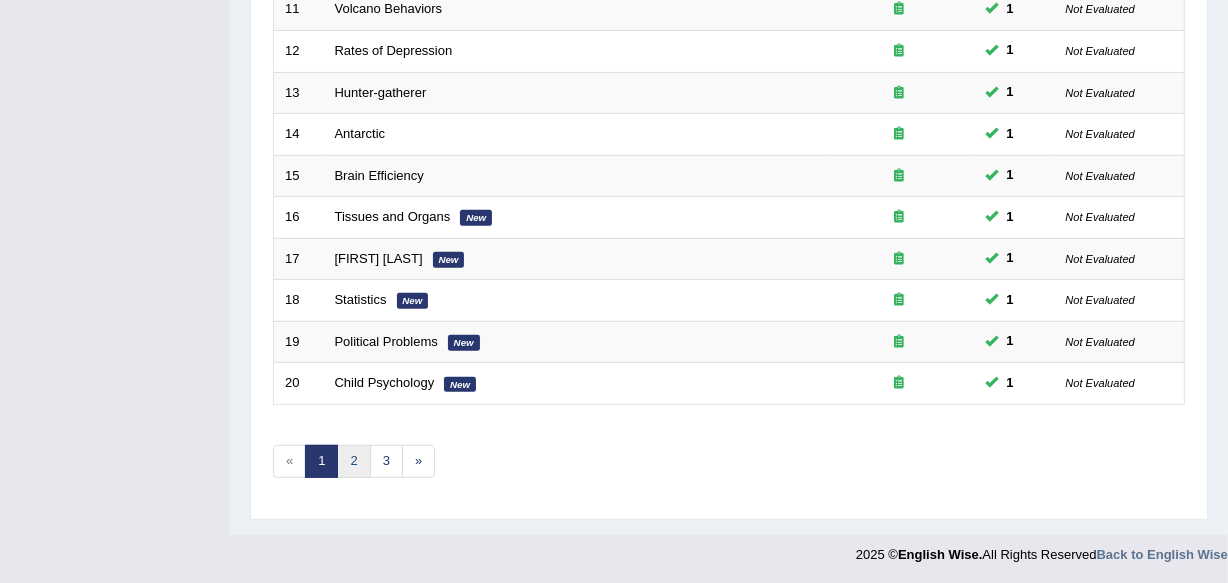 click on "2" at bounding box center [353, 461] 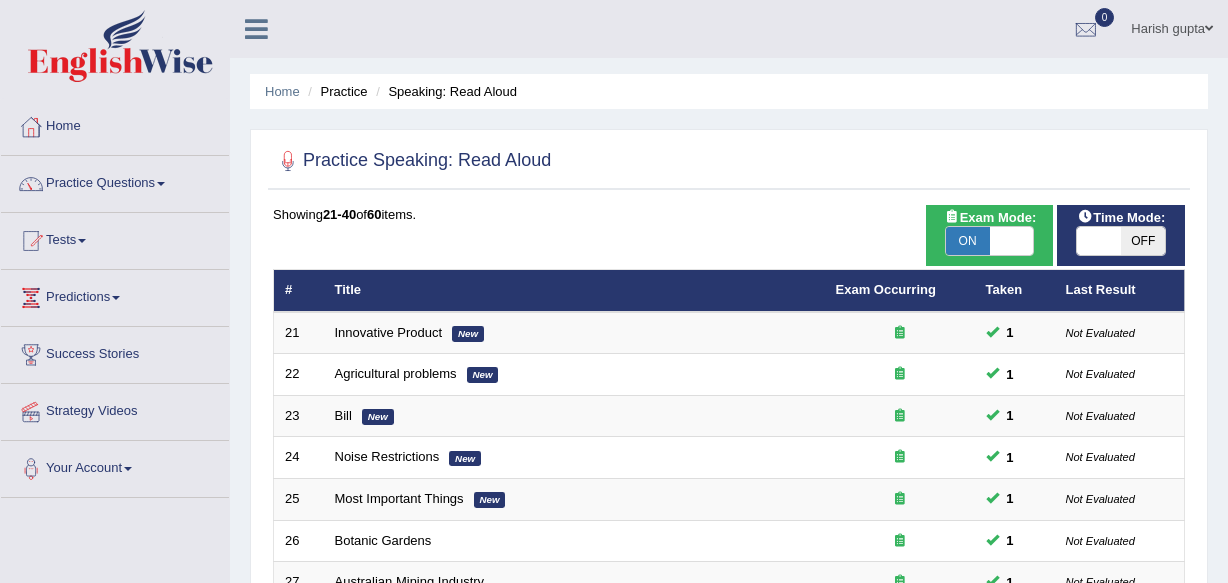 scroll, scrollTop: 0, scrollLeft: 0, axis: both 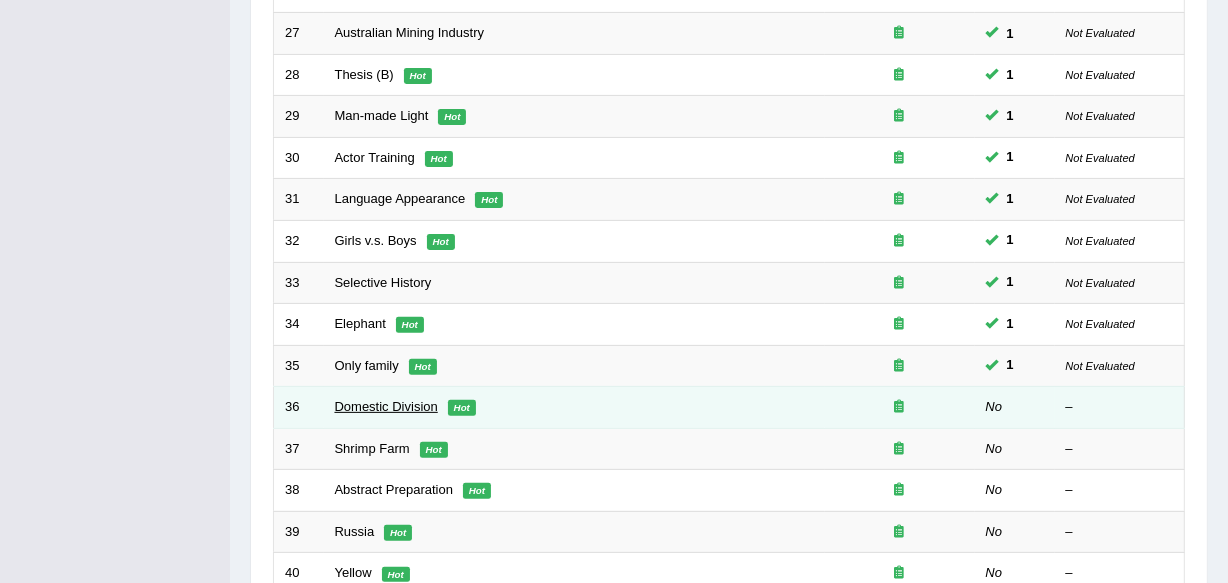 click on "Domestic Division" at bounding box center [386, 406] 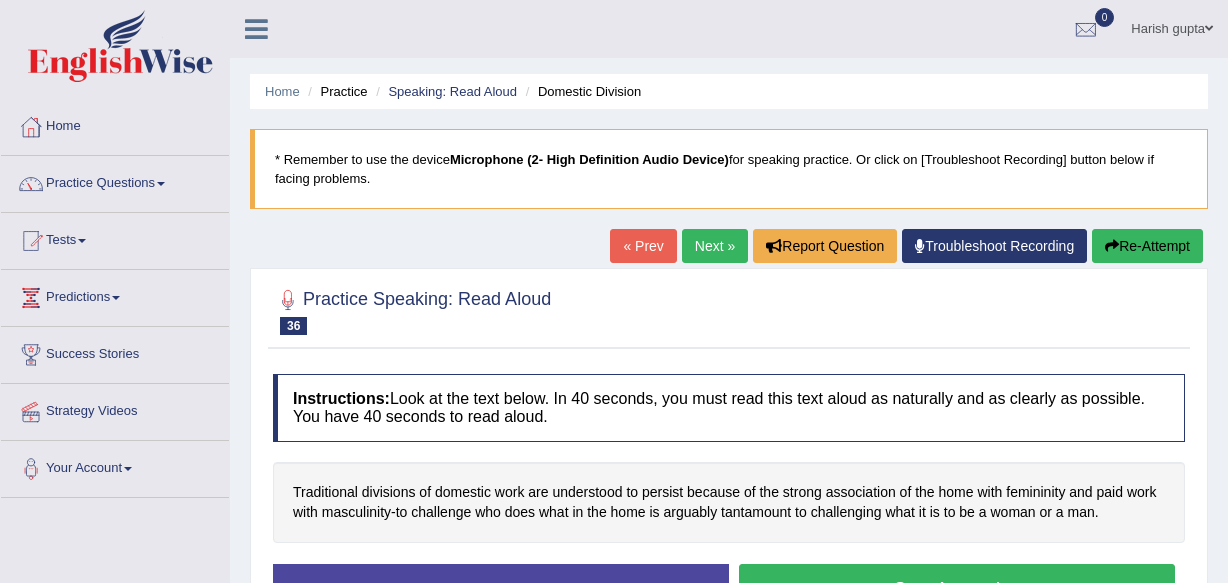 scroll, scrollTop: 0, scrollLeft: 0, axis: both 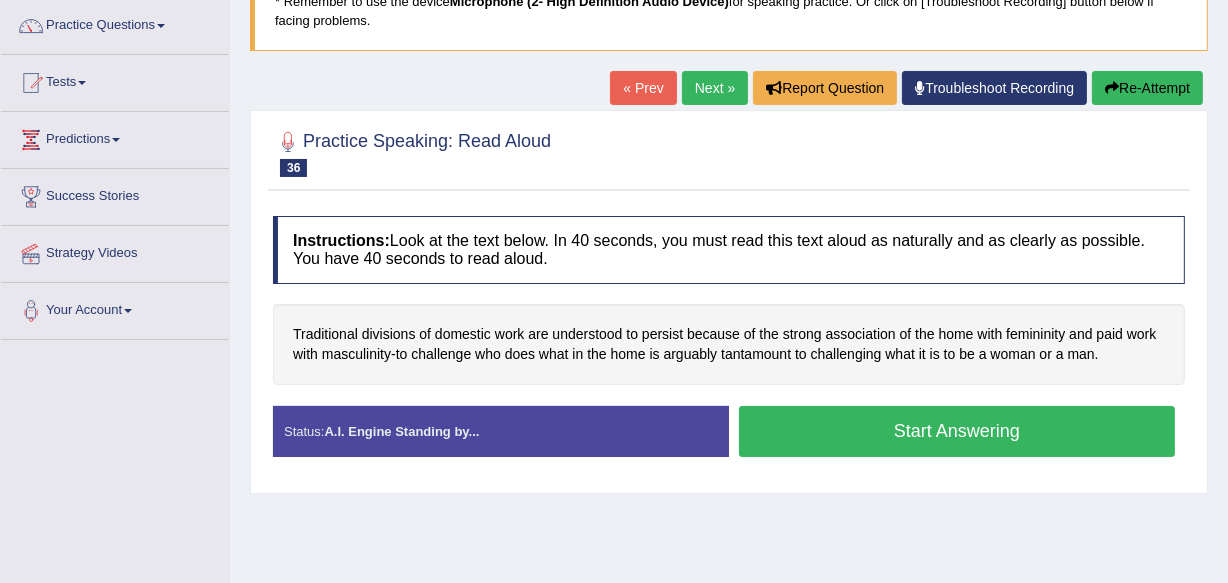 click on "Start Answering" at bounding box center [957, 431] 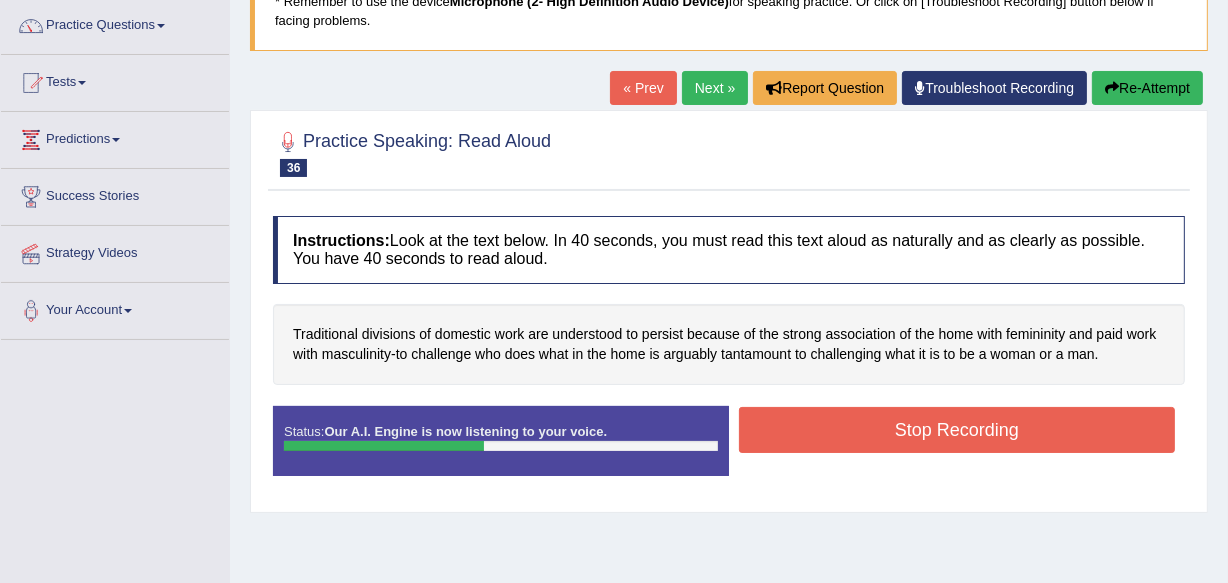 click on "Stop Recording" at bounding box center [957, 430] 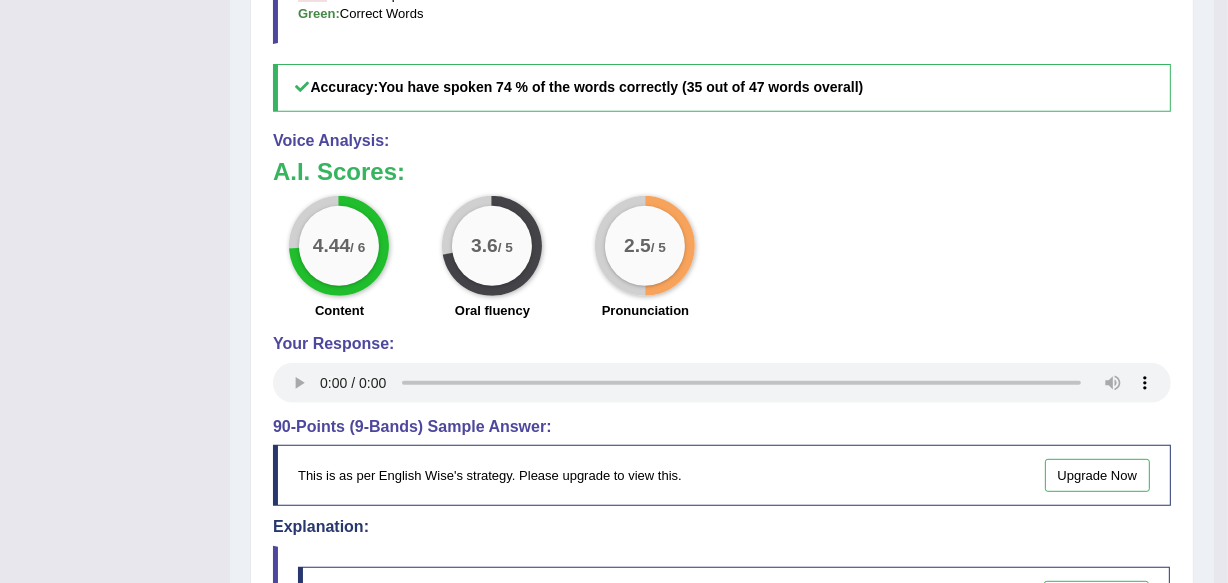 scroll, scrollTop: 762, scrollLeft: 0, axis: vertical 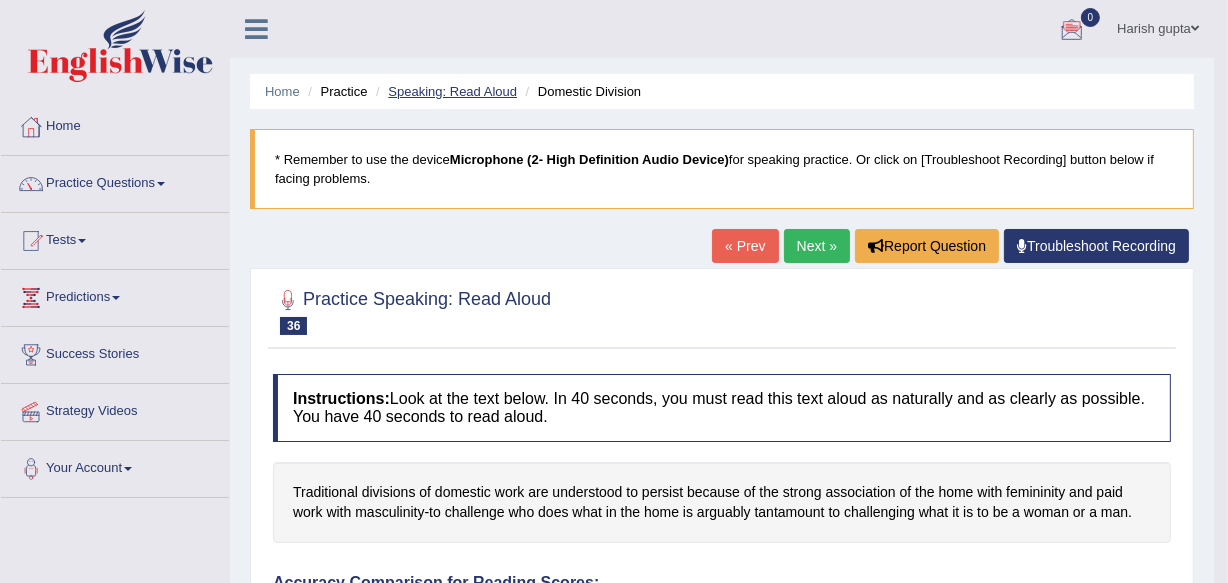 click on "Home
Practice
Speaking: Read Aloud
Domestic Division" at bounding box center (722, 91) 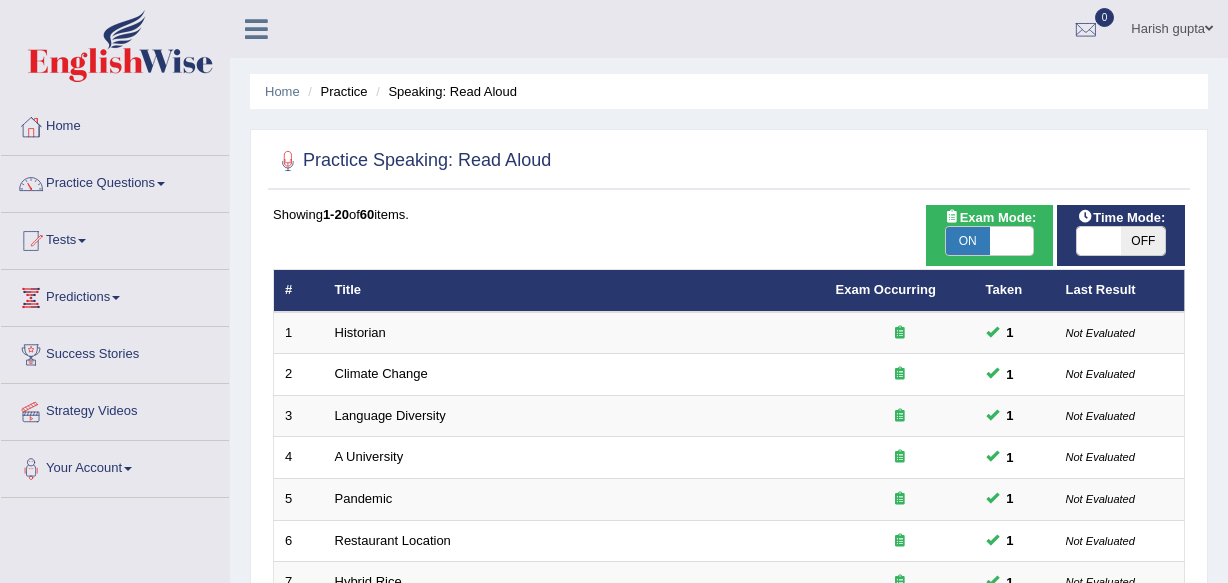 scroll, scrollTop: 0, scrollLeft: 0, axis: both 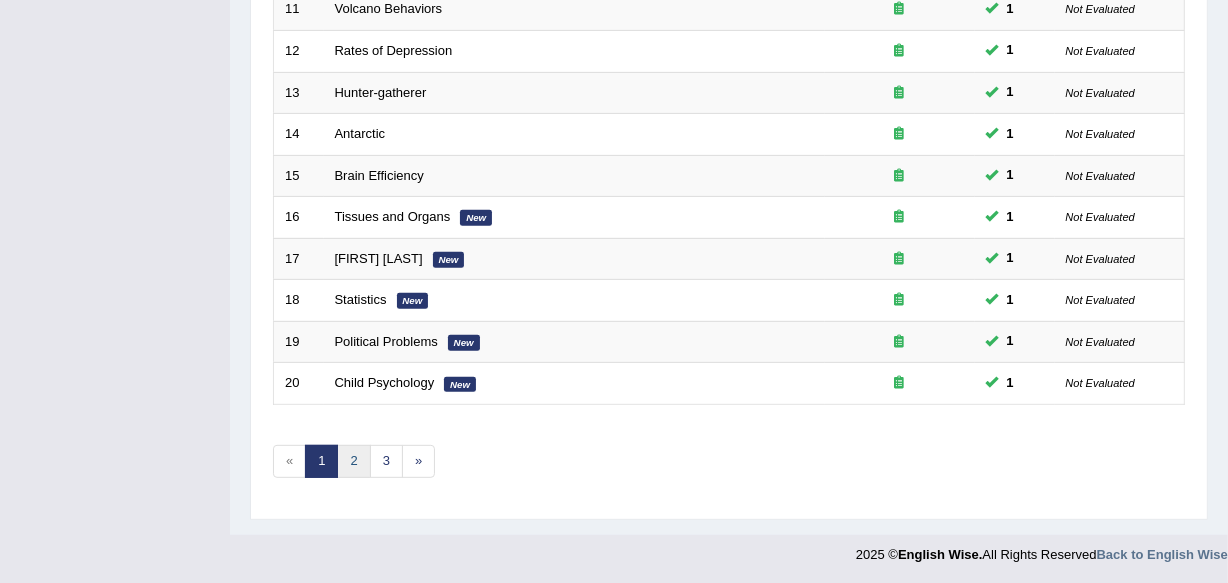 click on "2" at bounding box center (353, 461) 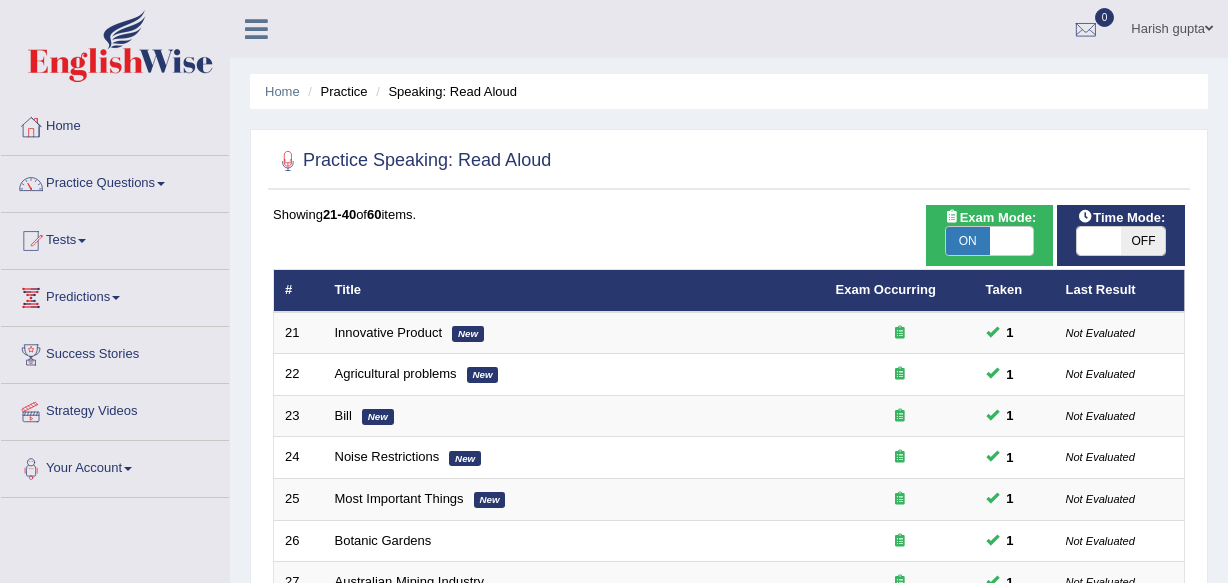 scroll, scrollTop: 0, scrollLeft: 0, axis: both 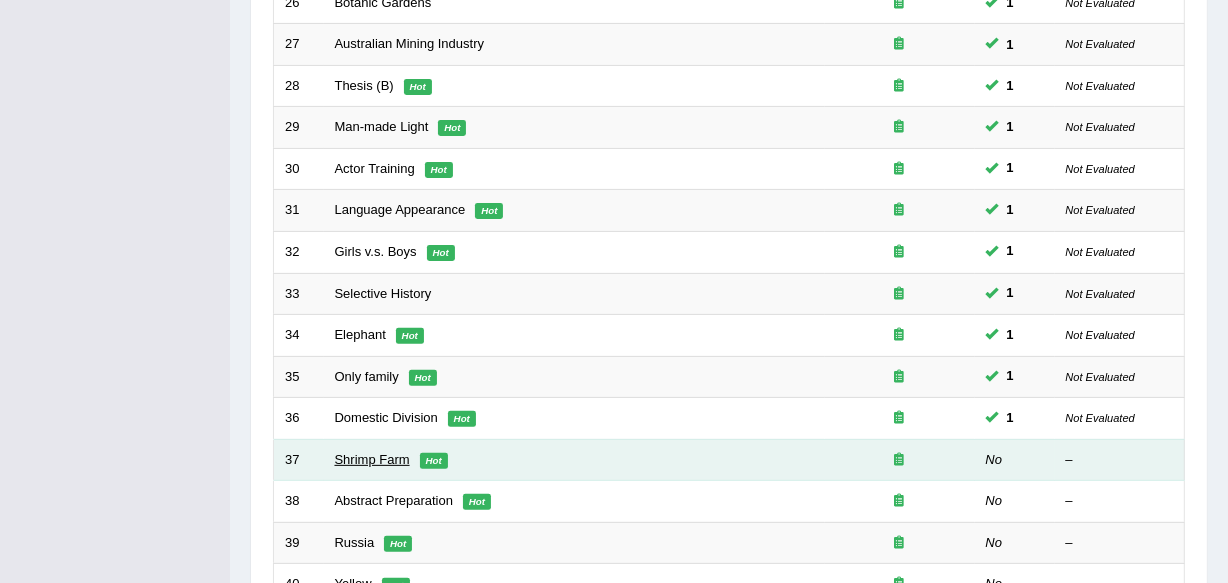 click on "Shrimp Farm" at bounding box center (372, 459) 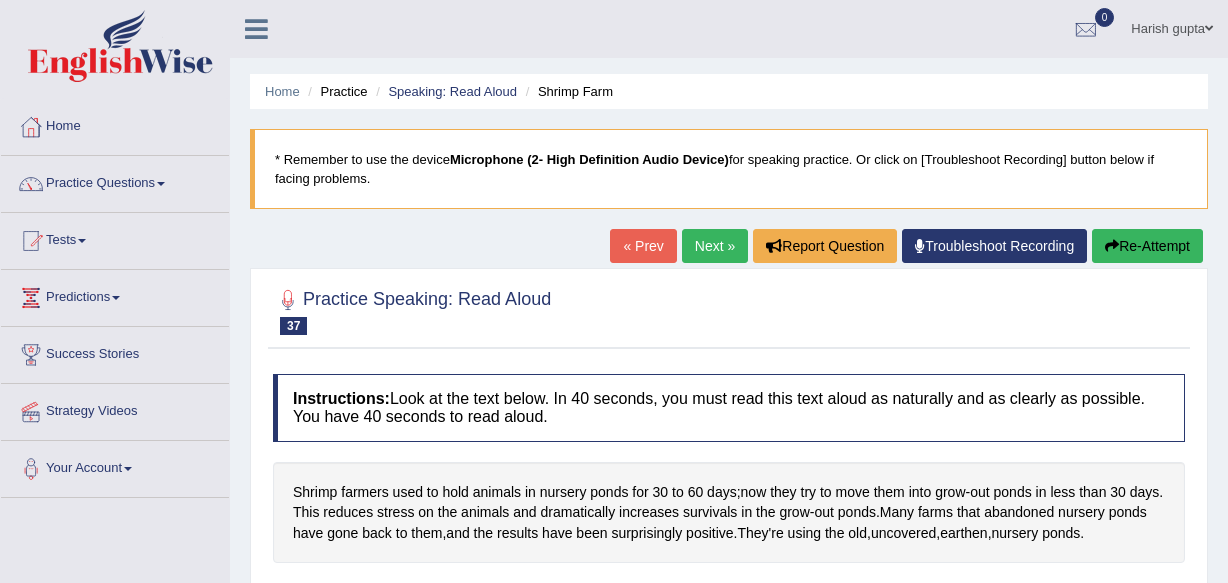 scroll, scrollTop: 0, scrollLeft: 0, axis: both 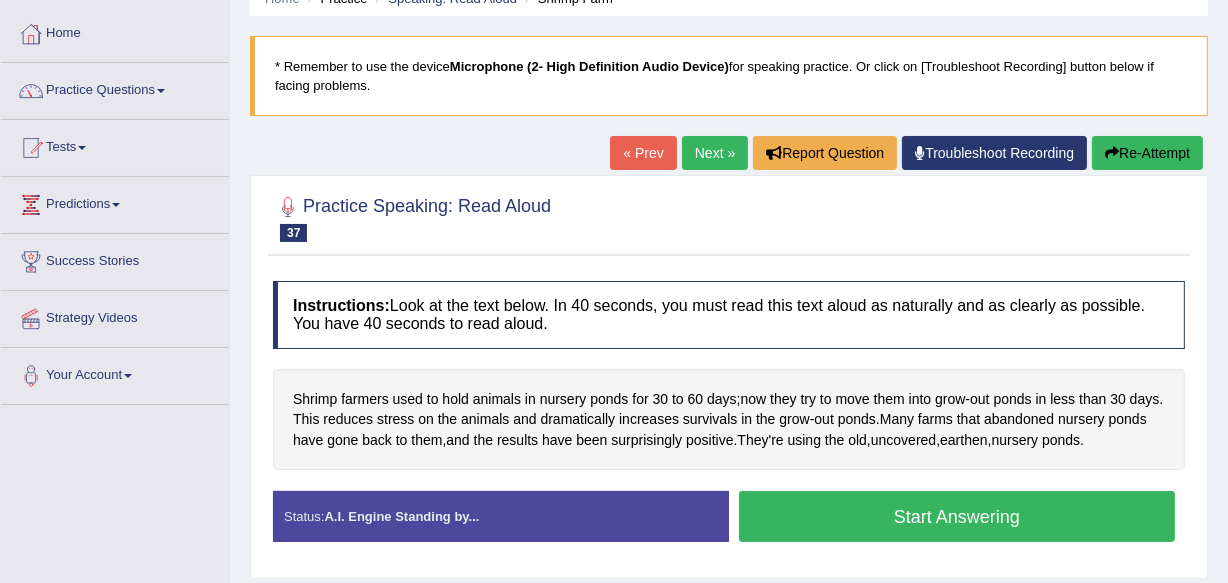 click on "Start Answering" at bounding box center (957, 516) 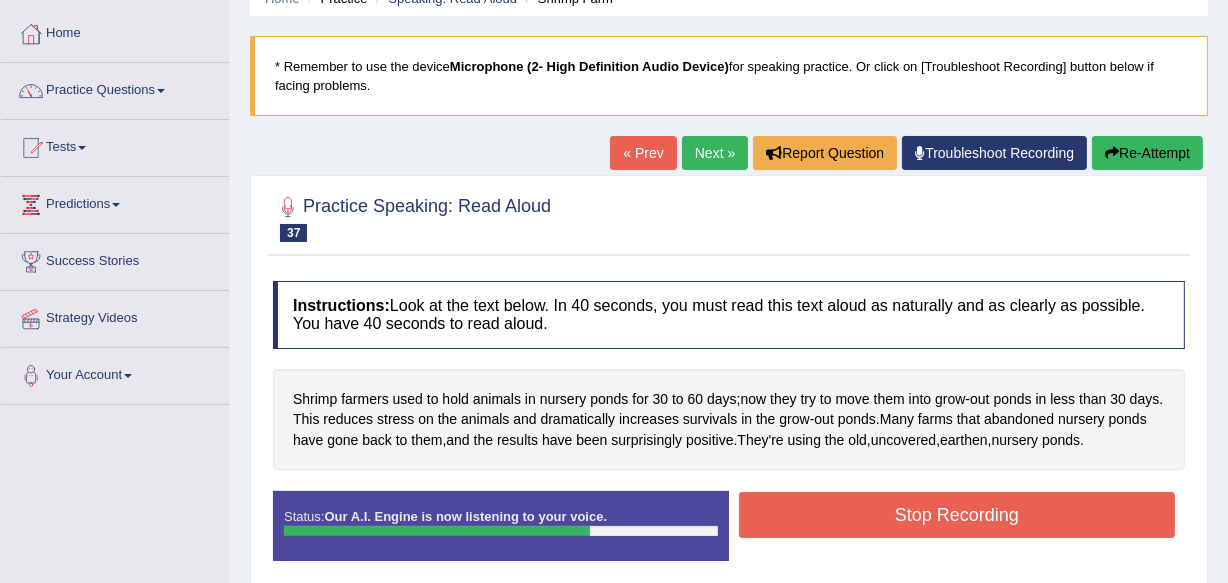 click on "Stop Recording" at bounding box center [957, 515] 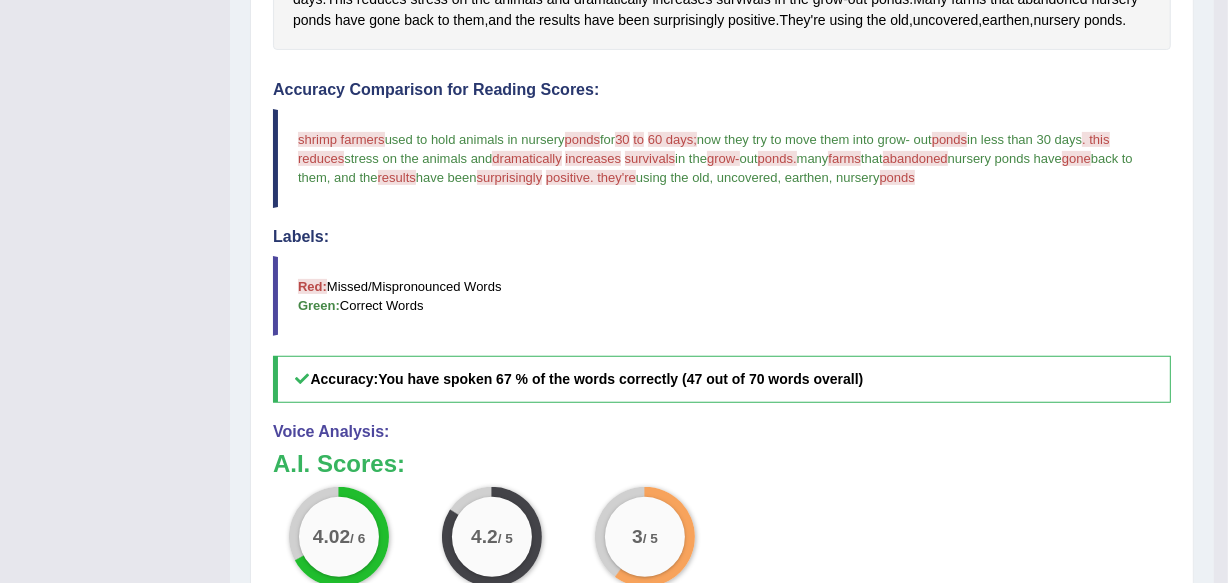 scroll, scrollTop: 519, scrollLeft: 0, axis: vertical 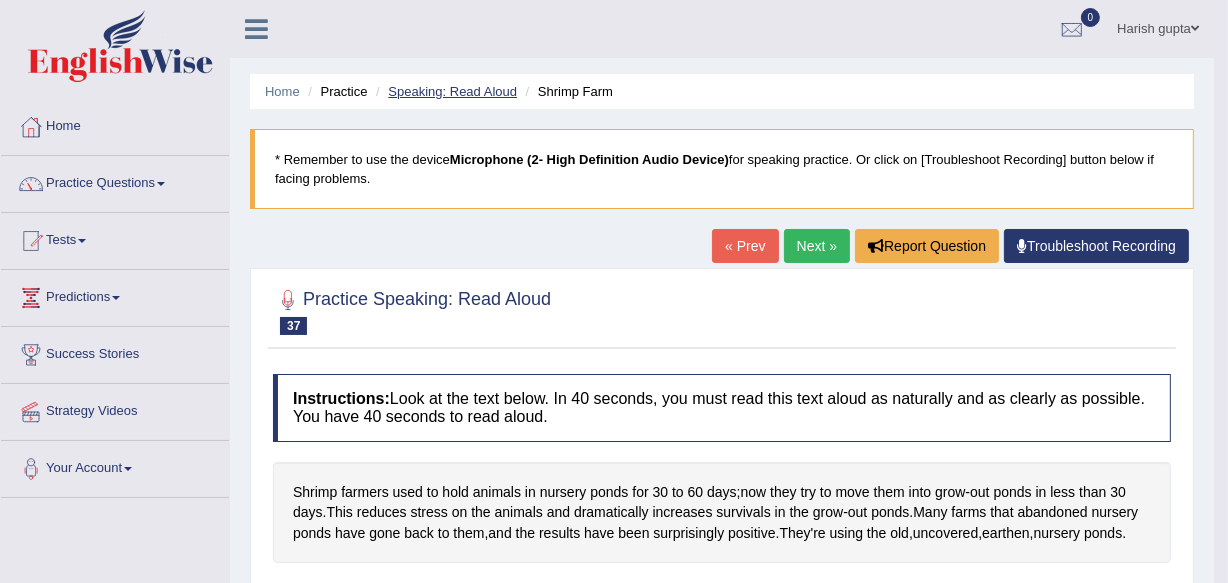 click on "Speaking: Read Aloud" at bounding box center [452, 91] 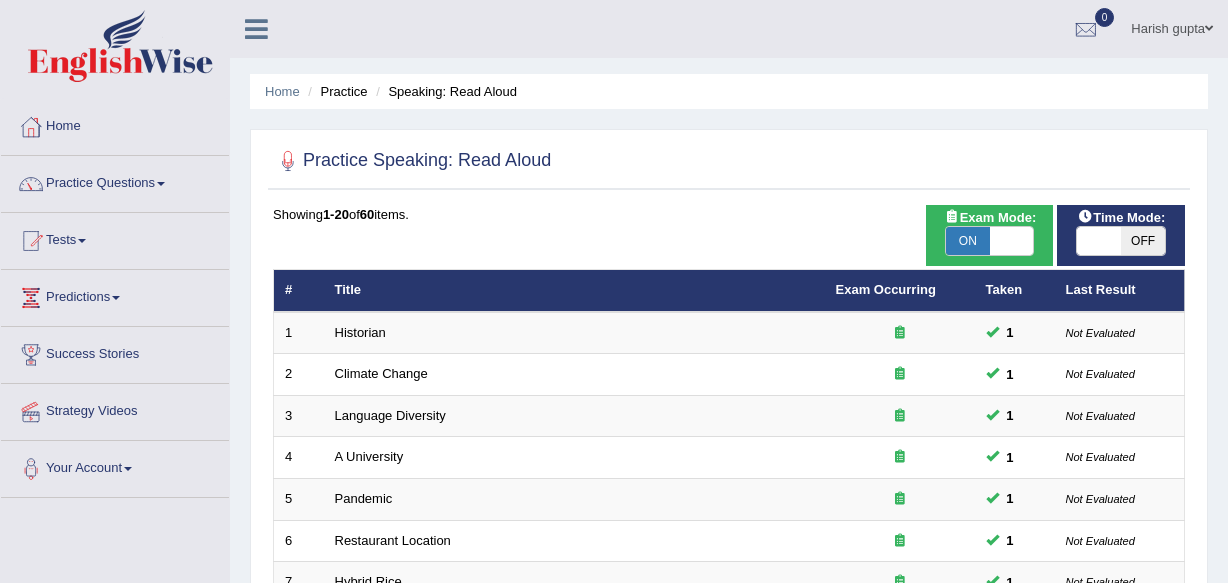 scroll, scrollTop: 0, scrollLeft: 0, axis: both 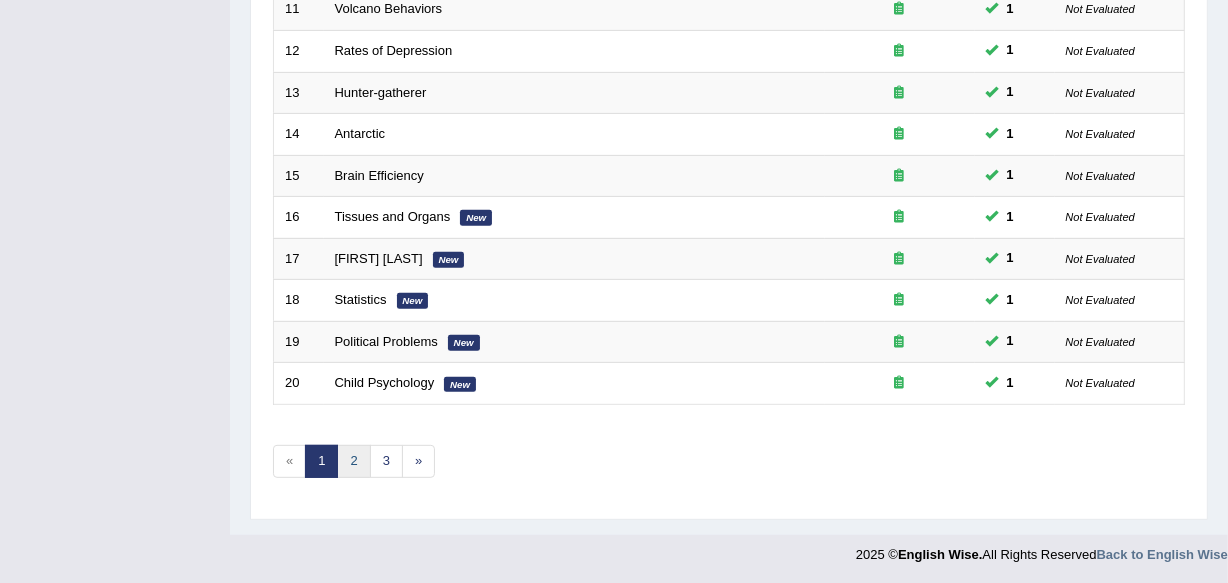 click on "2" at bounding box center (353, 461) 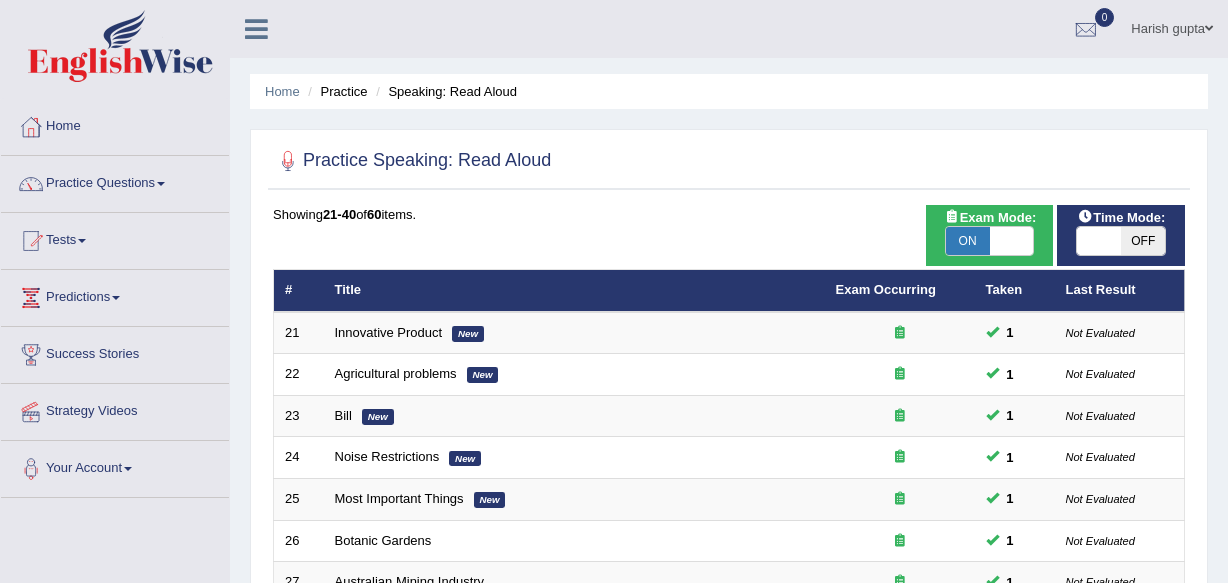scroll, scrollTop: 0, scrollLeft: 0, axis: both 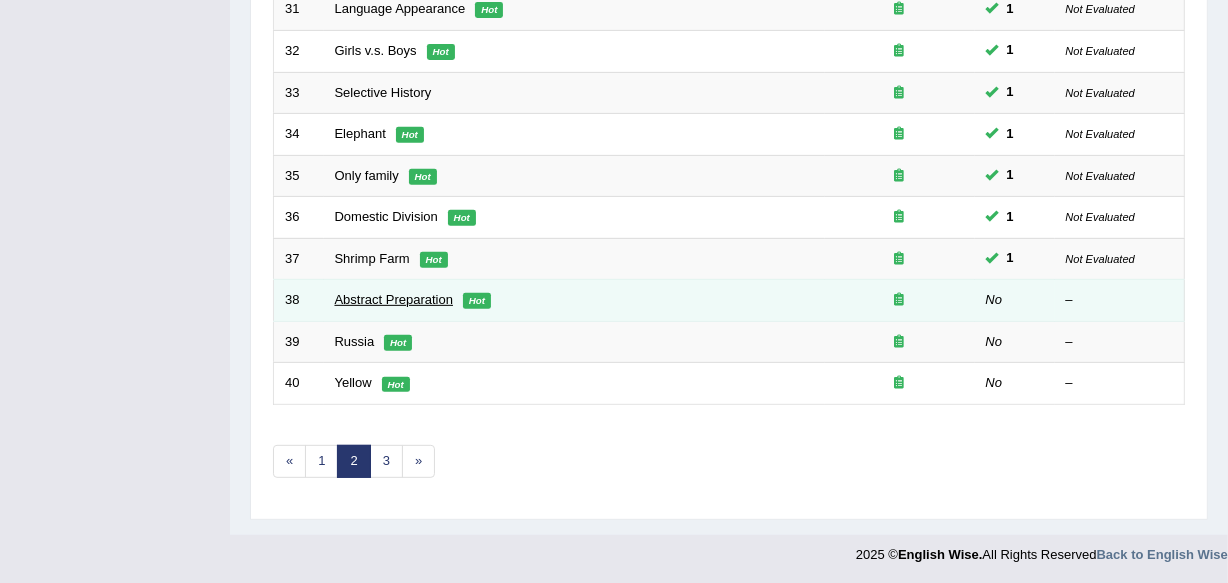 click on "Abstract Preparation" at bounding box center [394, 299] 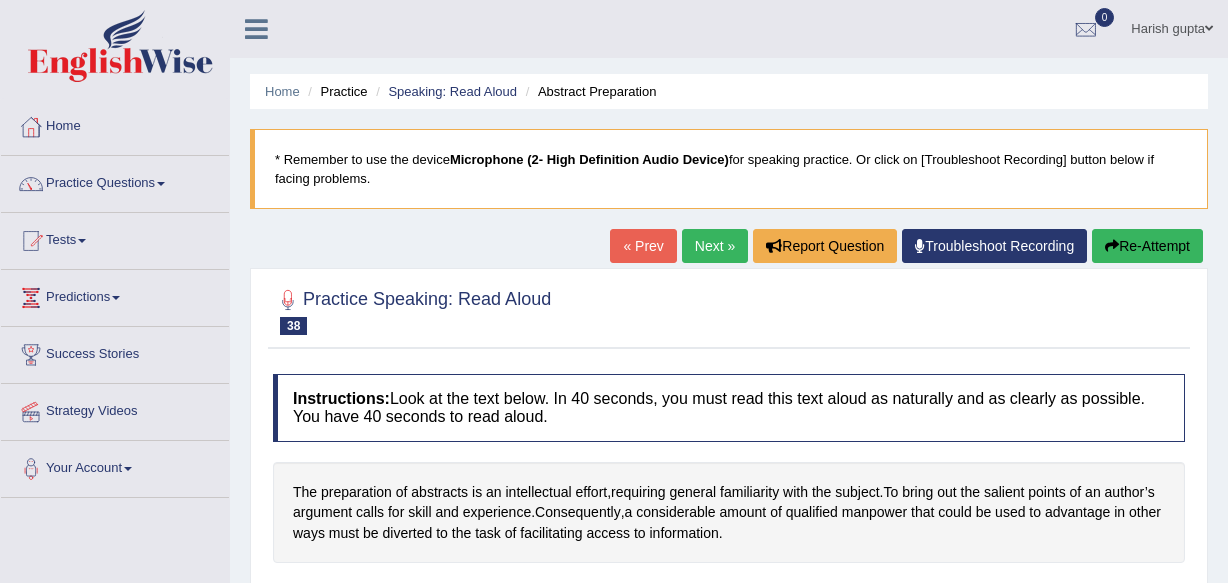 scroll, scrollTop: 0, scrollLeft: 0, axis: both 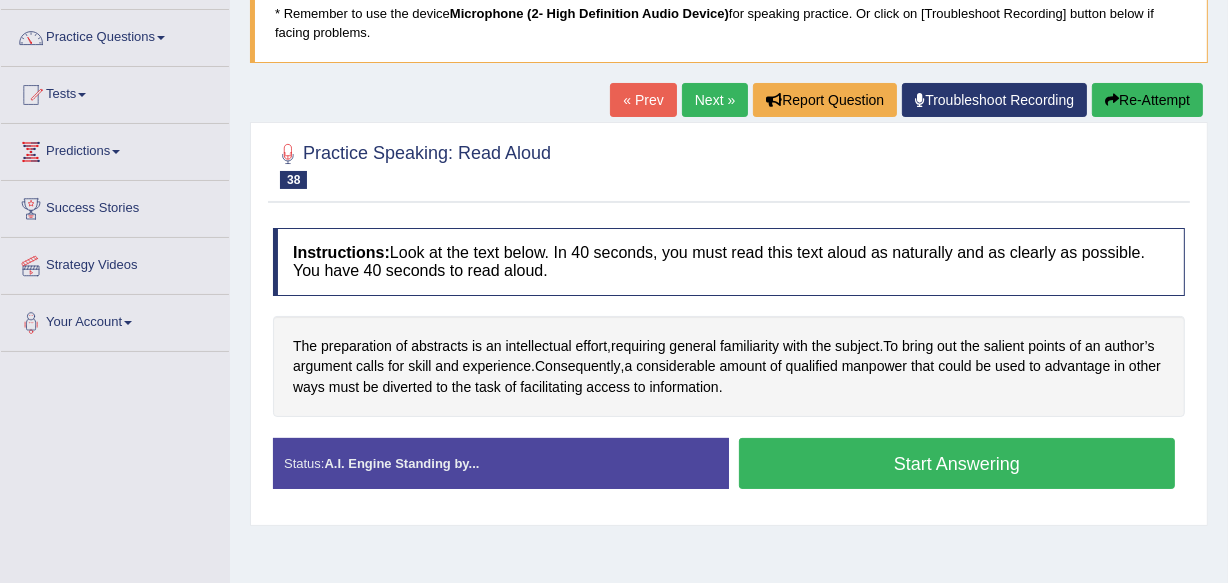 click on "Start Answering" at bounding box center (957, 463) 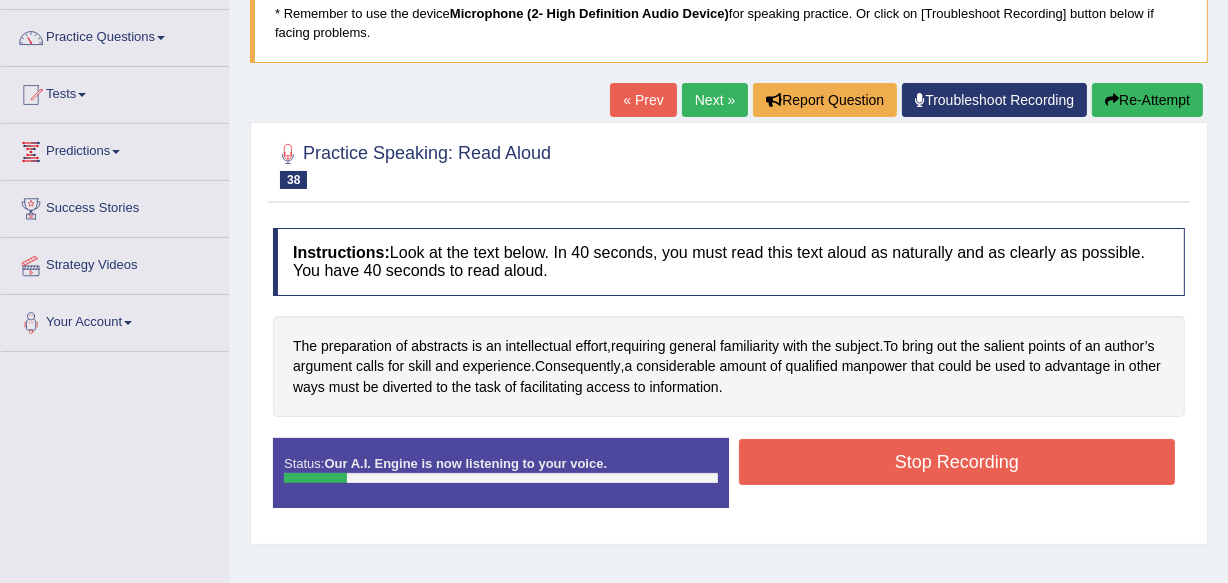 click on "Home
Practice
Speaking: Read Aloud
Abstract Preparation
* Remember to use the device  Microphone (2- High Definition Audio Device)  for speaking practice. Or click on [Troubleshoot Recording] button below if facing problems.
« Prev Next »  Report Question  Troubleshoot Recording  Re-Attempt
Practice Speaking: Read Aloud
38
Abstract Preparation
Instructions:  Look at the text below. In 40 seconds, you must read this text aloud as naturally and as clearly as possible. You have 40 seconds to read aloud.
The   preparation   of   abstracts   is   an   intellectual   effort ,  requiring   general   familiarity   with   the   subject .  To   bring   out   the   salient   points   of   an   author’s   argument   calls   for   skill   and   experience .  Consequently ,  a   considerable   amount   of   qualified" at bounding box center (729, 354) 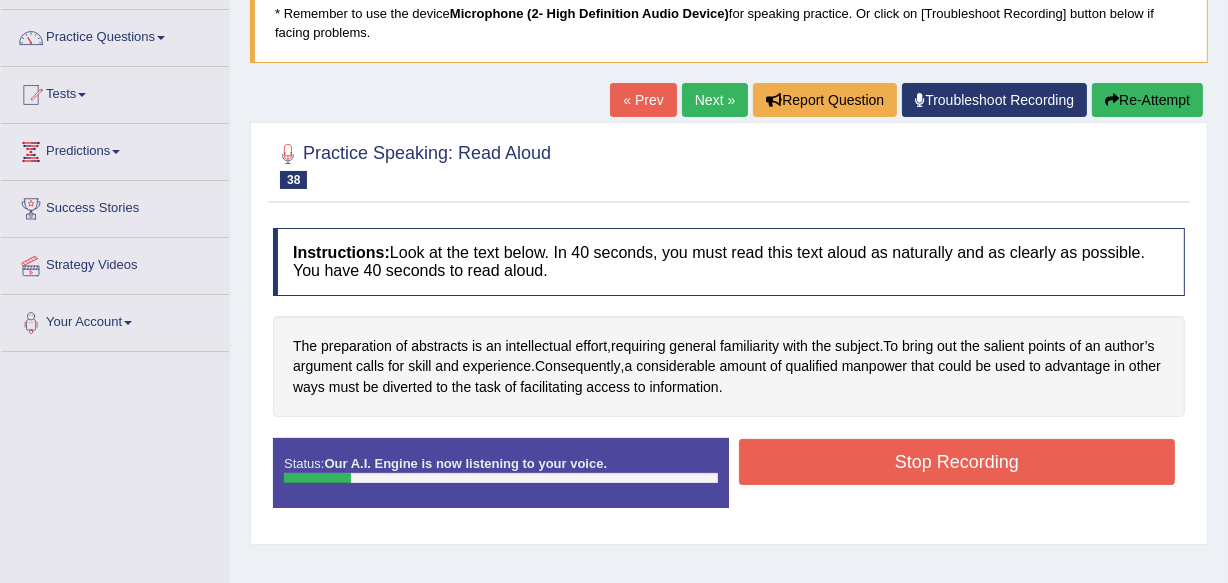 click on "Re-Attempt" at bounding box center (1147, 100) 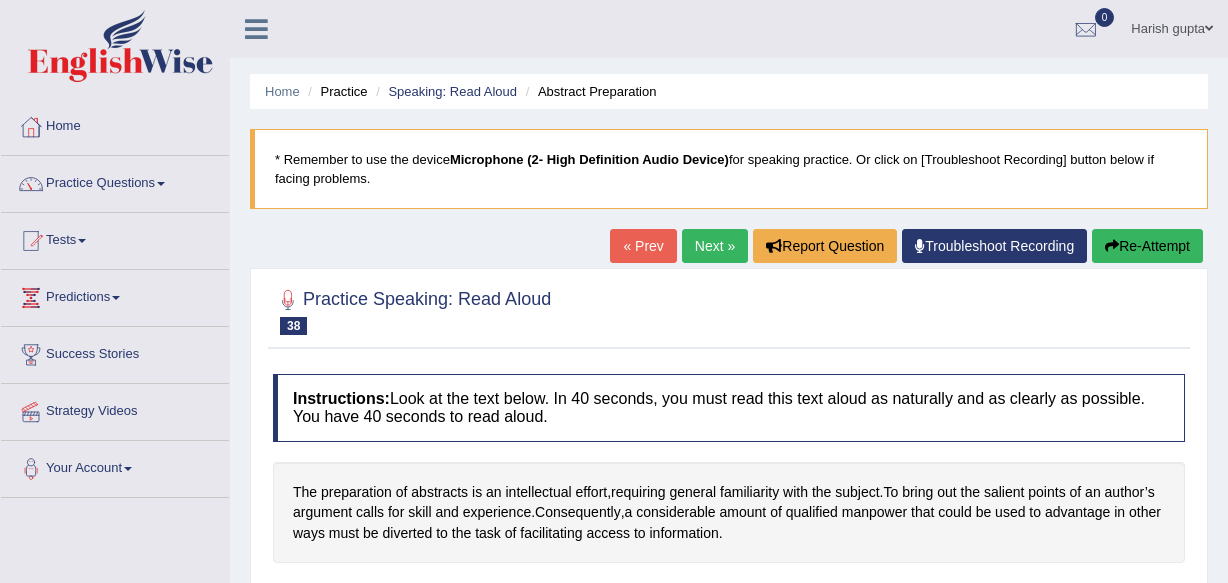 scroll, scrollTop: 161, scrollLeft: 0, axis: vertical 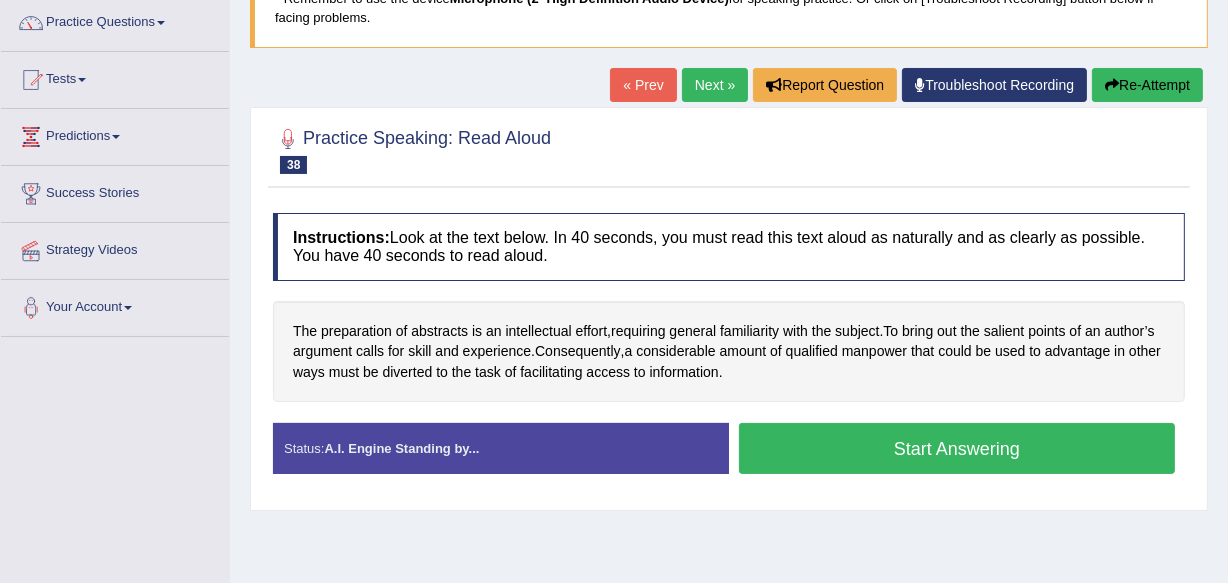 click on "Start Answering" at bounding box center (957, 448) 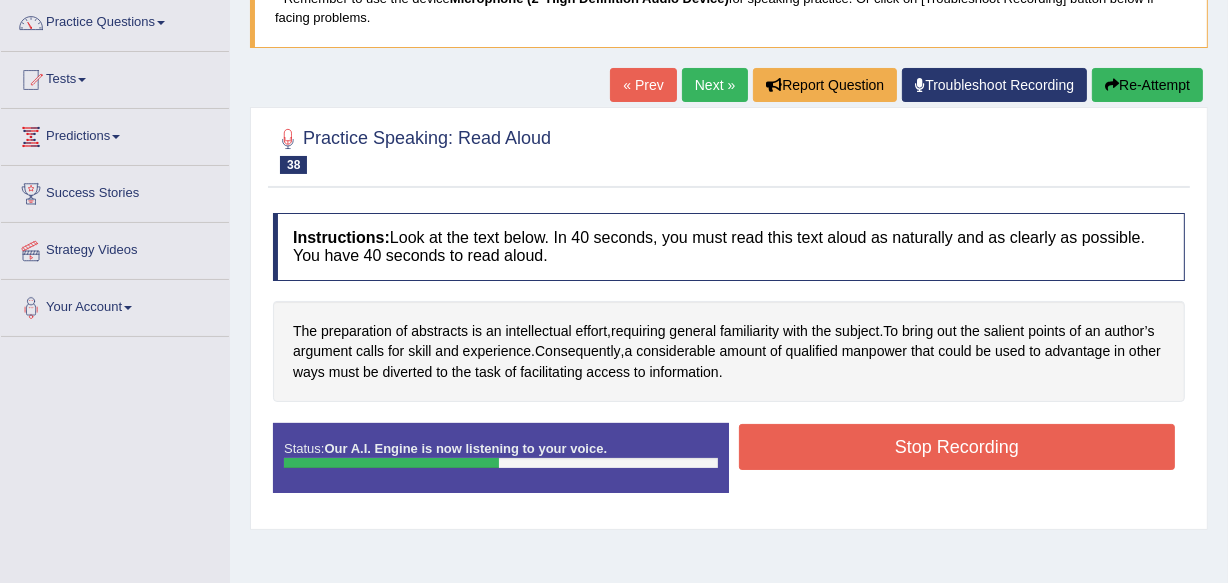 click on "Re-Attempt" at bounding box center (1147, 85) 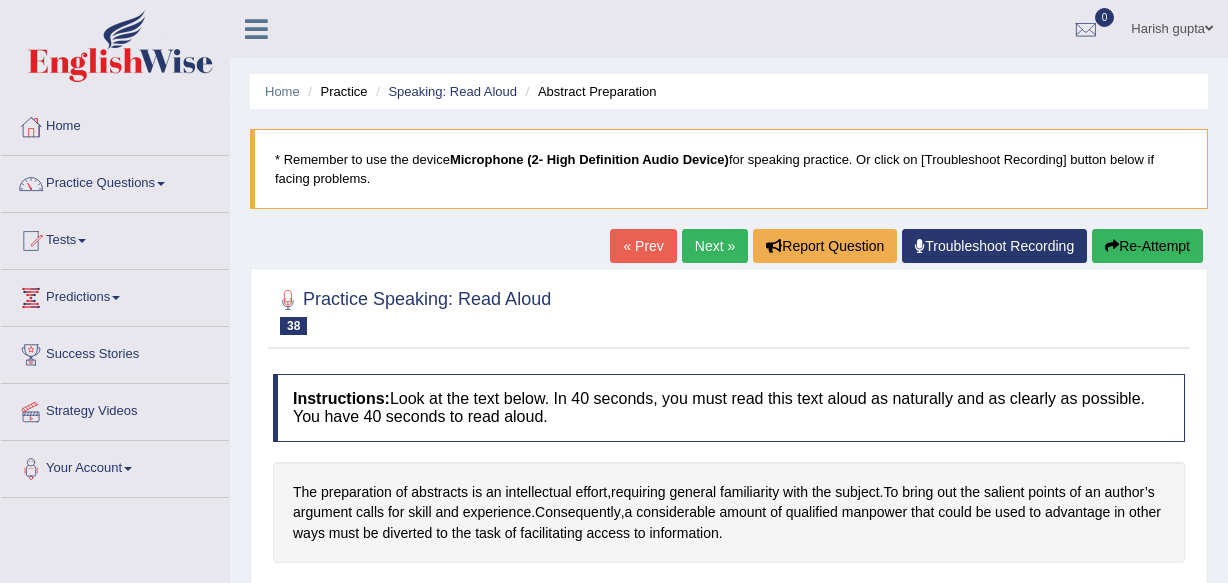 scroll, scrollTop: 168, scrollLeft: 0, axis: vertical 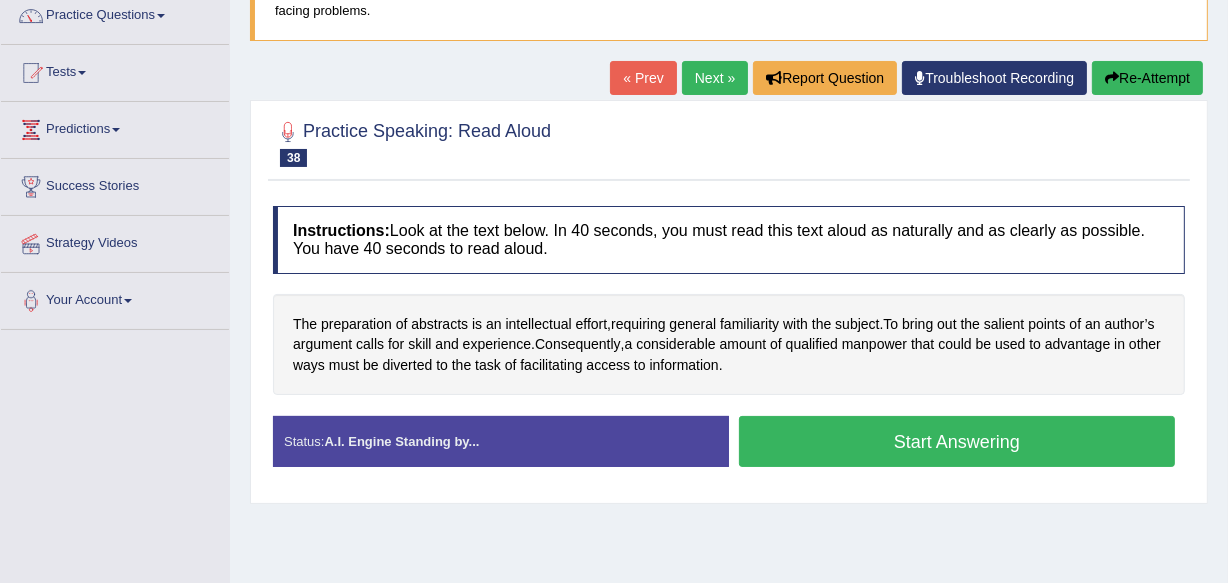 click on "Start Answering" at bounding box center [957, 441] 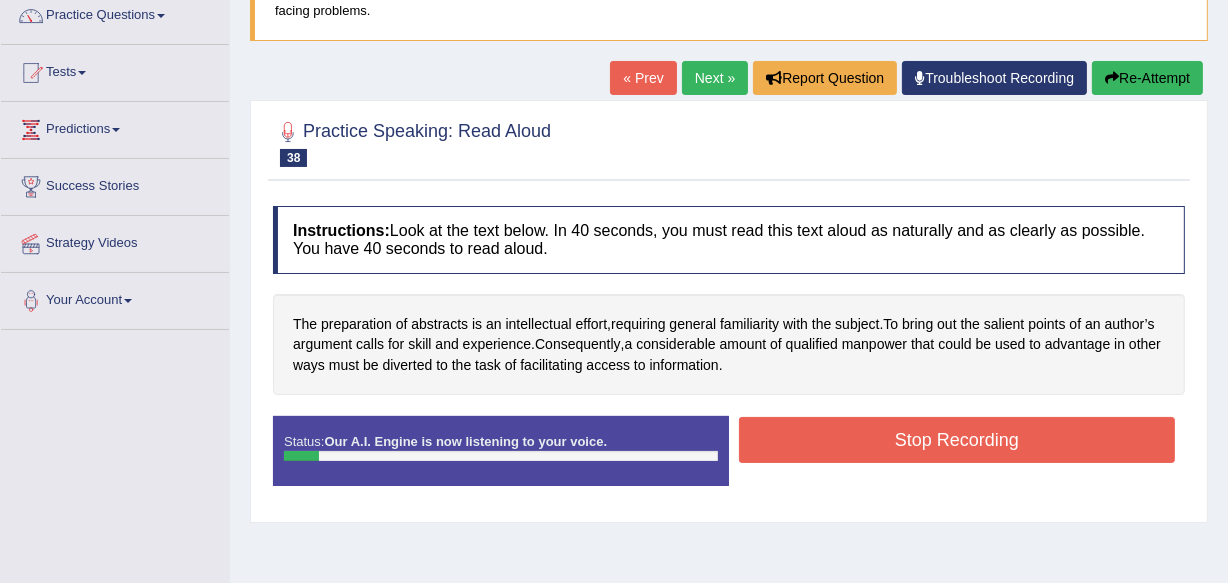 click on "Re-Attempt" at bounding box center (1147, 78) 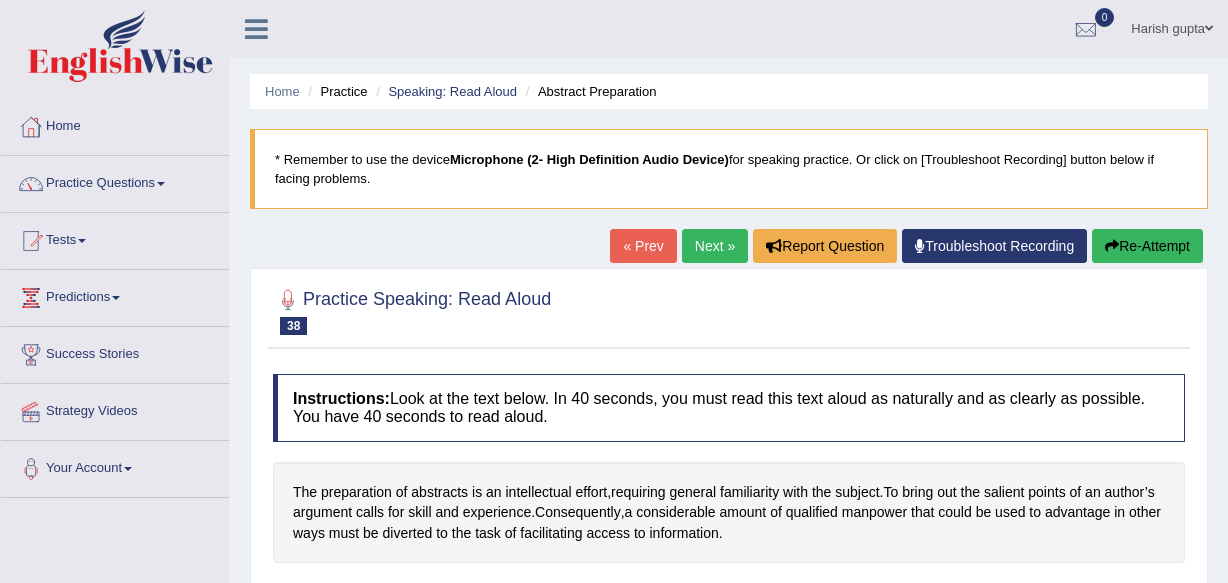 scroll, scrollTop: 174, scrollLeft: 0, axis: vertical 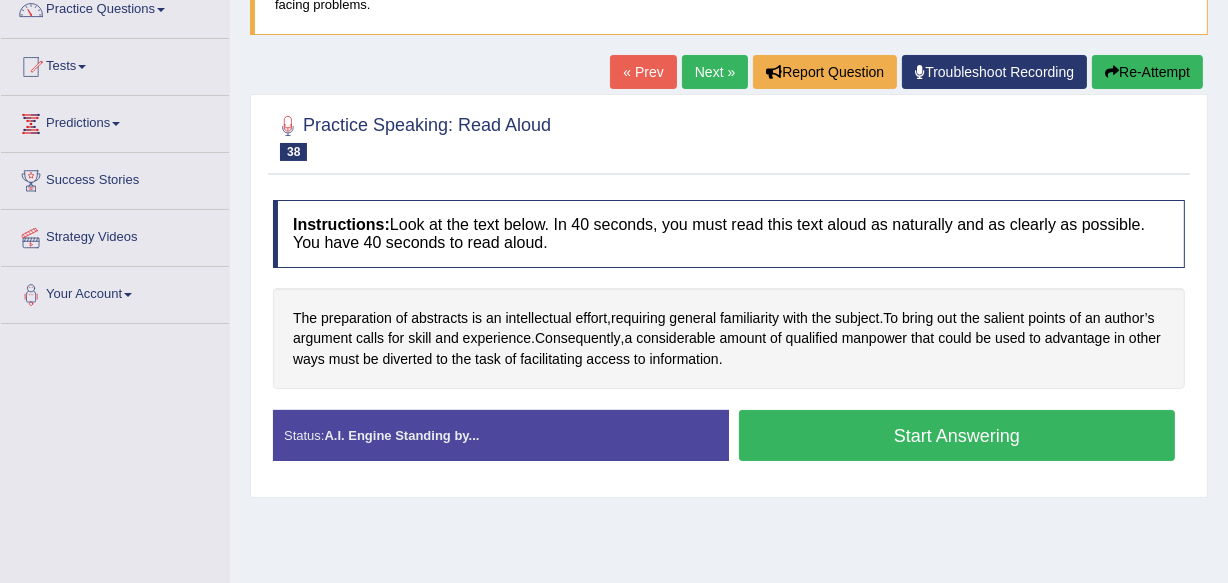click on "Start Answering" at bounding box center (957, 435) 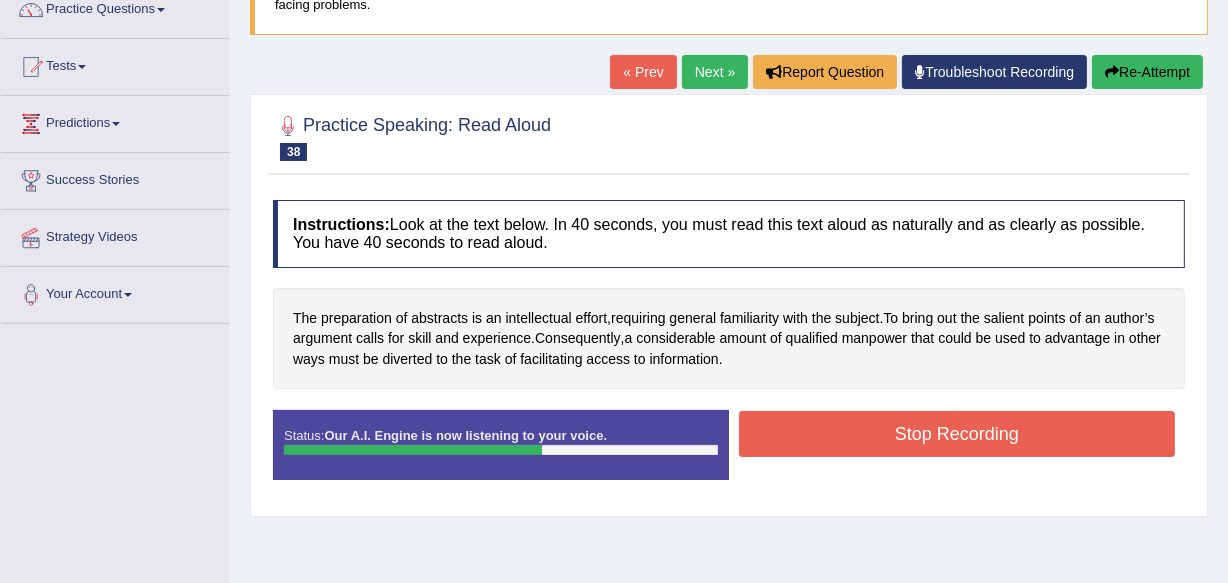 click on "Stop Recording" at bounding box center (957, 434) 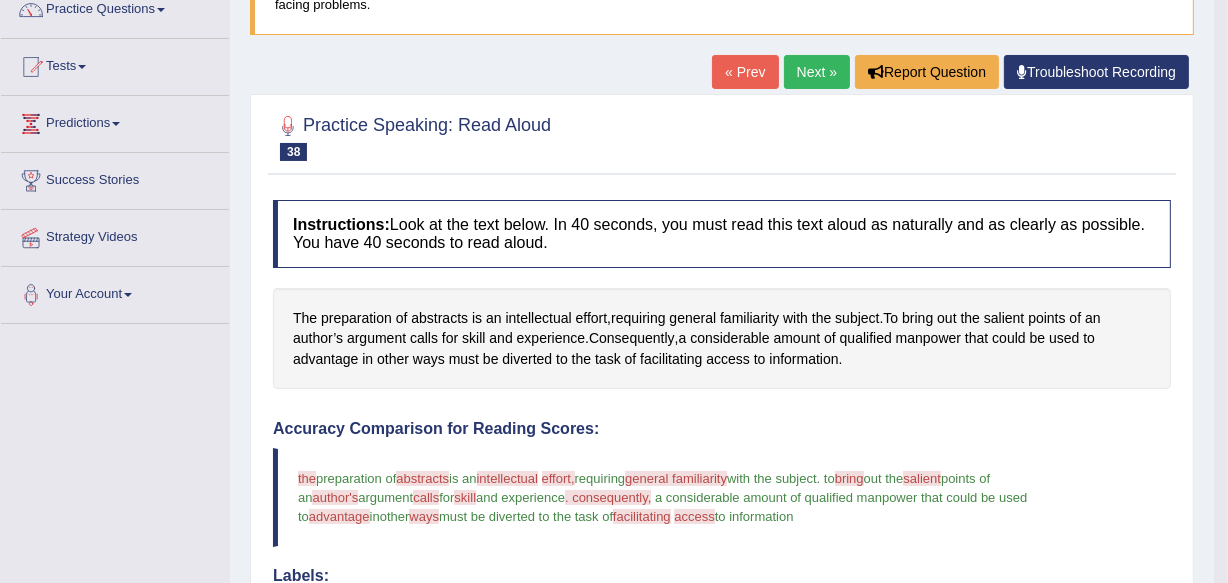 click on "Toggle navigation
Home
Practice Questions   Speaking Practice Read Aloud
Repeat Sentence
Describe Image
Re-tell Lecture
Answer Short Question
Summarize Group Discussion
Respond To A Situation
Writing Practice  Summarize Written Text
Write Essay
Reading Practice  Reading & Writing: Fill In The Blanks
Choose Multiple Answers
Re-order Paragraphs
Fill In The Blanks
Choose Single Answer
Listening Practice  Summarize Spoken Text
Highlight Incorrect Words
Highlight Correct Summary
Select Missing Word
Choose Single Answer
Choose Multiple Answers
Fill In The Blanks
Write From Dictation
Pronunciation
Tests
Take Mock Test" at bounding box center (614, 117) 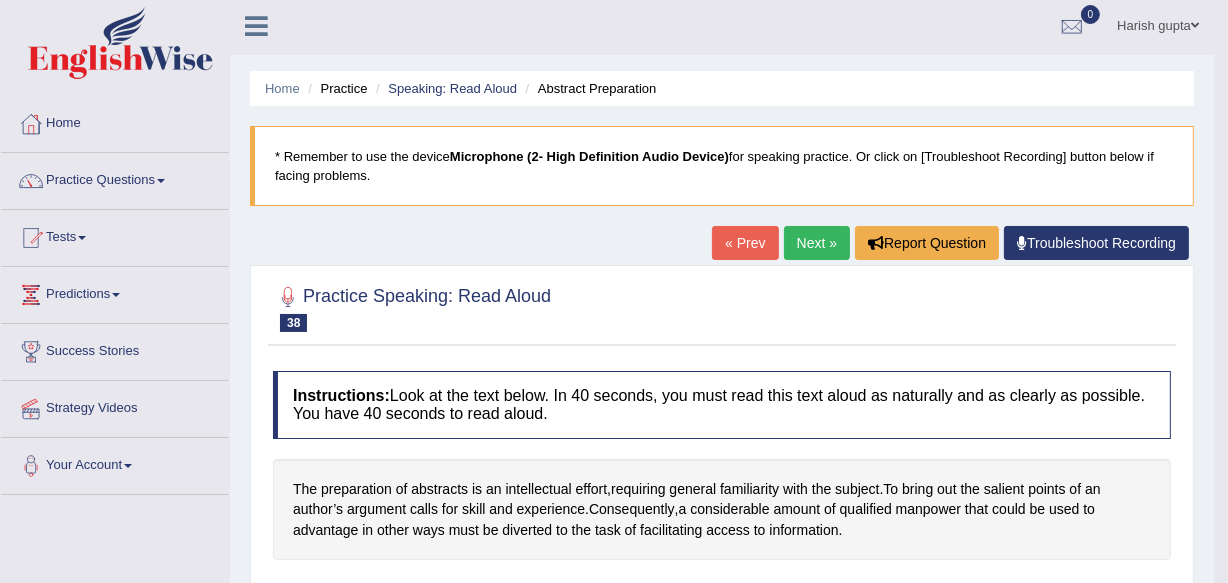 scroll, scrollTop: 0, scrollLeft: 0, axis: both 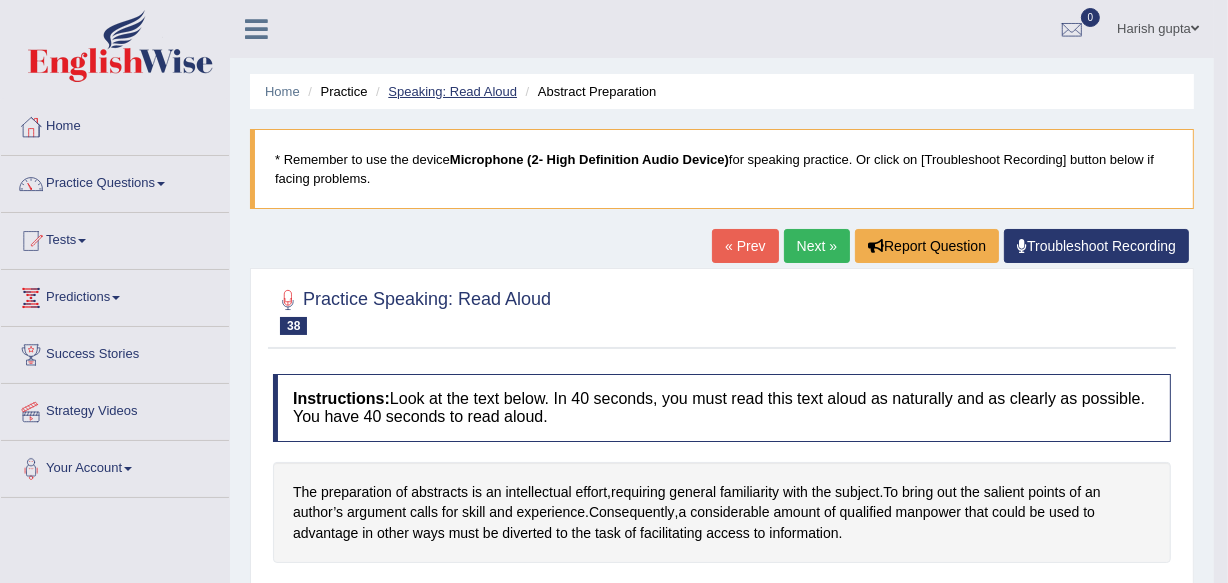 click on "Speaking: Read Aloud" at bounding box center [452, 91] 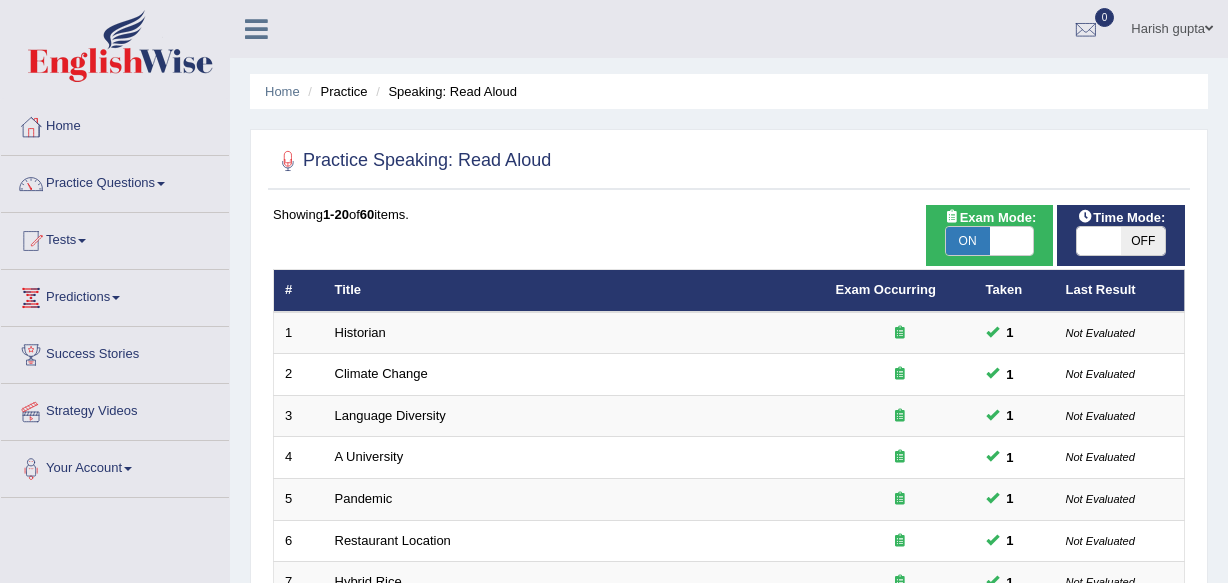 scroll, scrollTop: 0, scrollLeft: 0, axis: both 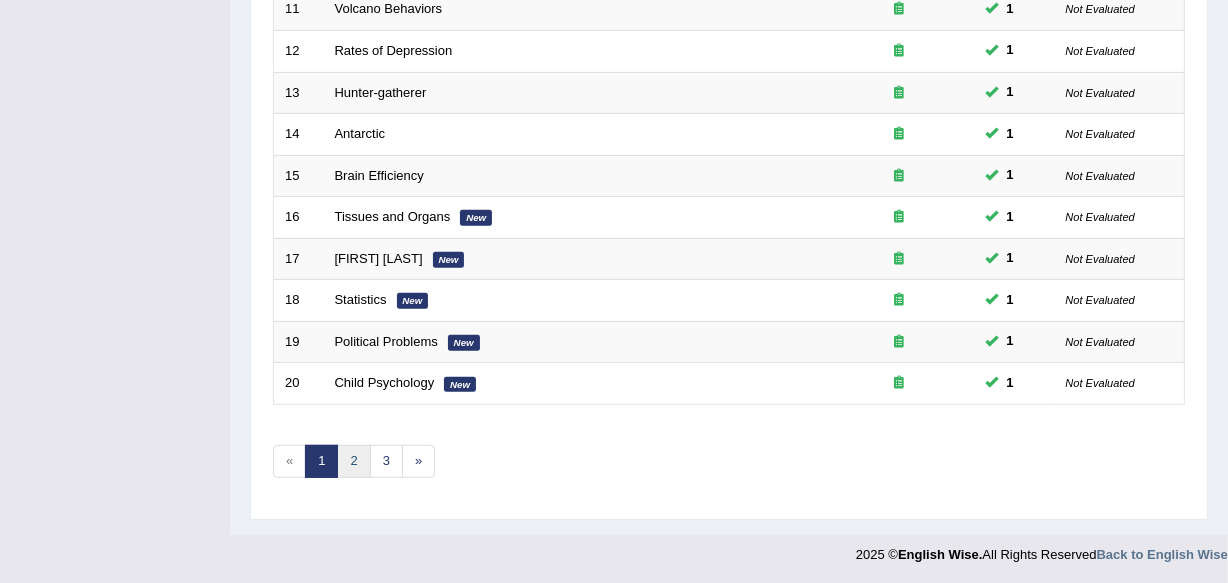 click on "2" at bounding box center (353, 461) 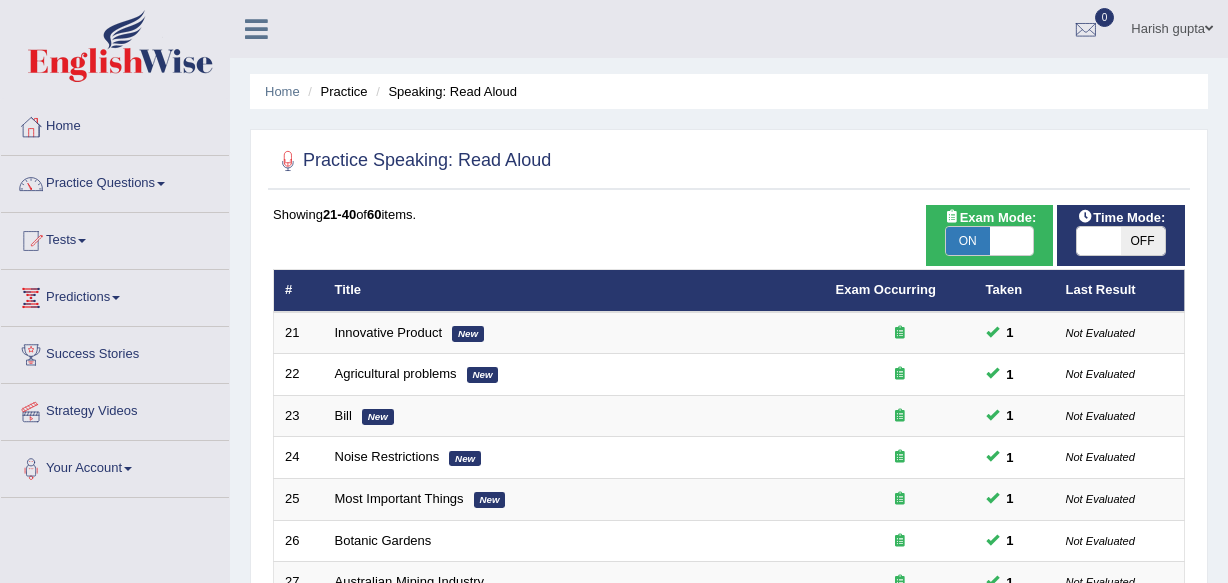 scroll, scrollTop: 0, scrollLeft: 0, axis: both 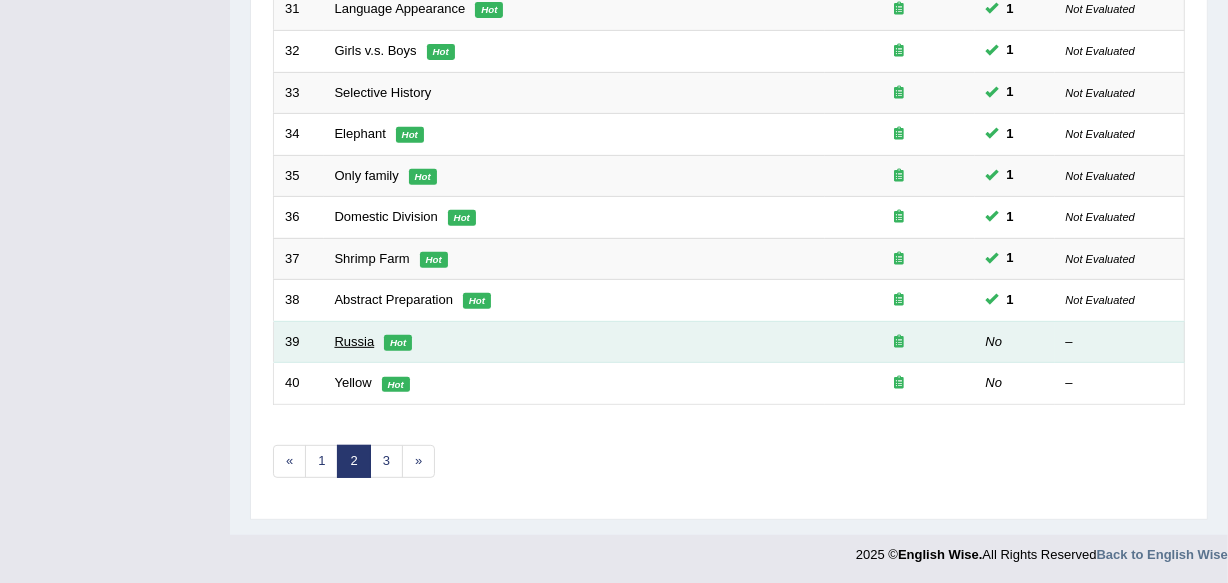 click on "Russia" at bounding box center (355, 341) 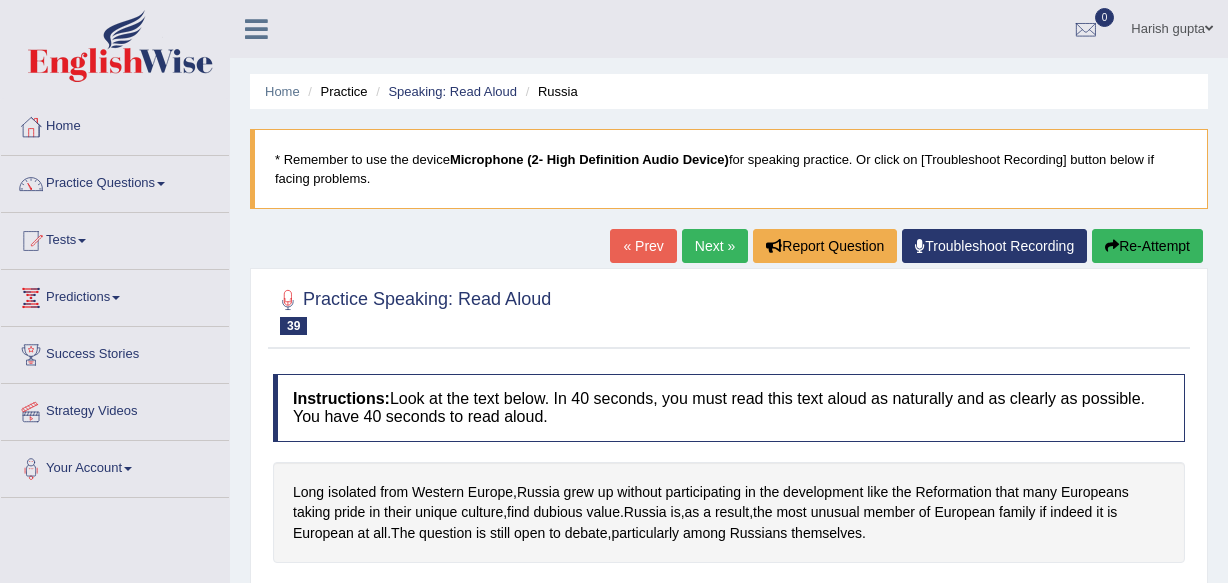 scroll, scrollTop: 0, scrollLeft: 0, axis: both 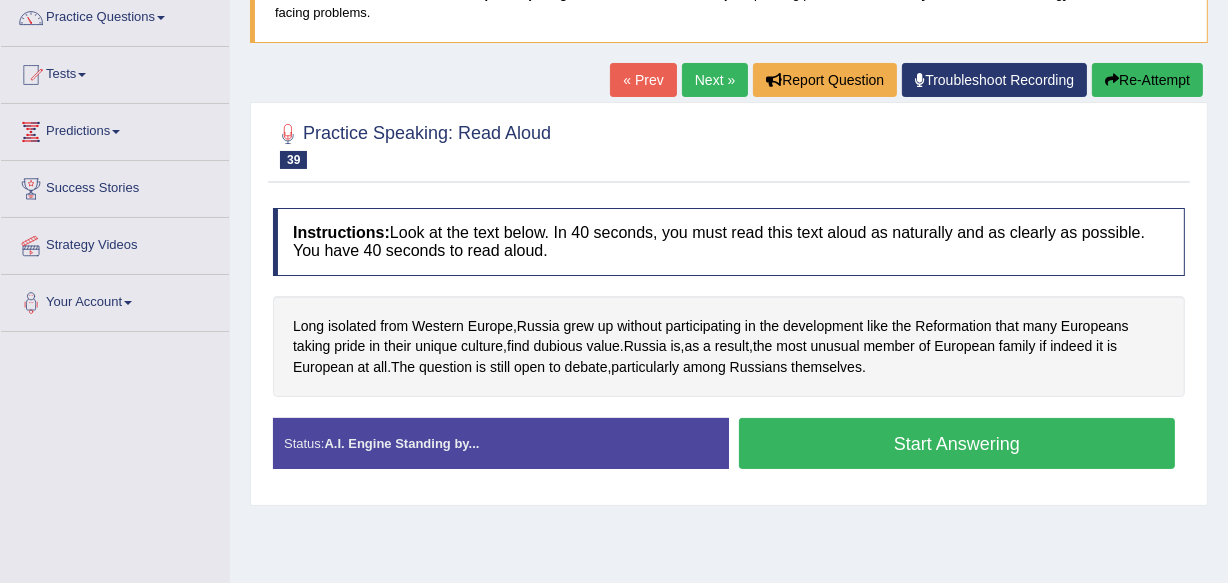 click on "Start Answering" at bounding box center [957, 443] 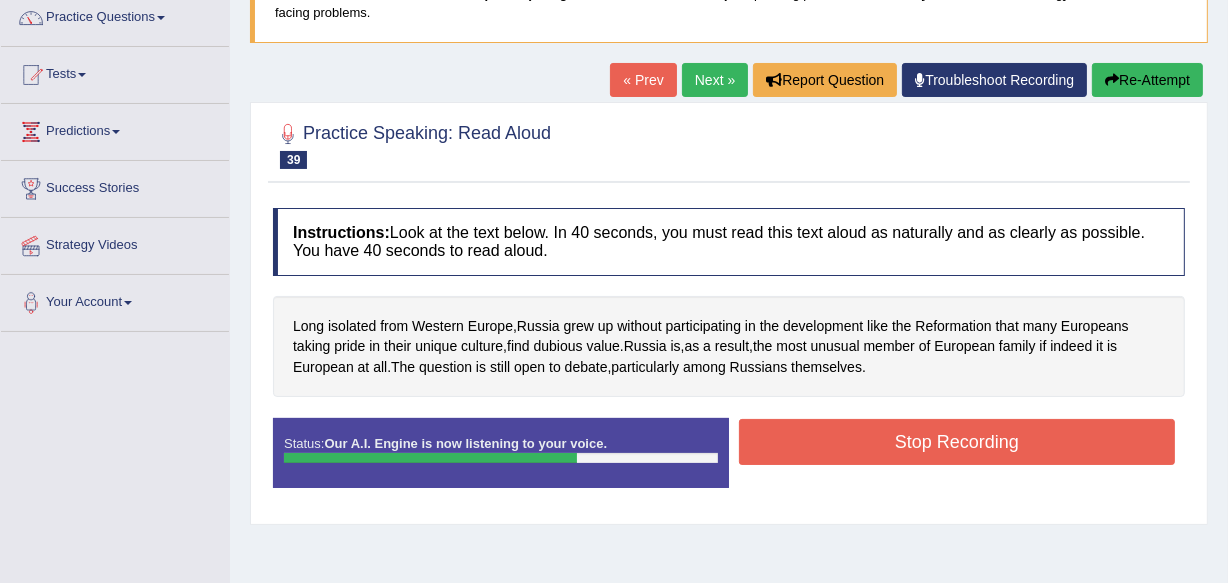 click on "Stop Recording" at bounding box center [957, 442] 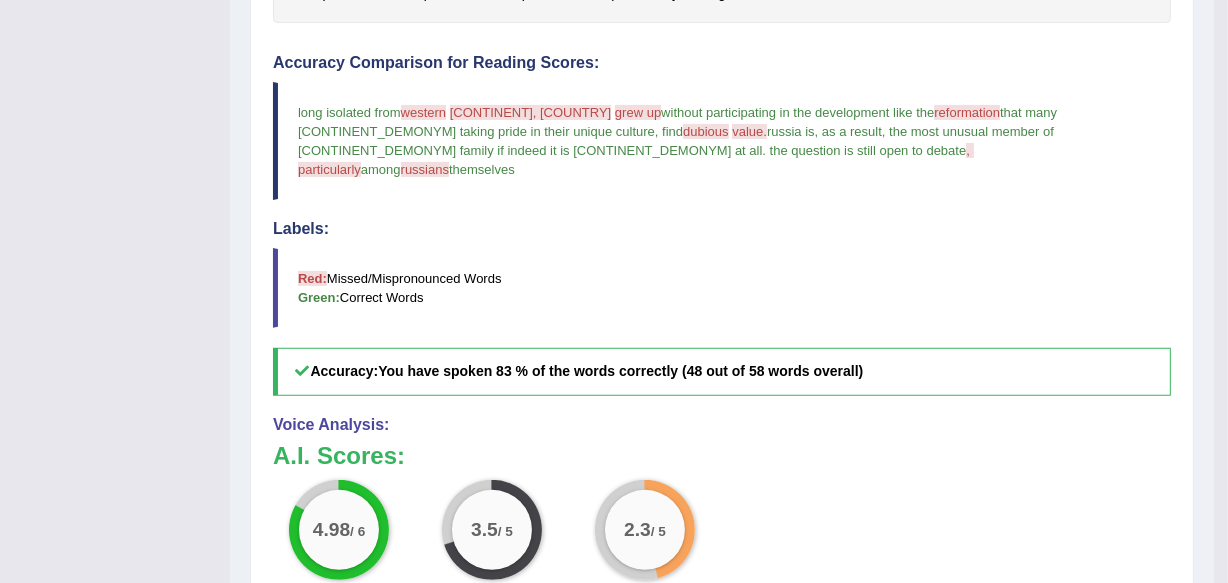 scroll, scrollTop: 559, scrollLeft: 0, axis: vertical 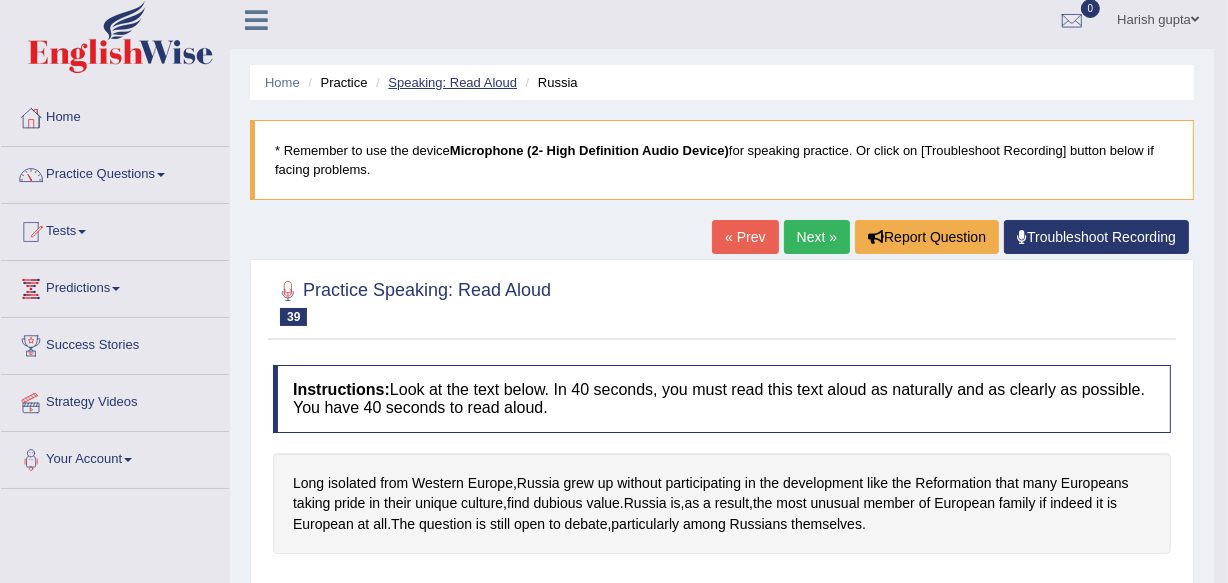 click on "Speaking: Read Aloud" at bounding box center (452, 82) 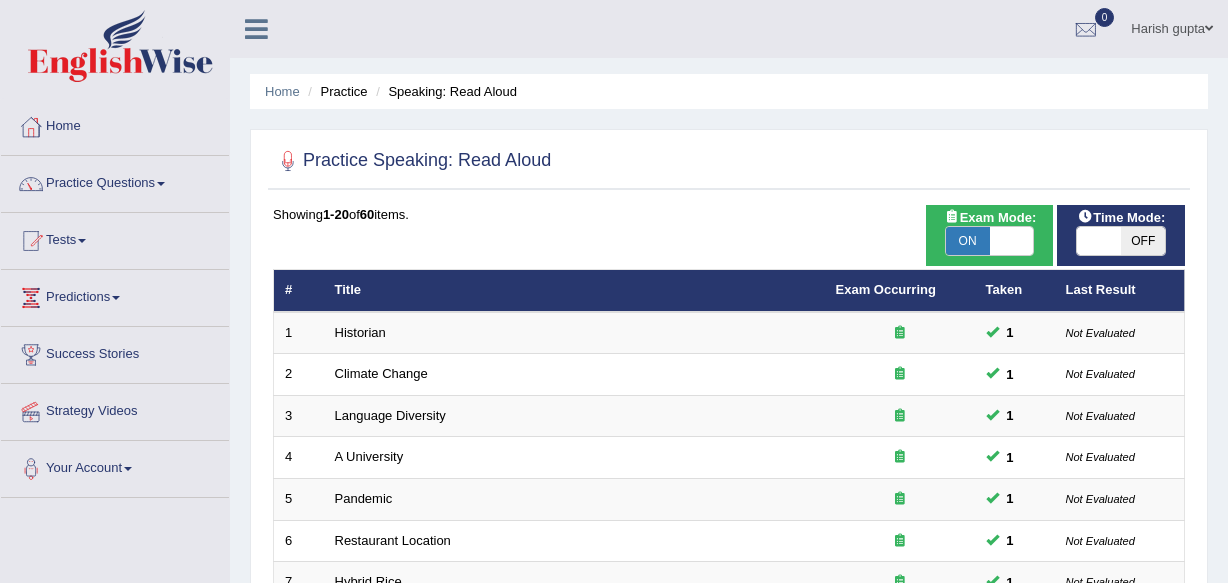 scroll, scrollTop: 0, scrollLeft: 0, axis: both 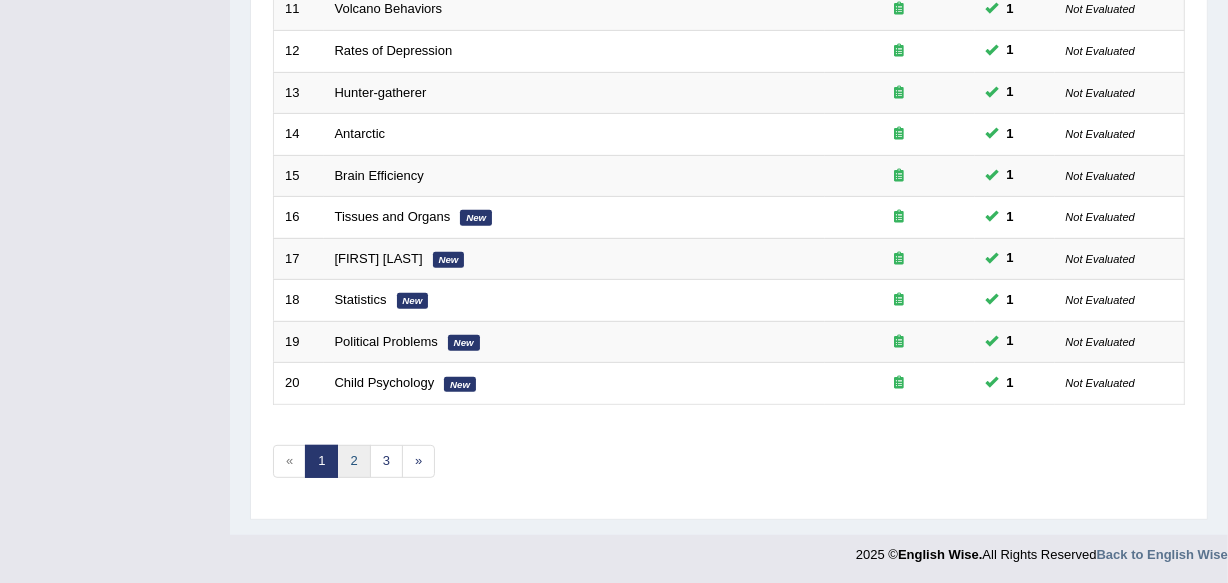 click on "2" at bounding box center (353, 461) 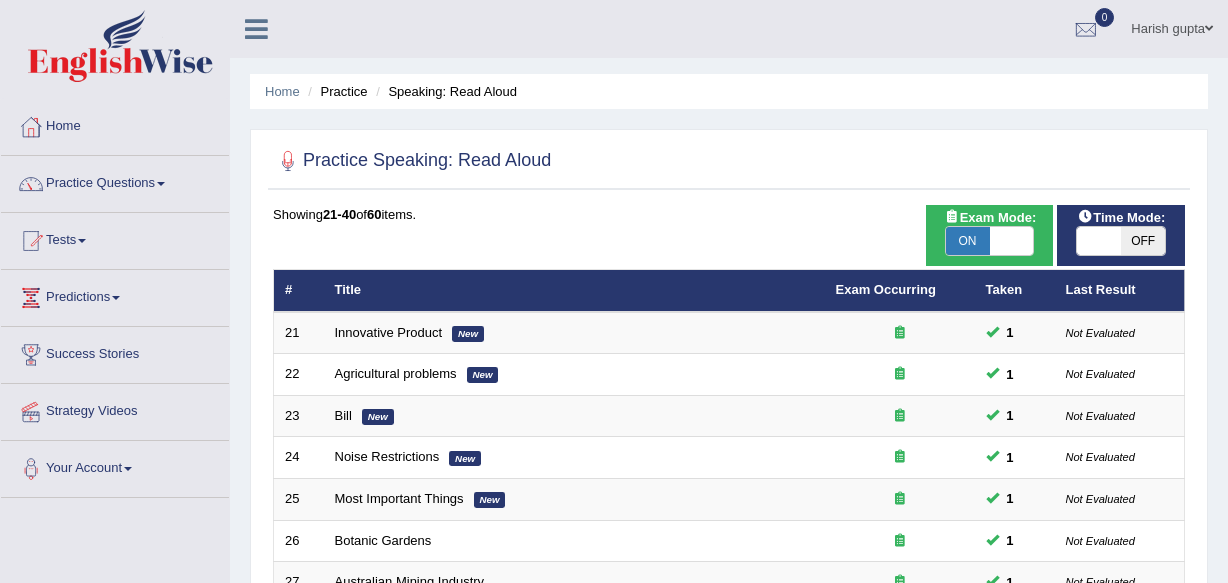scroll, scrollTop: 0, scrollLeft: 0, axis: both 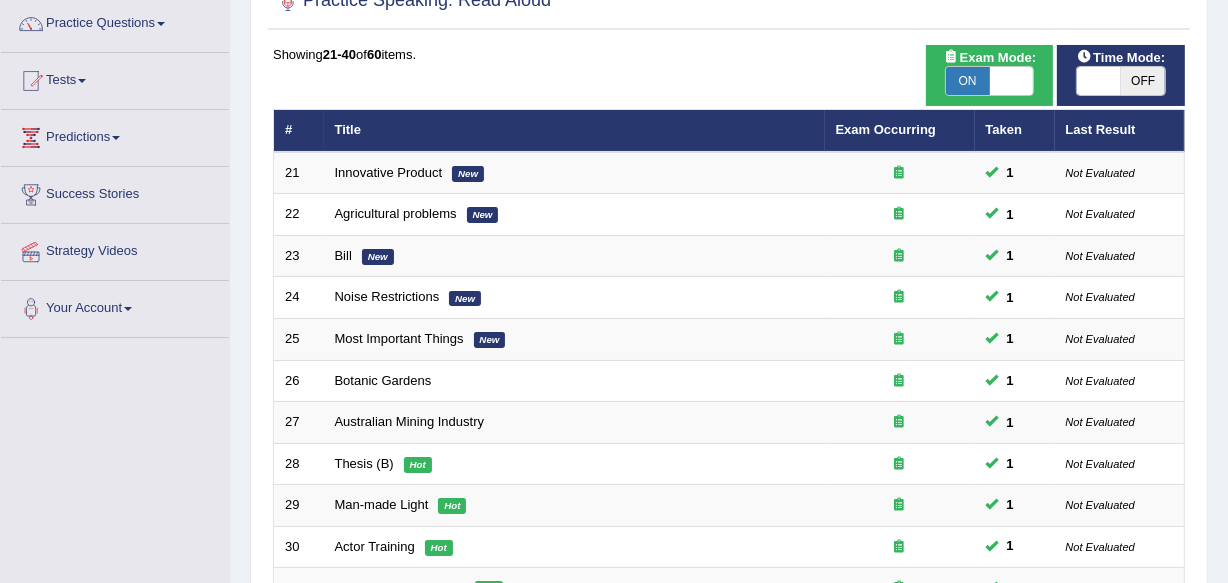 click on "OFF" at bounding box center (1143, 81) 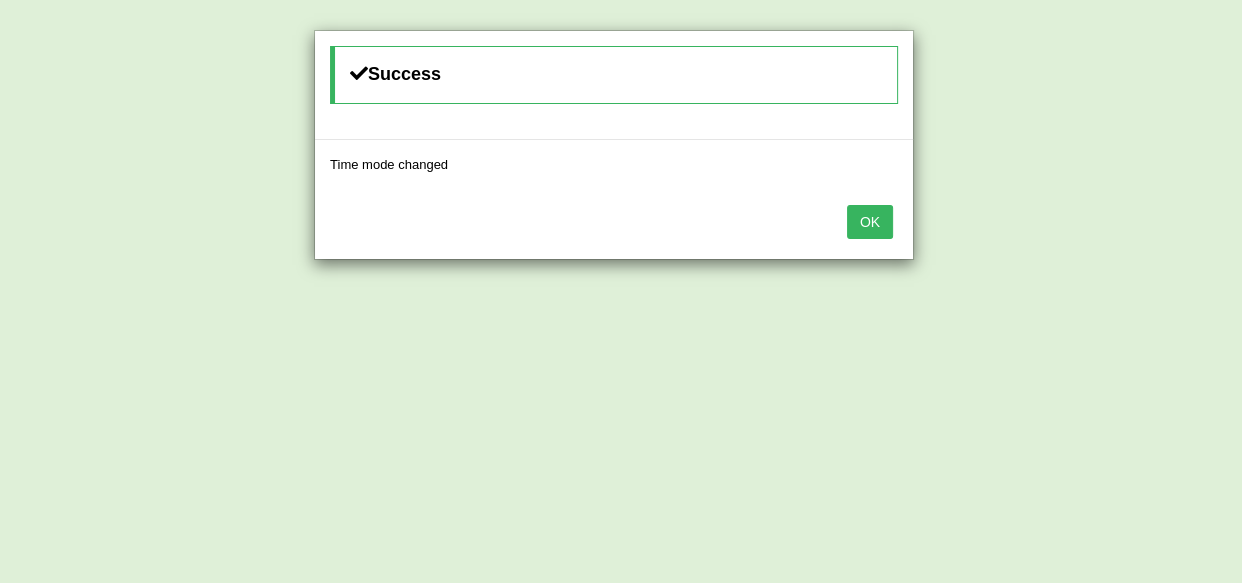 click on "OK" at bounding box center (870, 222) 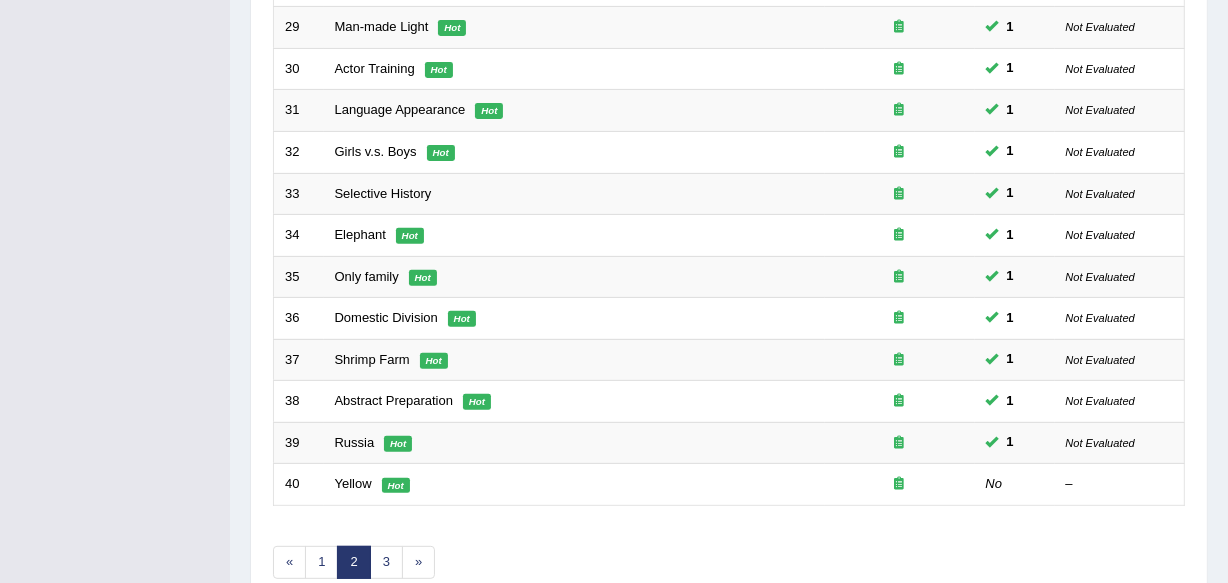 scroll, scrollTop: 739, scrollLeft: 0, axis: vertical 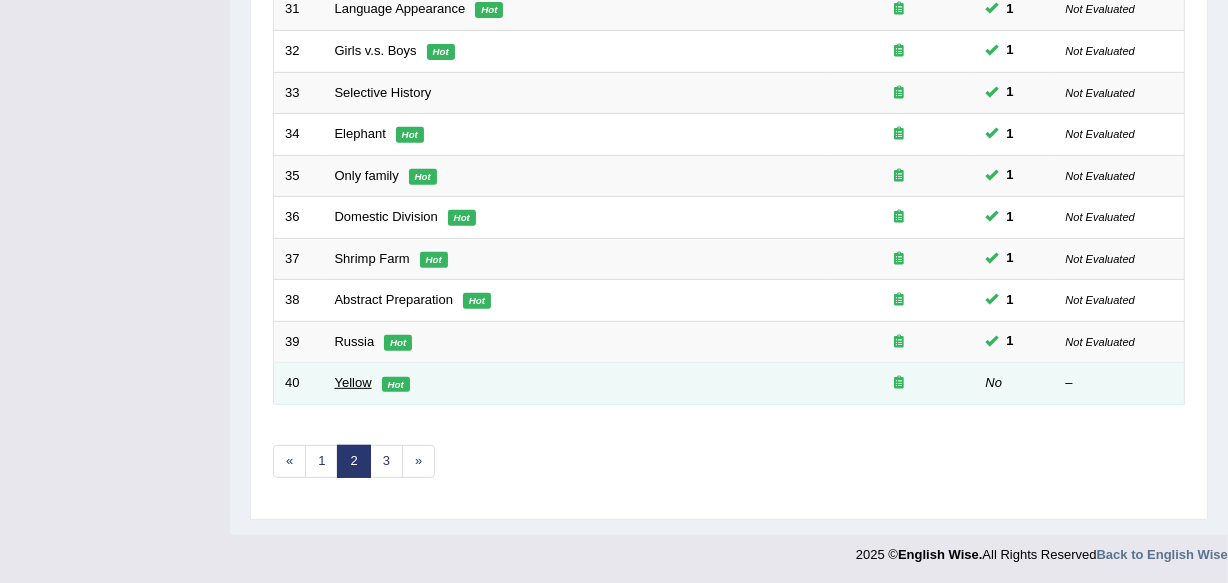click on "Yellow" at bounding box center (353, 382) 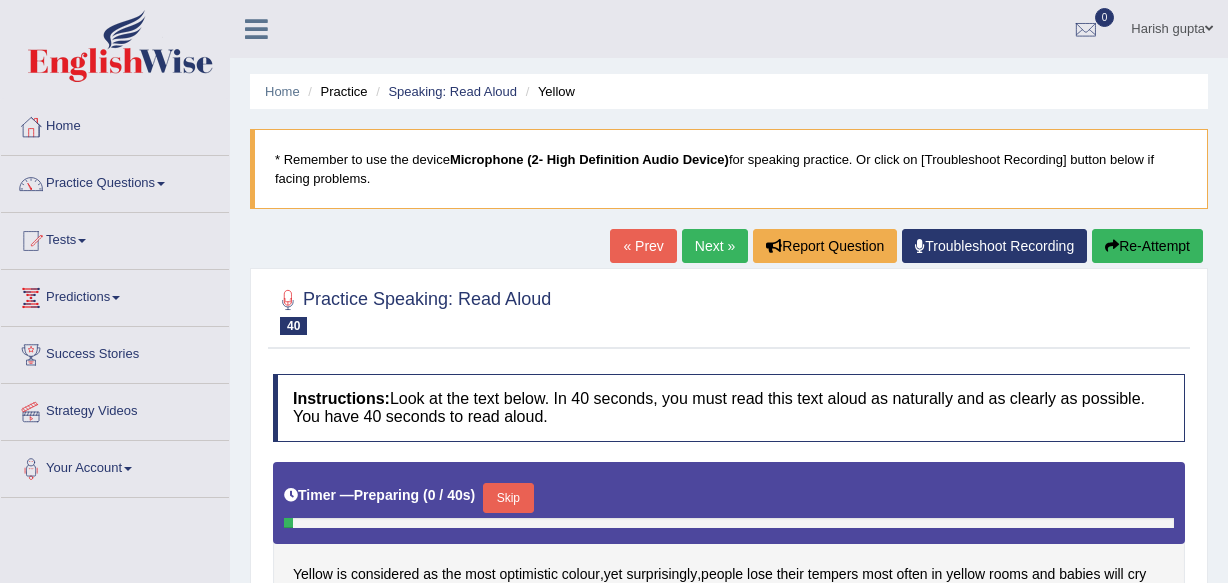 scroll, scrollTop: 0, scrollLeft: 0, axis: both 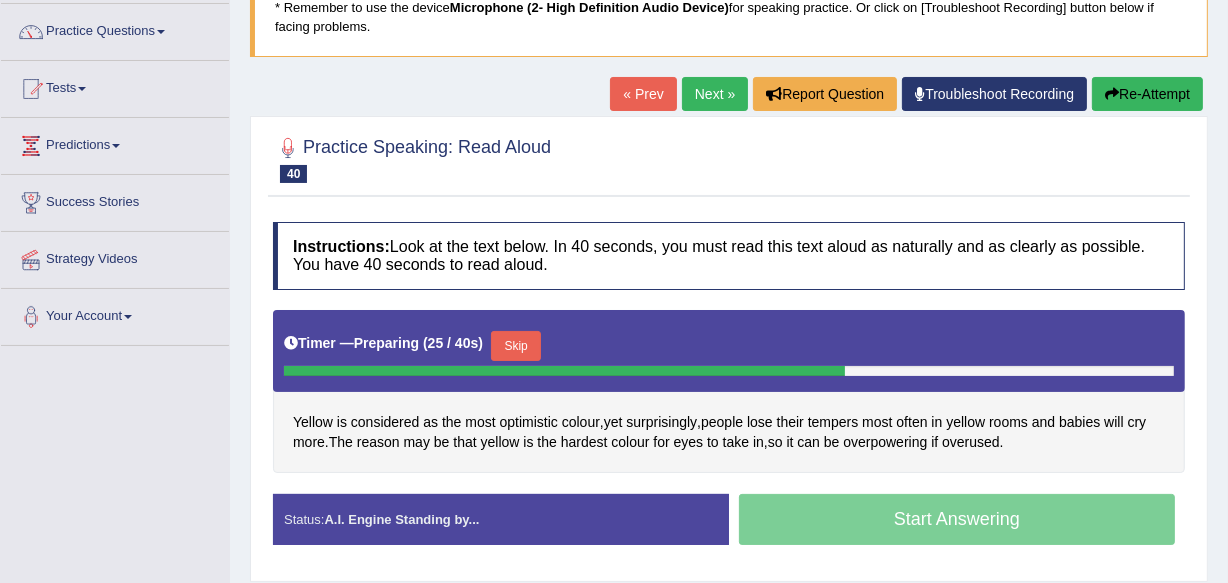 click on "Skip" at bounding box center (516, 346) 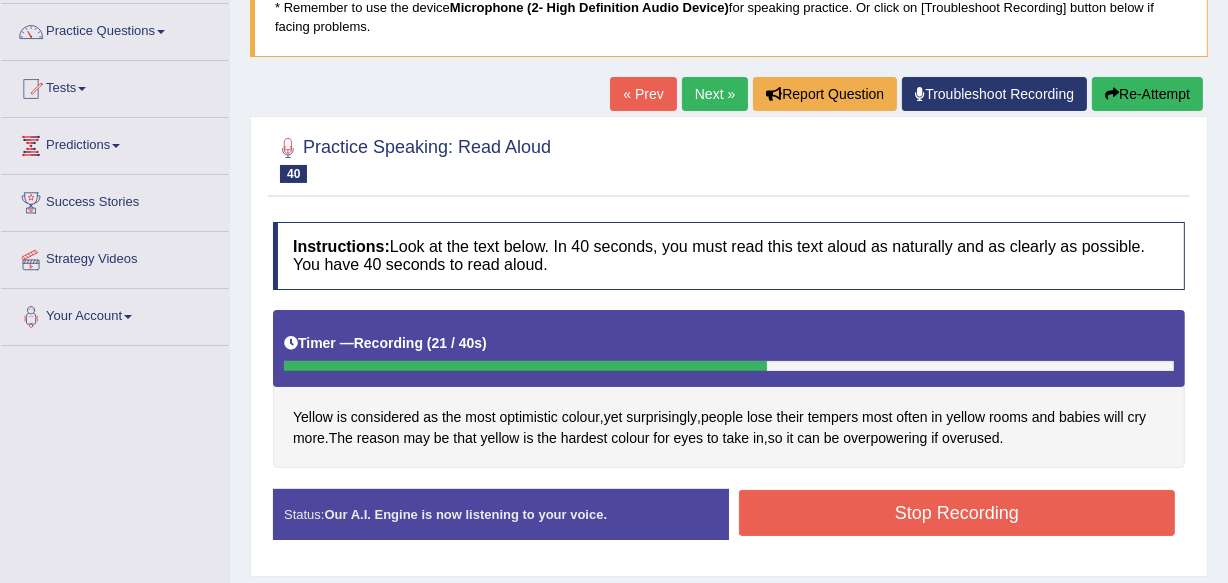 click on "Re-Attempt" at bounding box center (1147, 94) 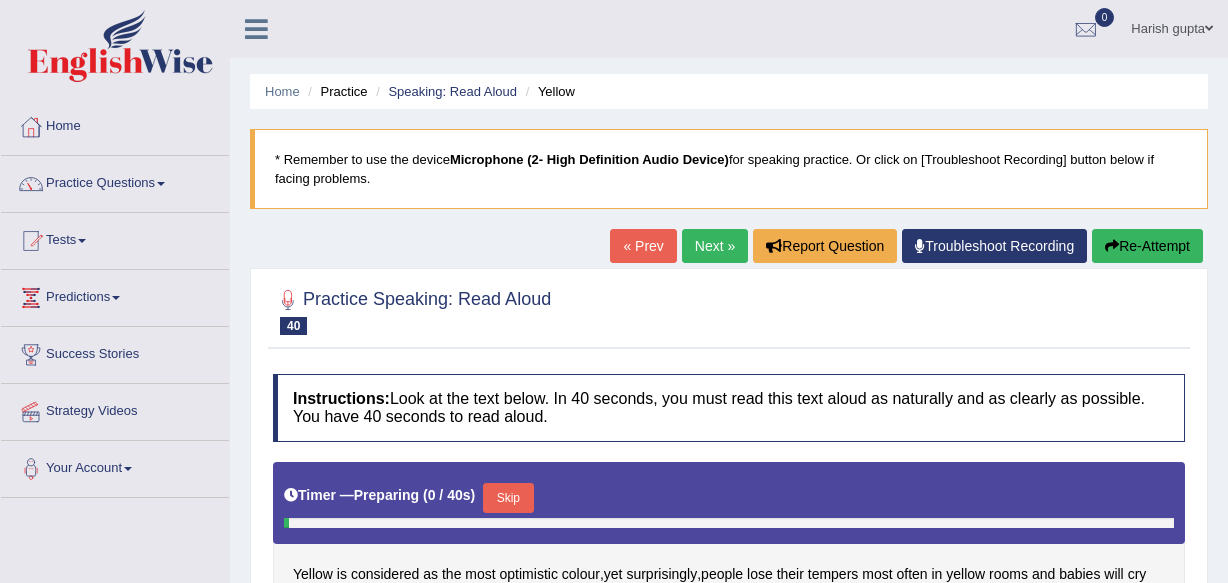 scroll, scrollTop: 168, scrollLeft: 0, axis: vertical 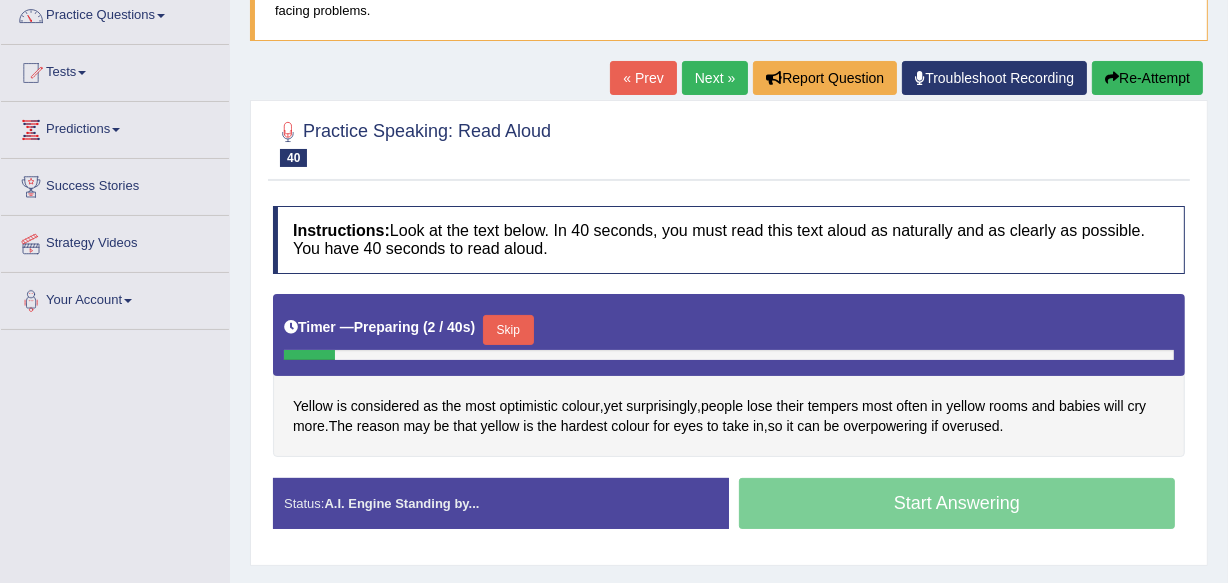click on "Skip" at bounding box center (508, 330) 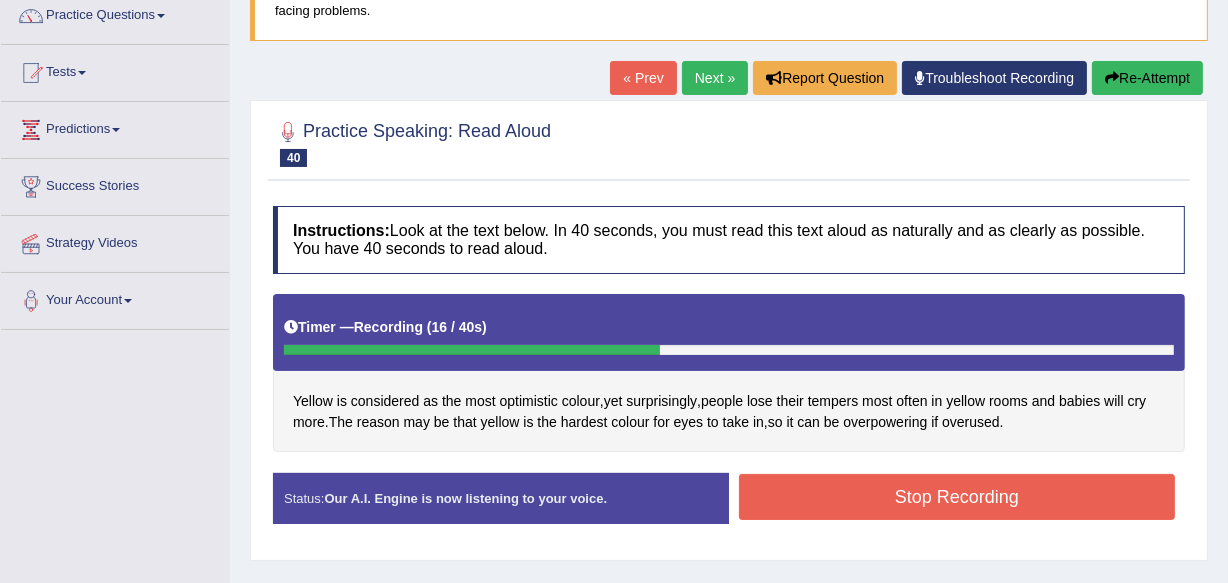 click on "Stop Recording" at bounding box center [957, 497] 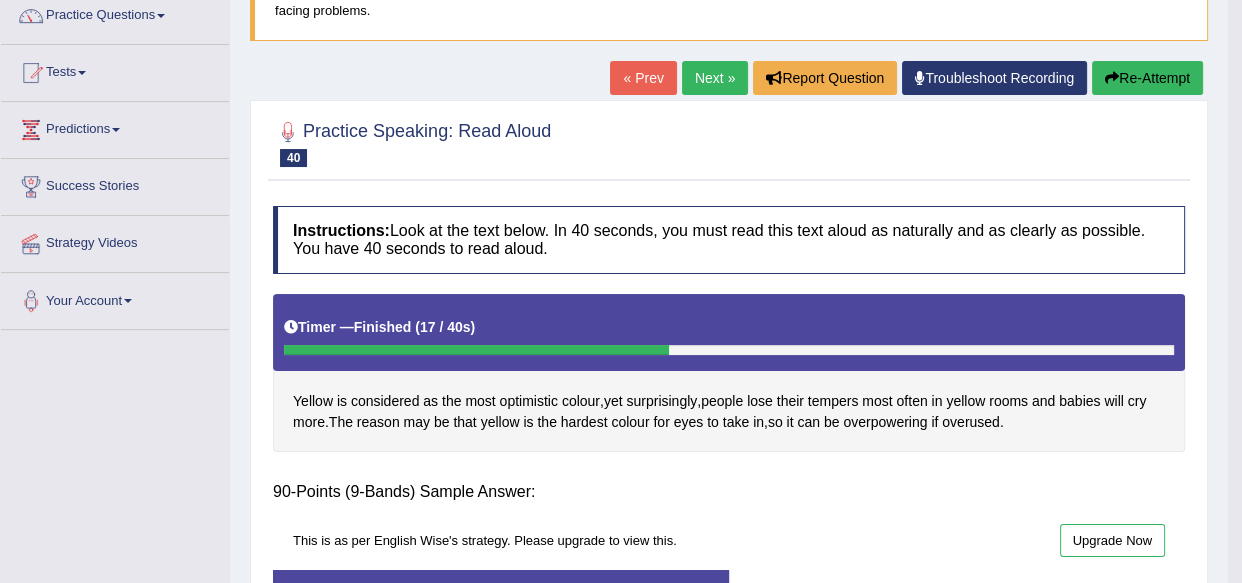 drag, startPoint x: 822, startPoint y: 509, endPoint x: 1240, endPoint y: 528, distance: 418.4316 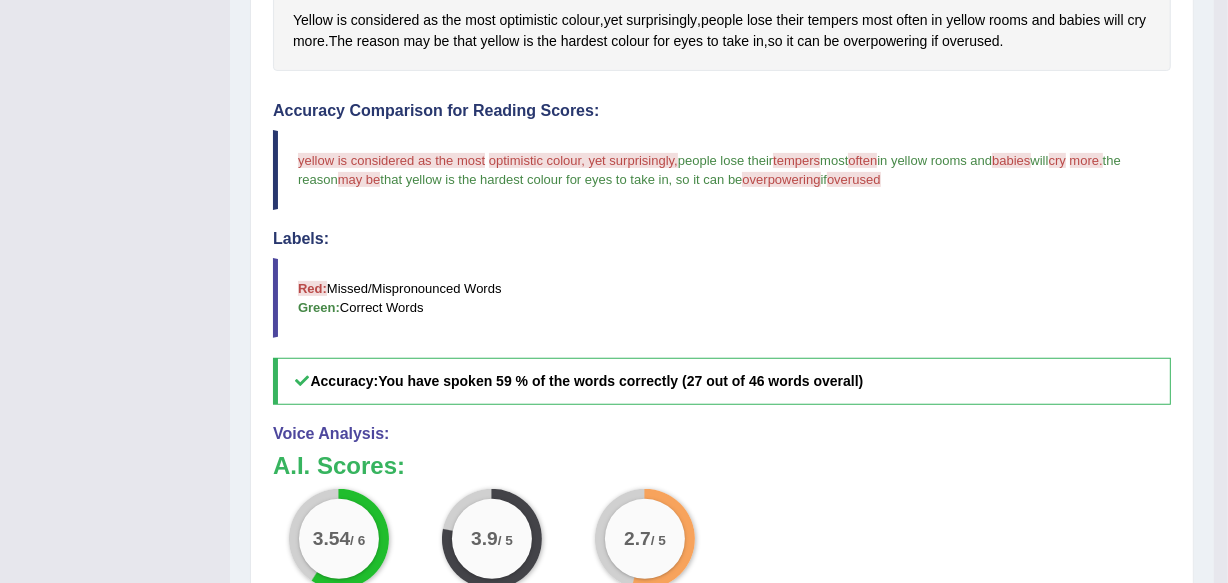scroll, scrollTop: 560, scrollLeft: 0, axis: vertical 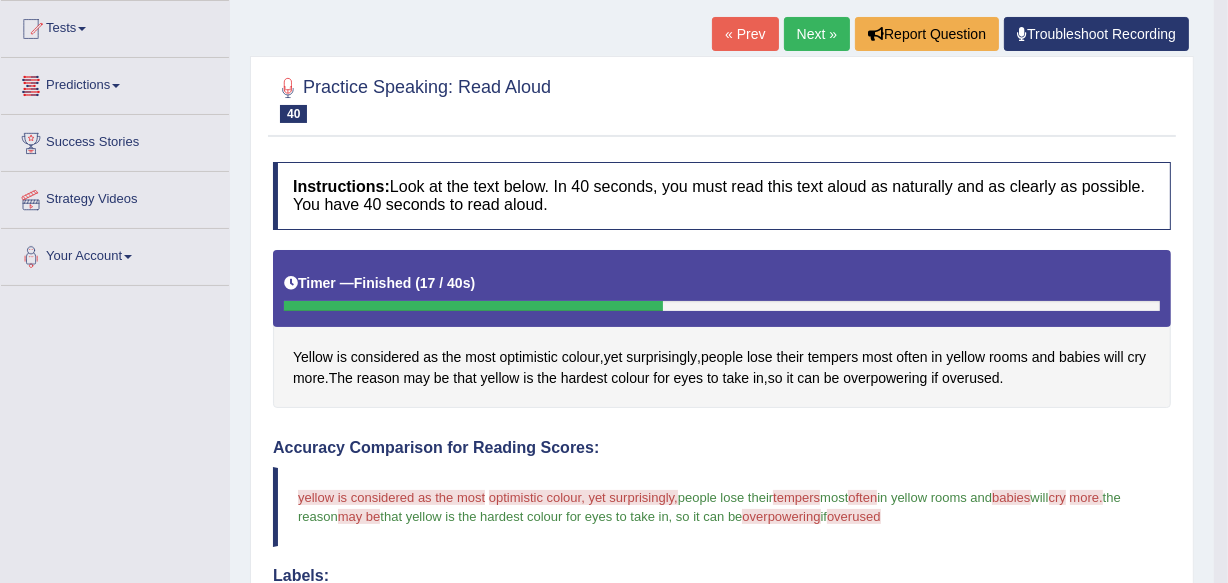 click at bounding box center (116, 86) 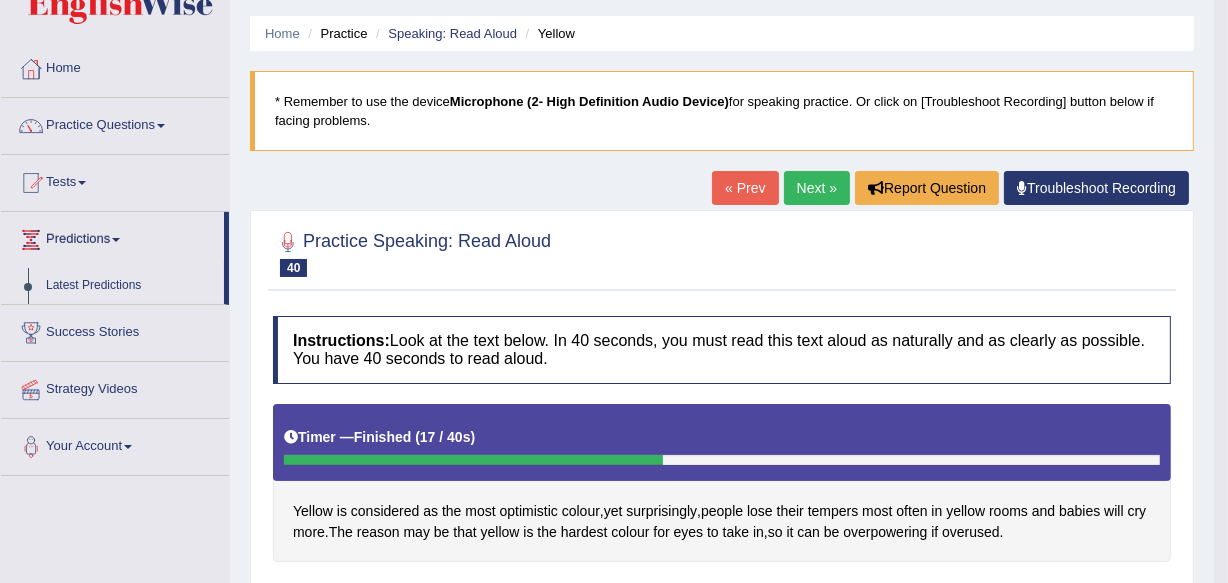 scroll, scrollTop: 0, scrollLeft: 0, axis: both 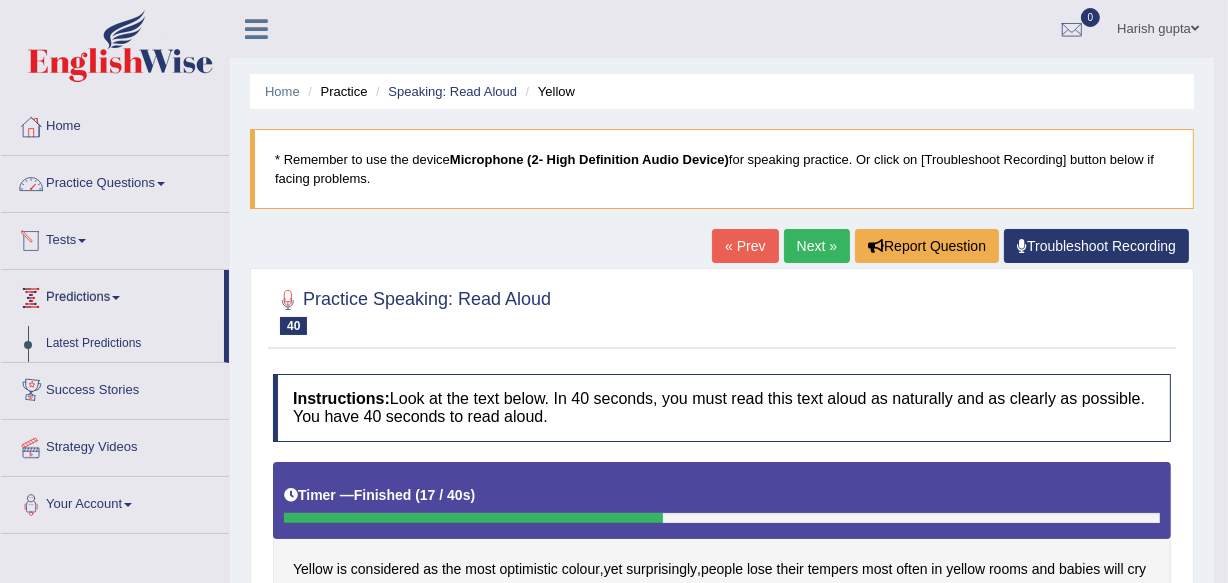 click on "Practice Questions" at bounding box center [115, 181] 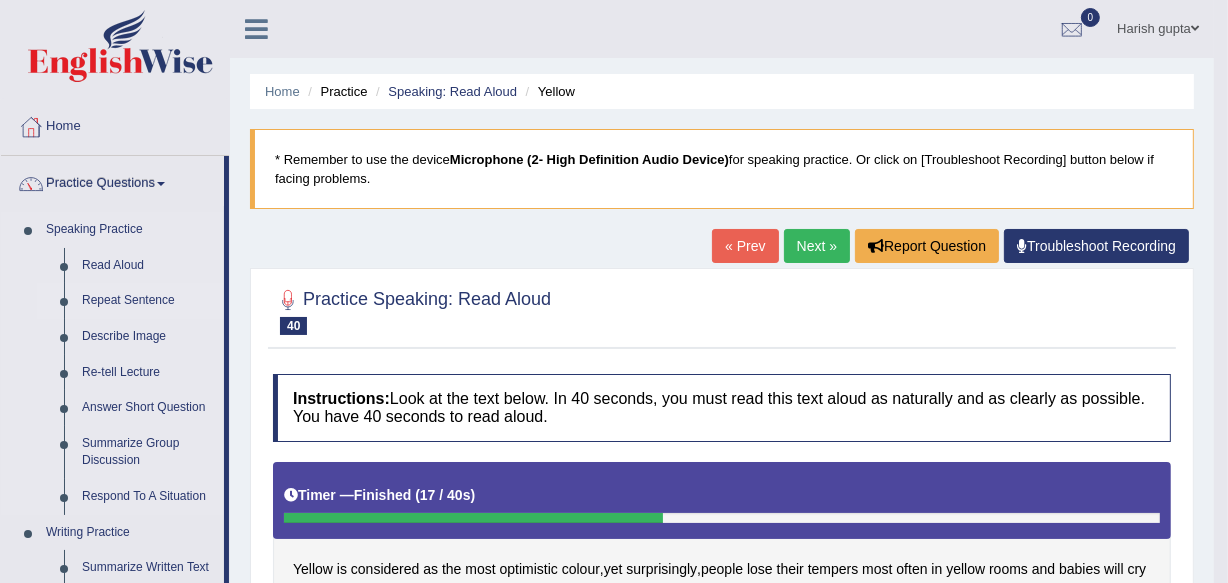 click on "Repeat Sentence" at bounding box center [148, 301] 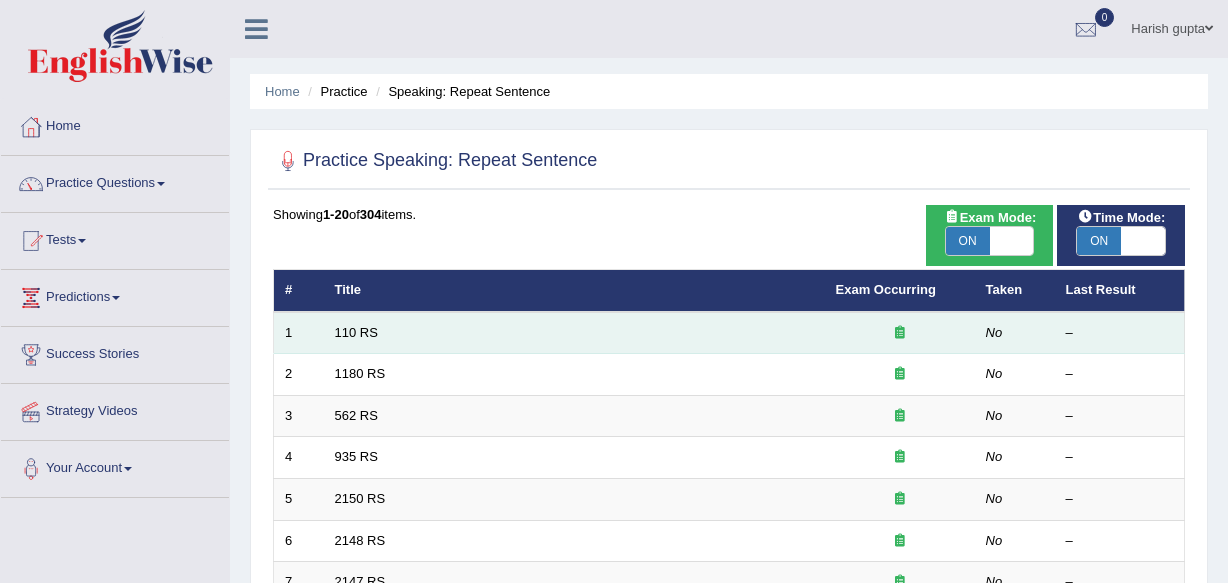 scroll, scrollTop: 0, scrollLeft: 0, axis: both 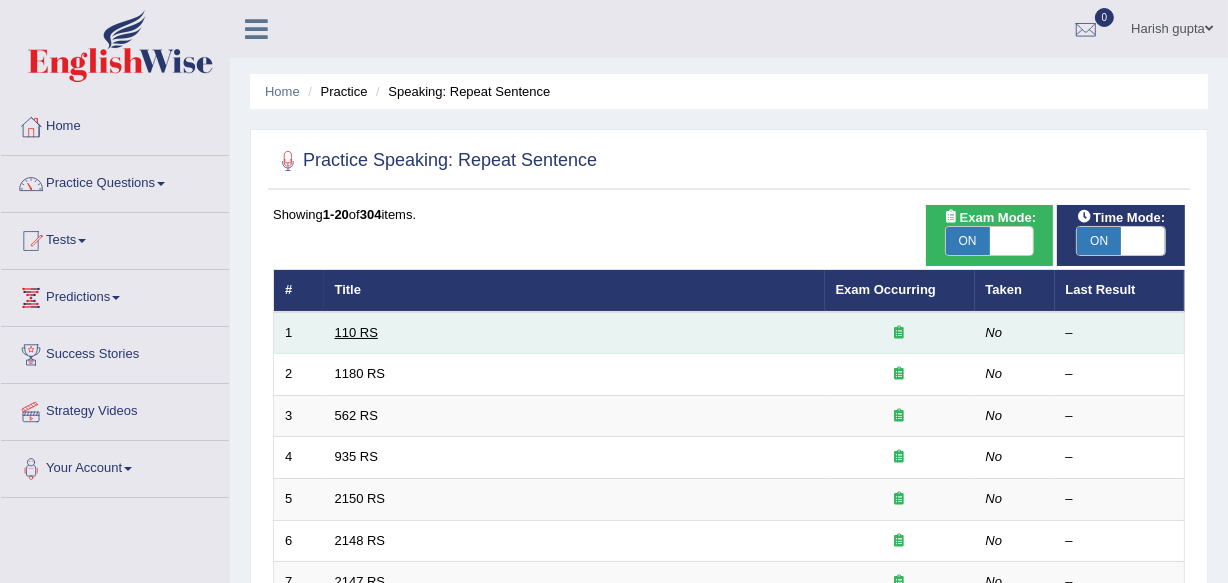 click on "110 RS" at bounding box center (356, 332) 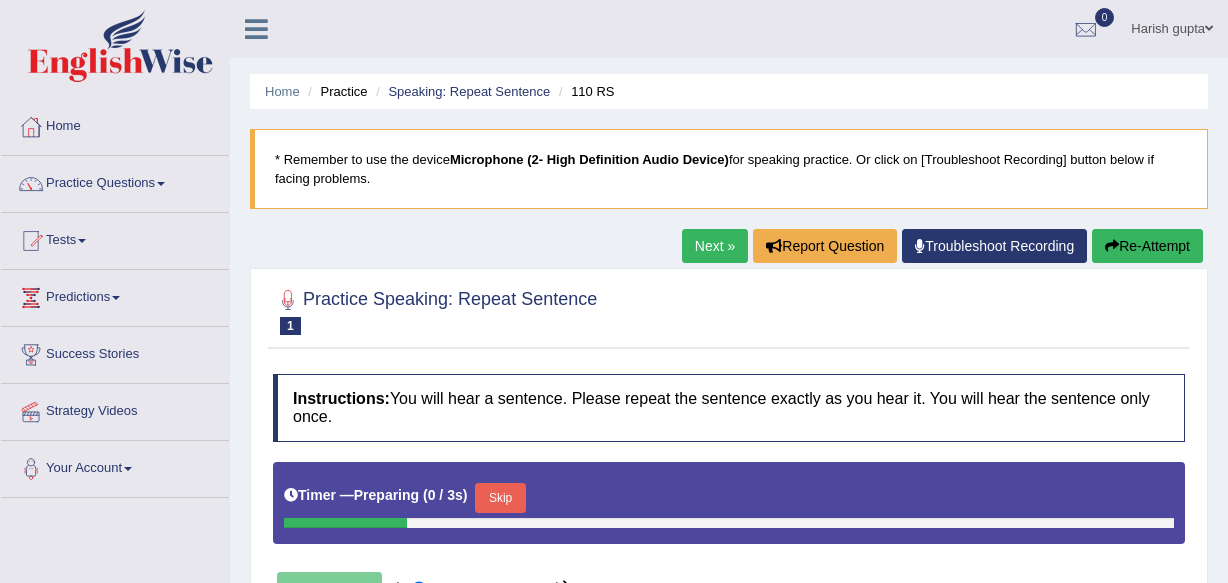 scroll, scrollTop: 0, scrollLeft: 0, axis: both 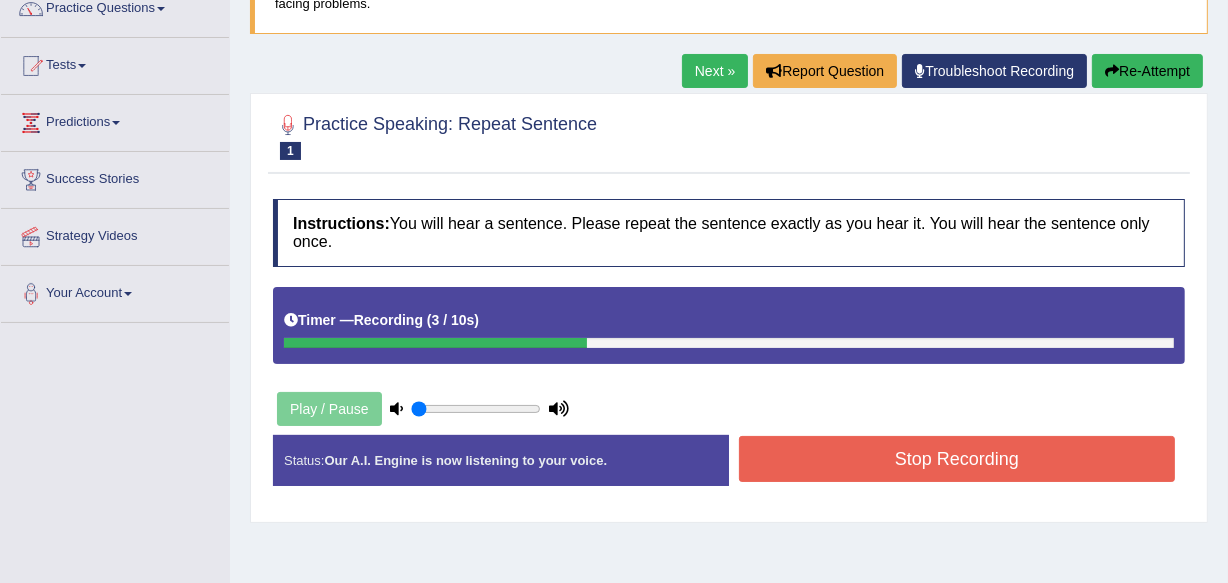 click on "Re-Attempt" at bounding box center (1147, 71) 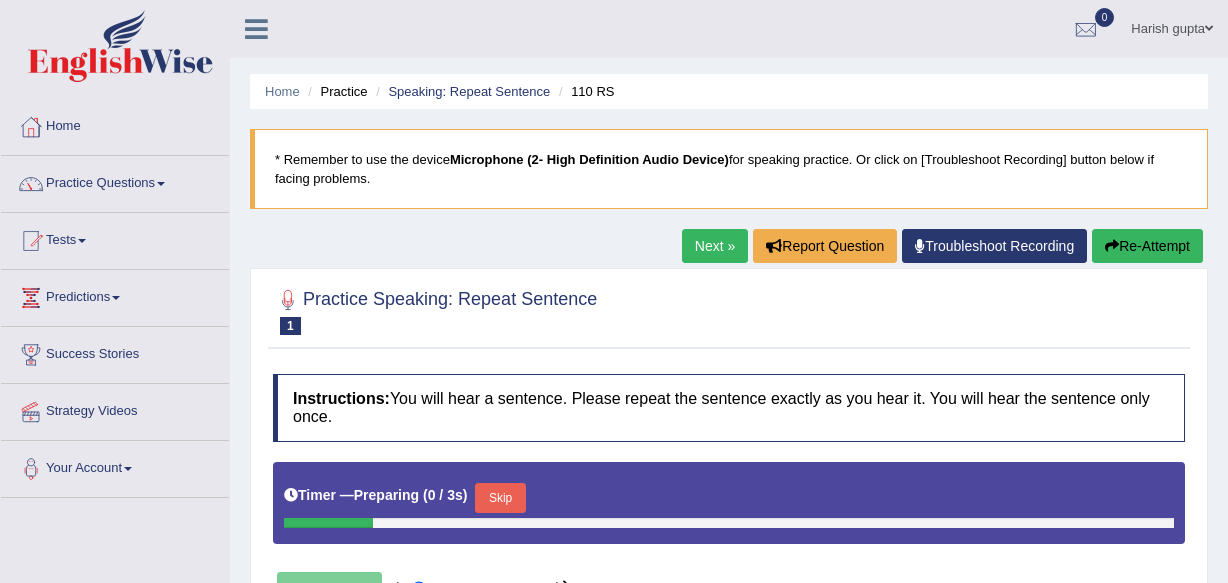 scroll, scrollTop: 175, scrollLeft: 0, axis: vertical 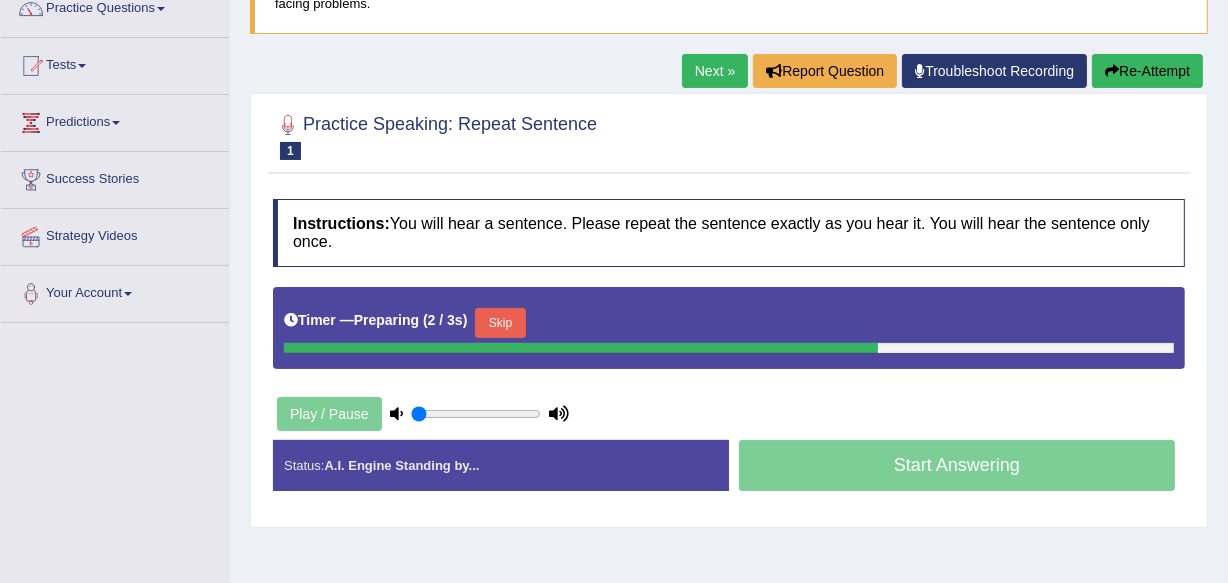 click on "Skip" at bounding box center (500, 323) 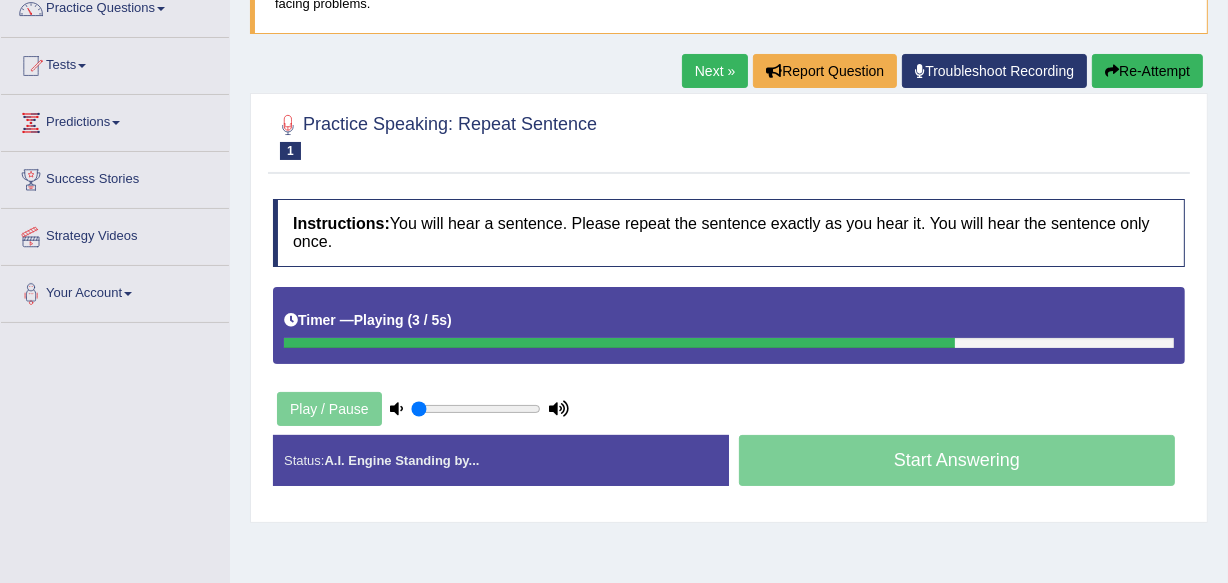 scroll, scrollTop: 0, scrollLeft: 0, axis: both 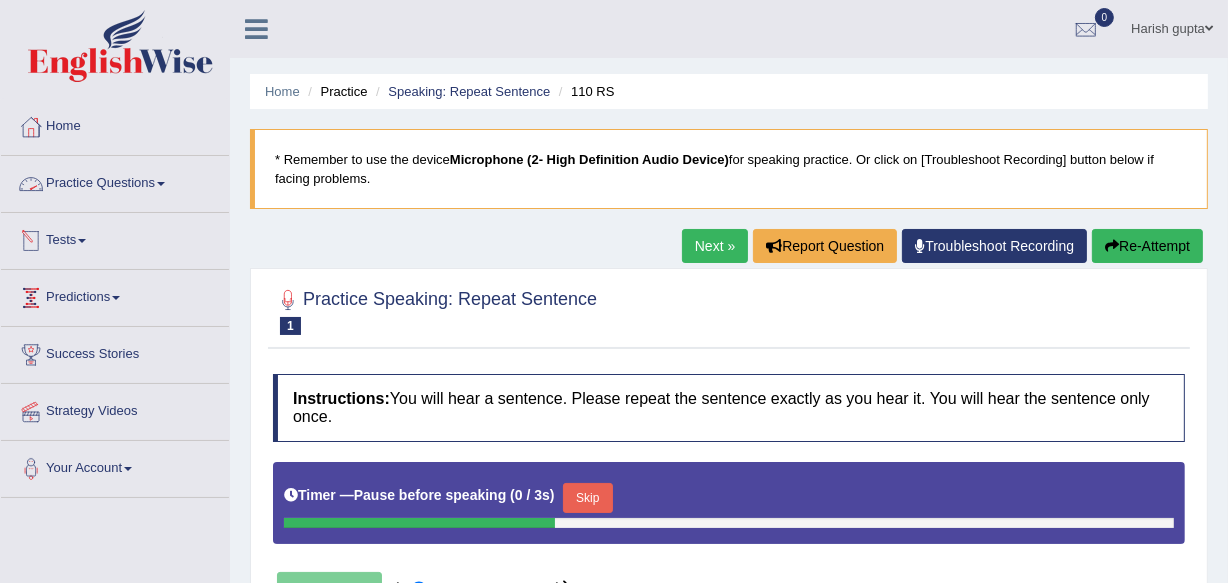 click on "Practice Questions" at bounding box center (115, 181) 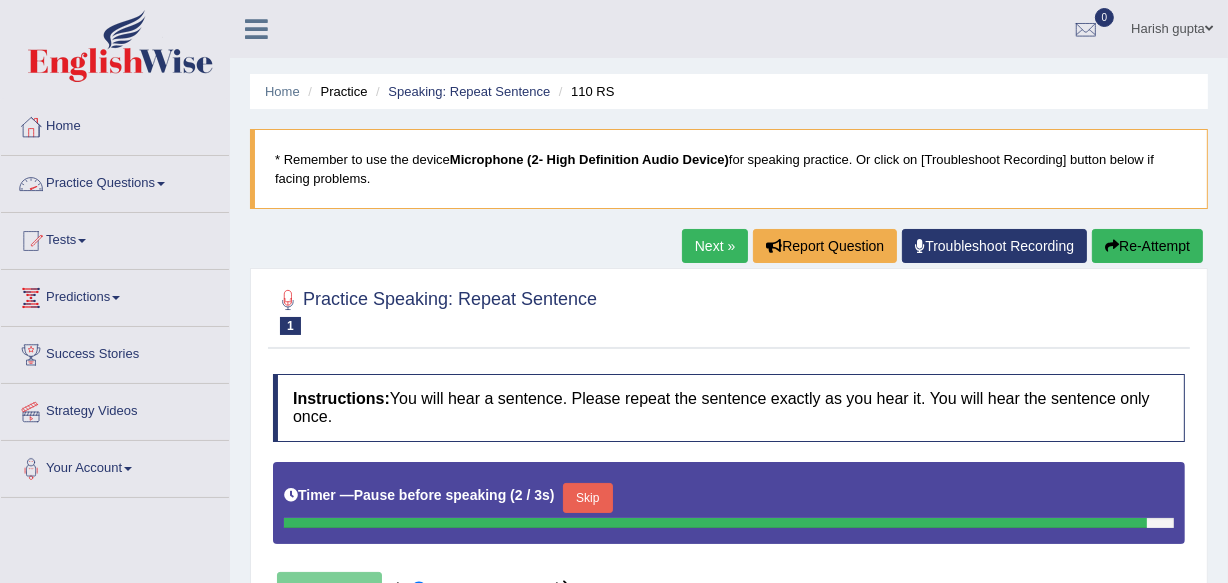 click on "Practice Questions" at bounding box center (115, 181) 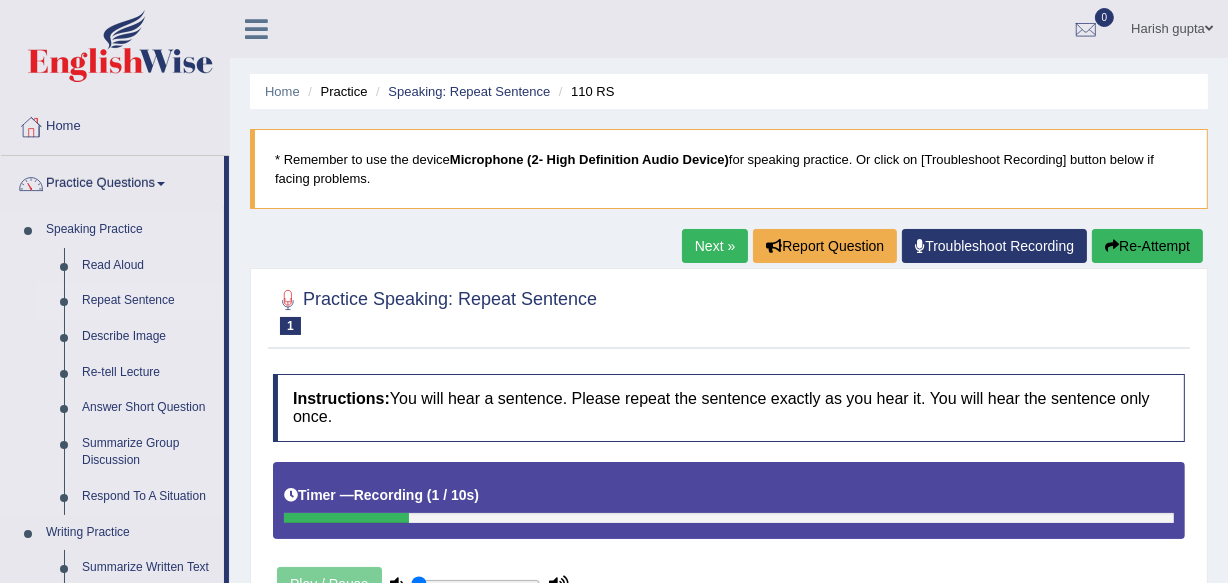 click on "Repeat Sentence" at bounding box center [148, 301] 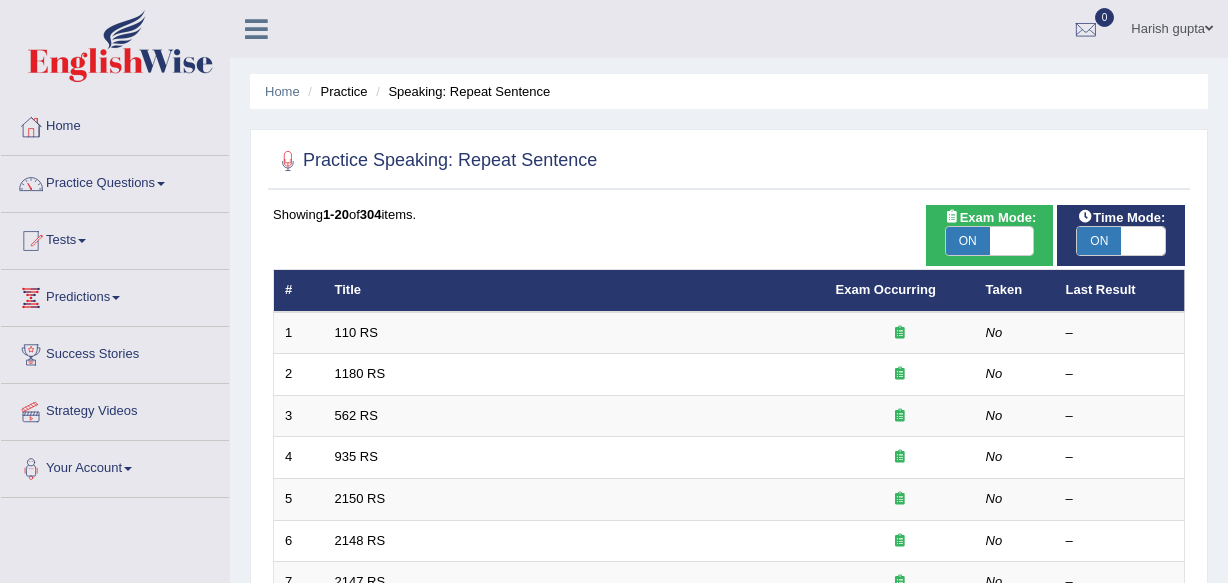 scroll, scrollTop: 0, scrollLeft: 0, axis: both 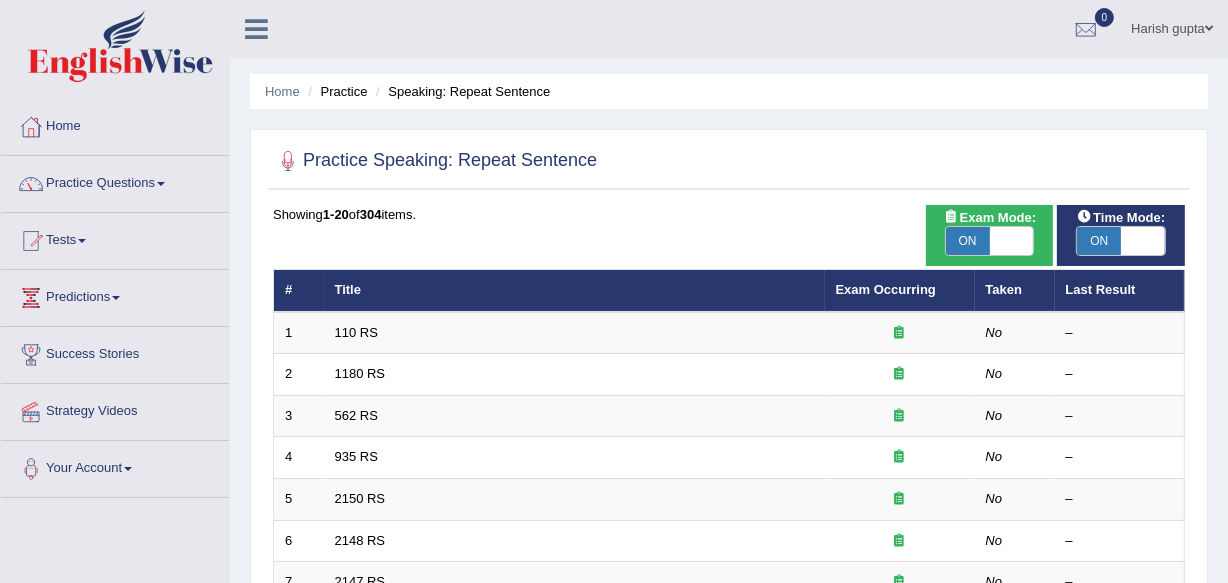 click on "ON" at bounding box center [1099, 241] 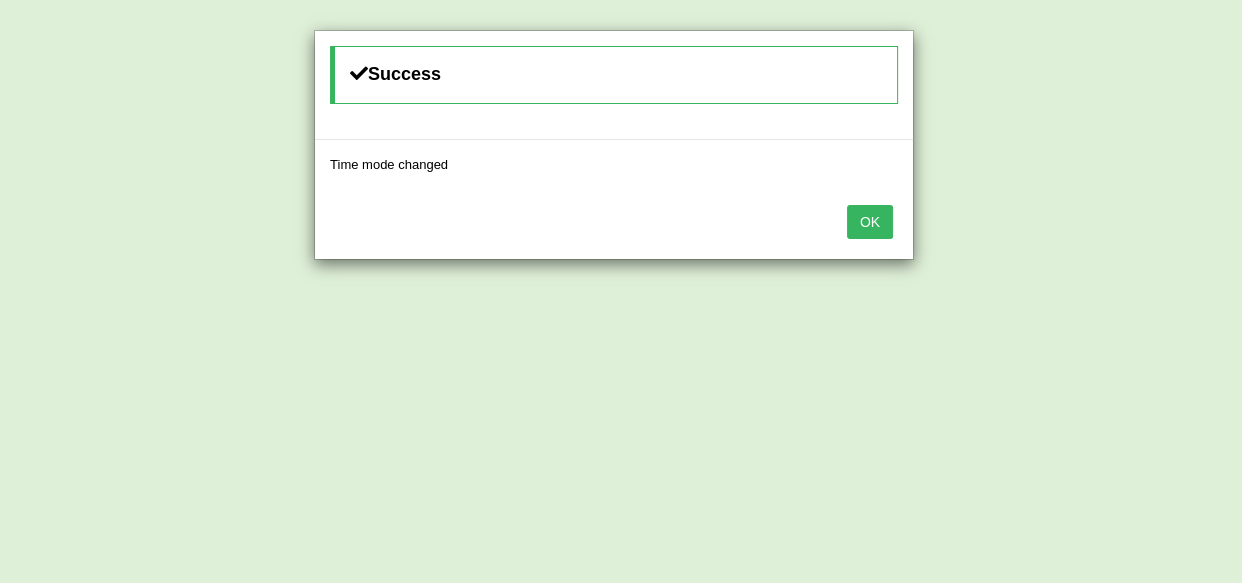 click on "OK" at bounding box center [870, 222] 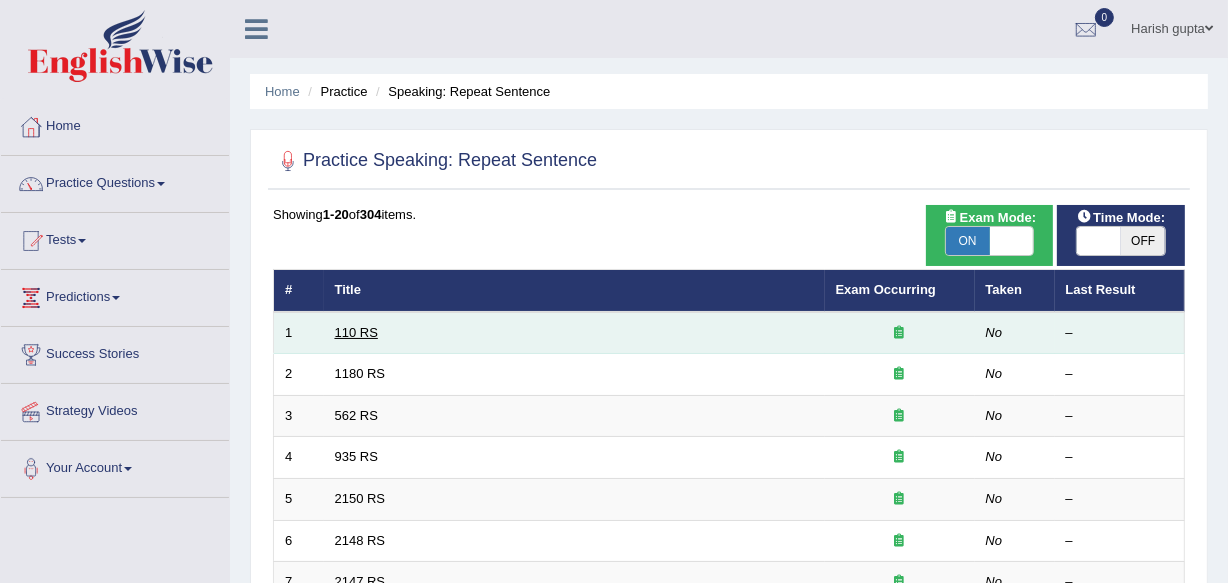 click on "110 RS" at bounding box center [356, 332] 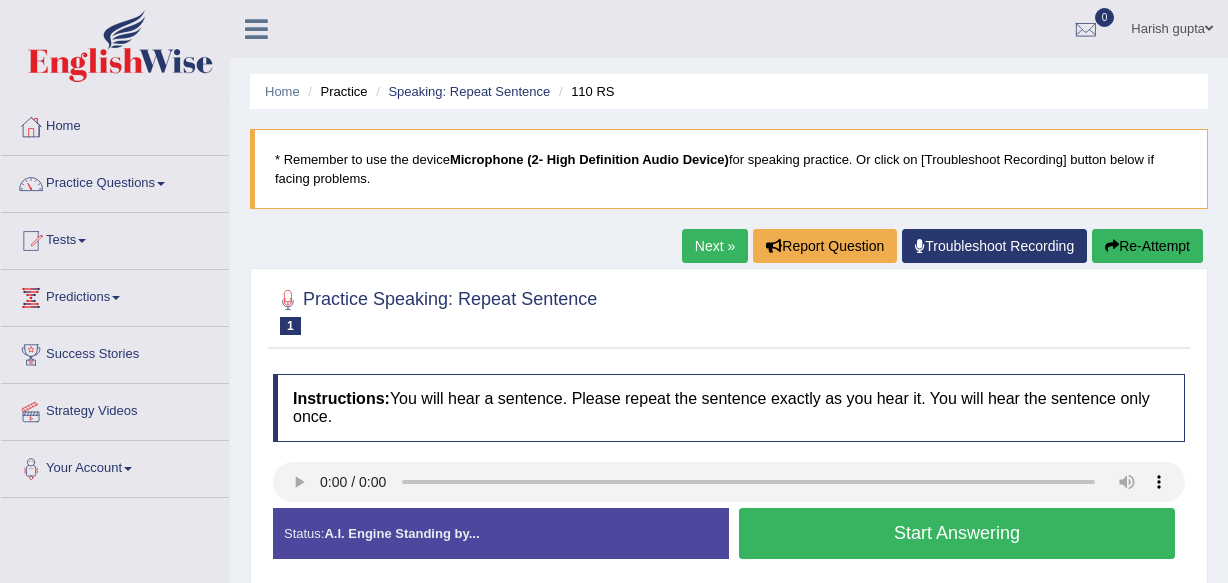 scroll, scrollTop: 0, scrollLeft: 0, axis: both 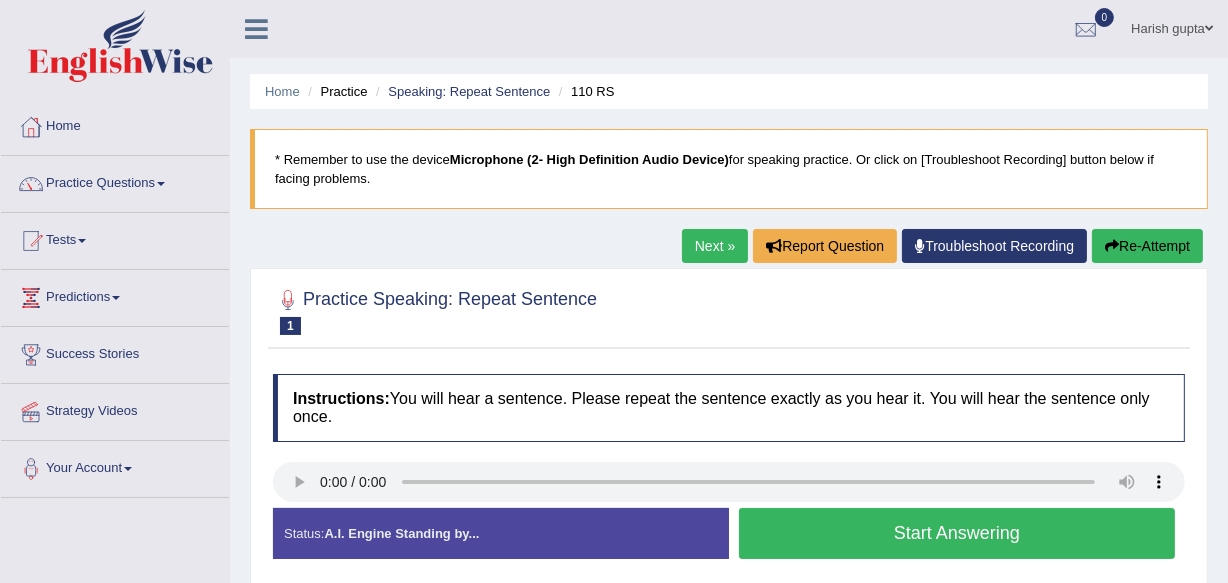 click on "Start Answering" at bounding box center (957, 533) 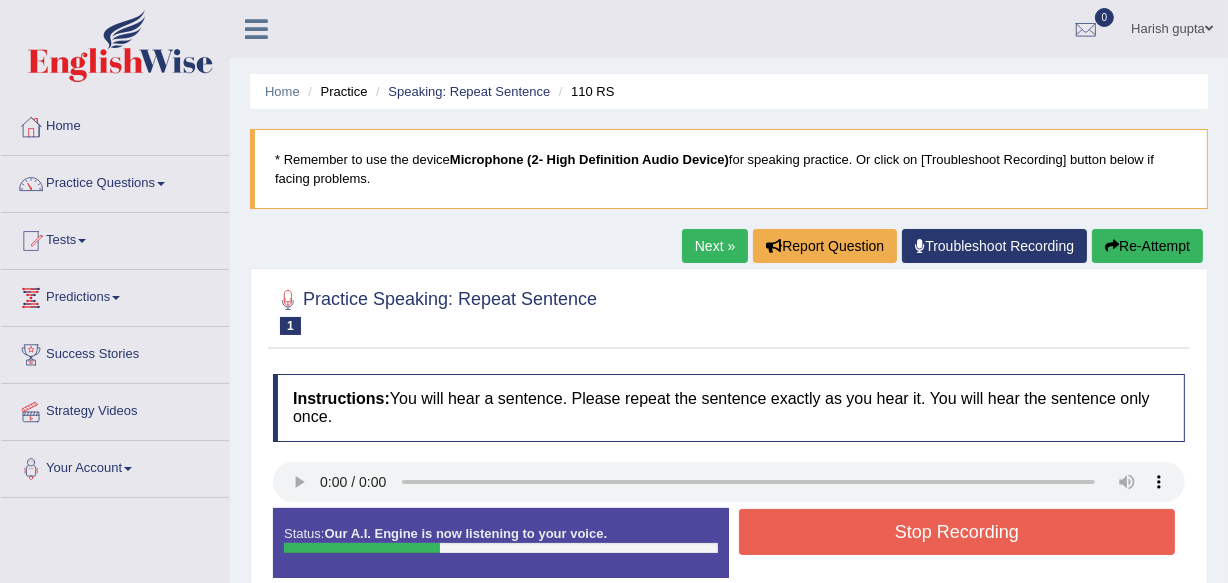 click on "Re-Attempt" at bounding box center (1147, 246) 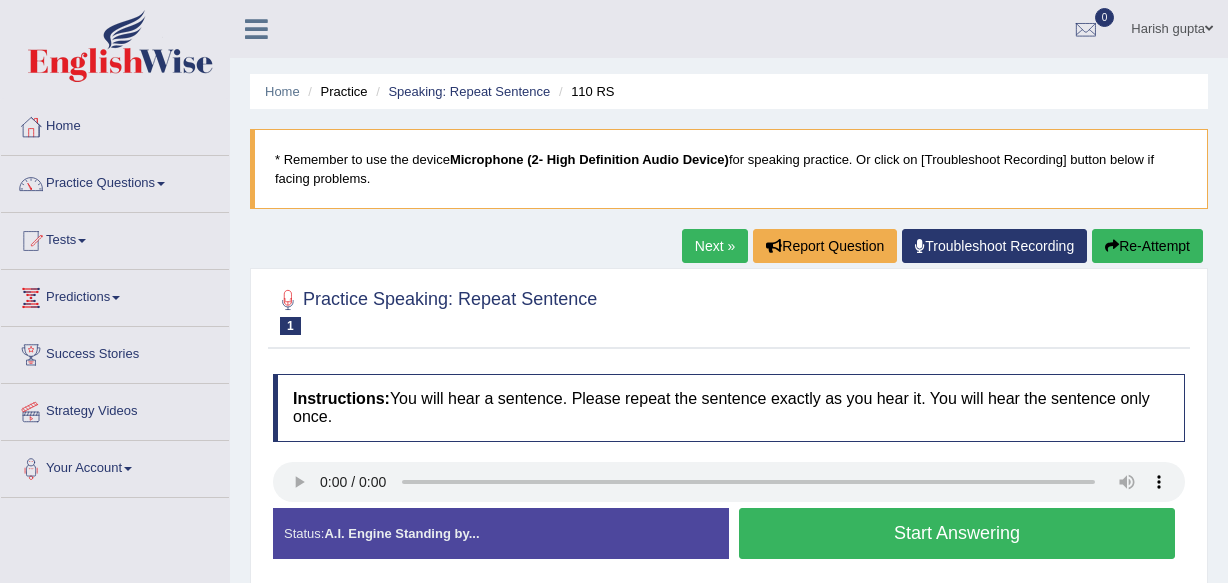 scroll, scrollTop: 0, scrollLeft: 0, axis: both 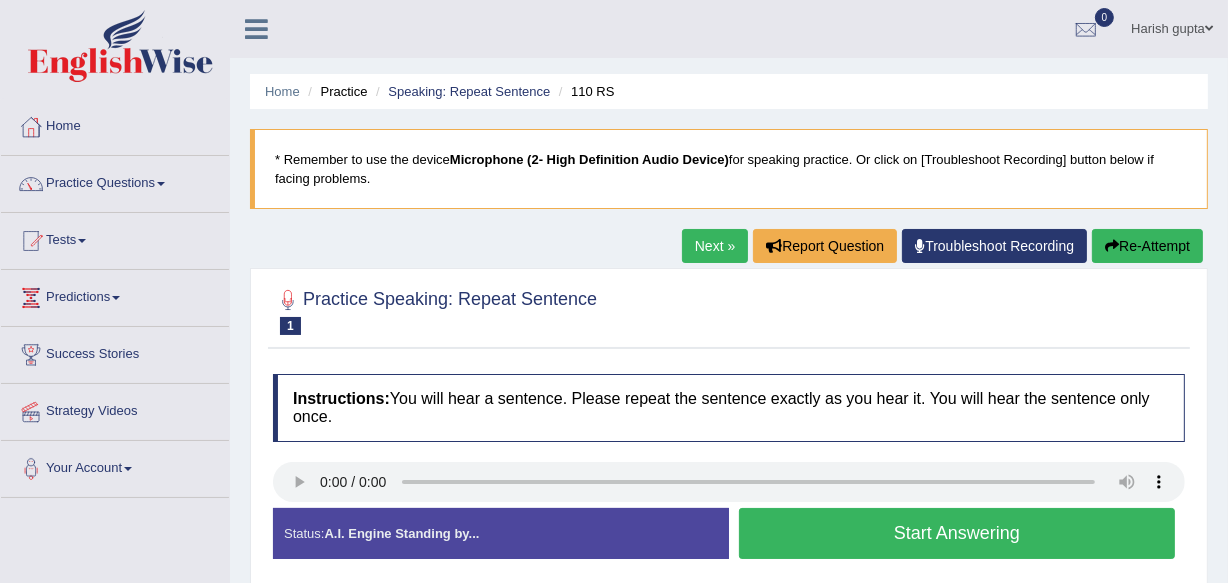 click on "Start Answering" at bounding box center (957, 533) 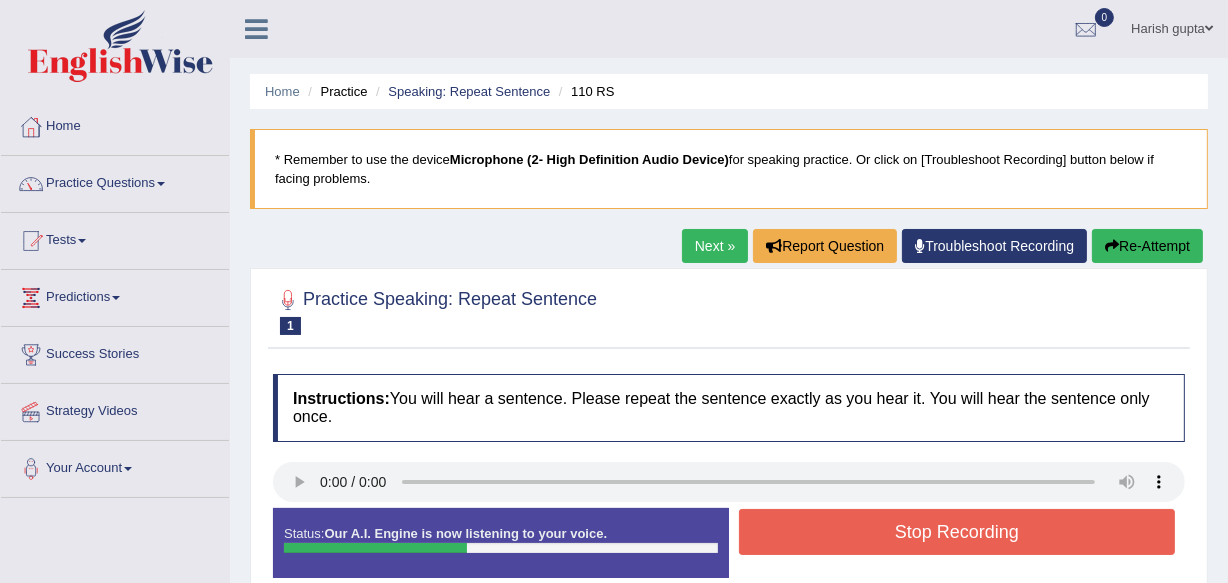 click on "Stop Recording" at bounding box center [957, 532] 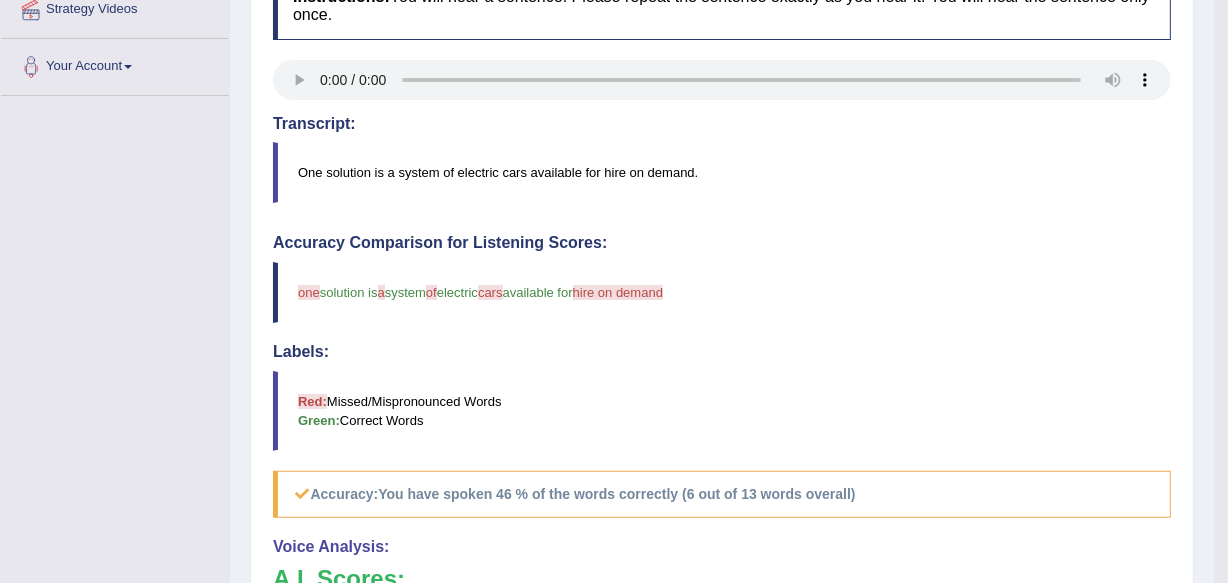 scroll, scrollTop: 405, scrollLeft: 0, axis: vertical 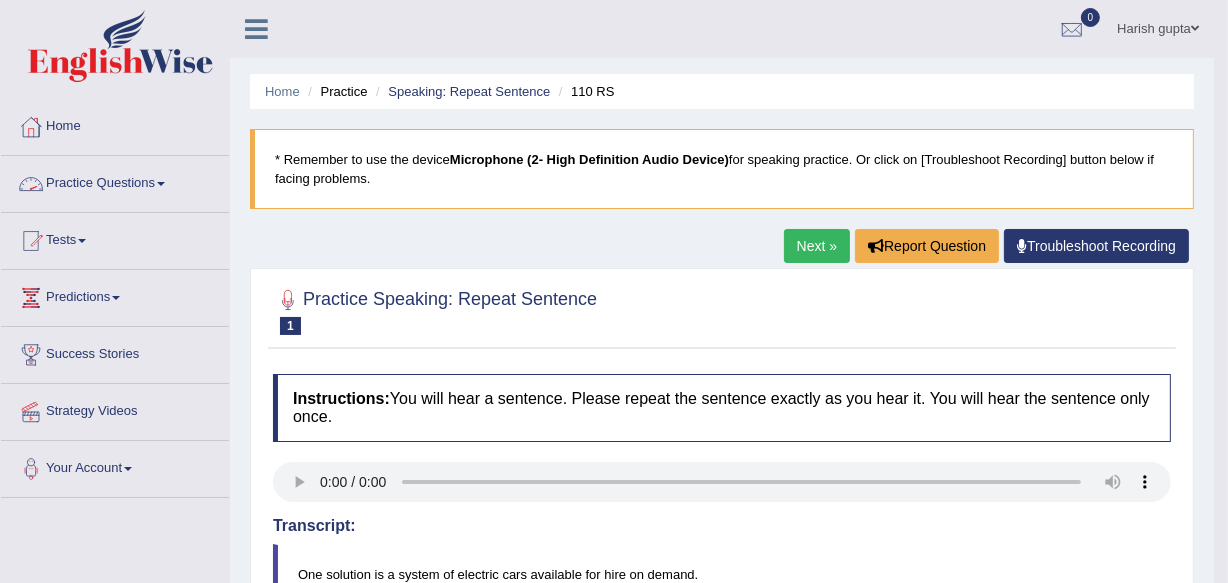 click on "Practice Questions" at bounding box center [115, 181] 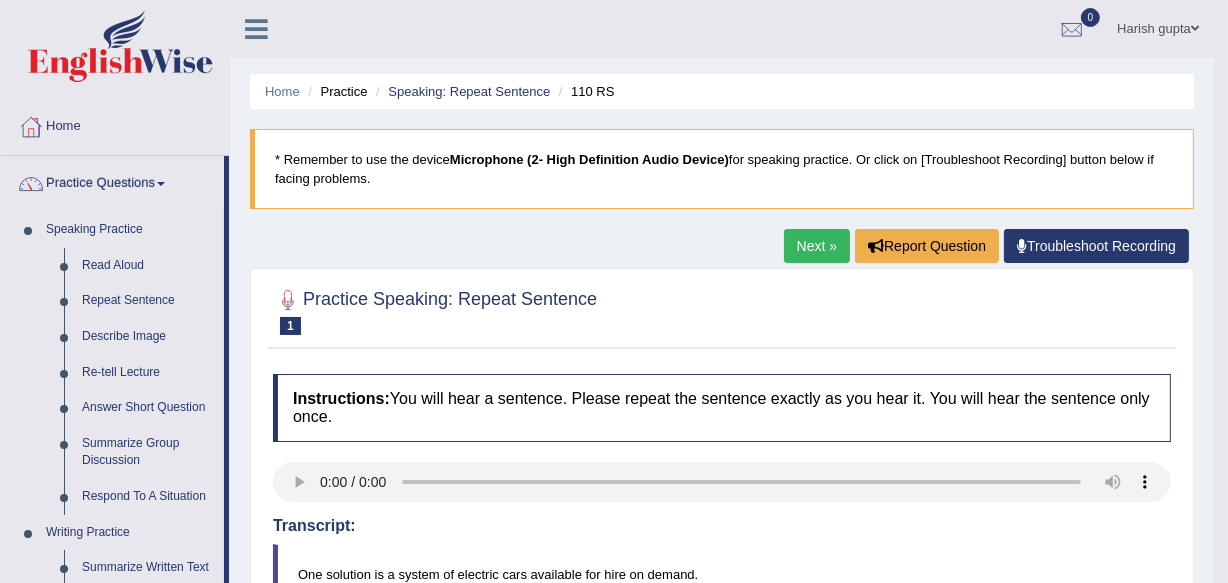 click on "Next »" at bounding box center (817, 246) 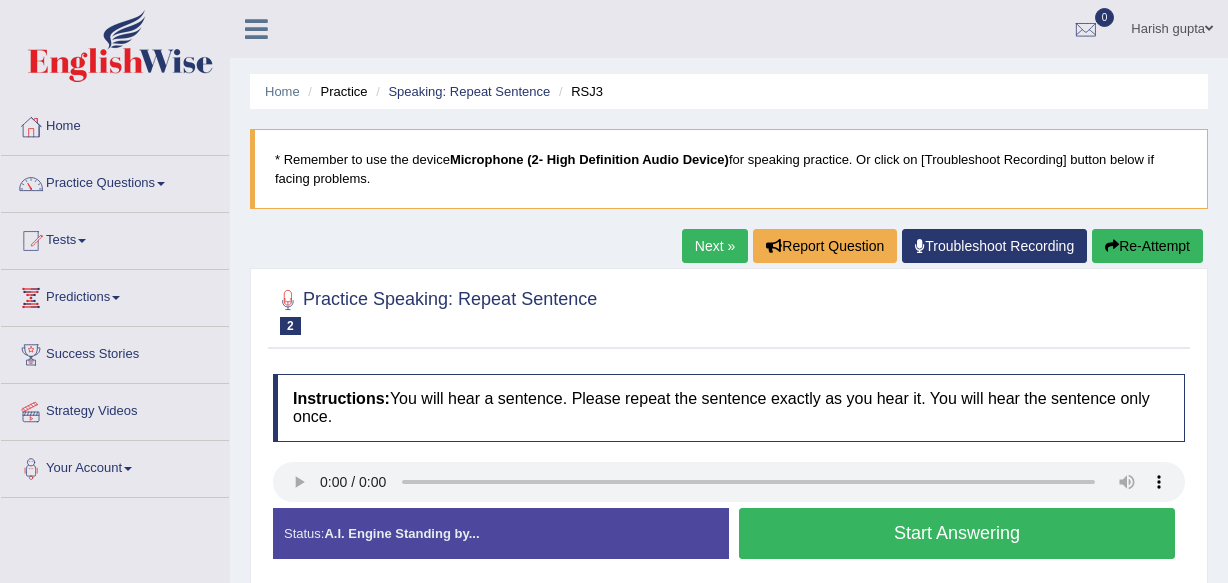 scroll, scrollTop: 0, scrollLeft: 0, axis: both 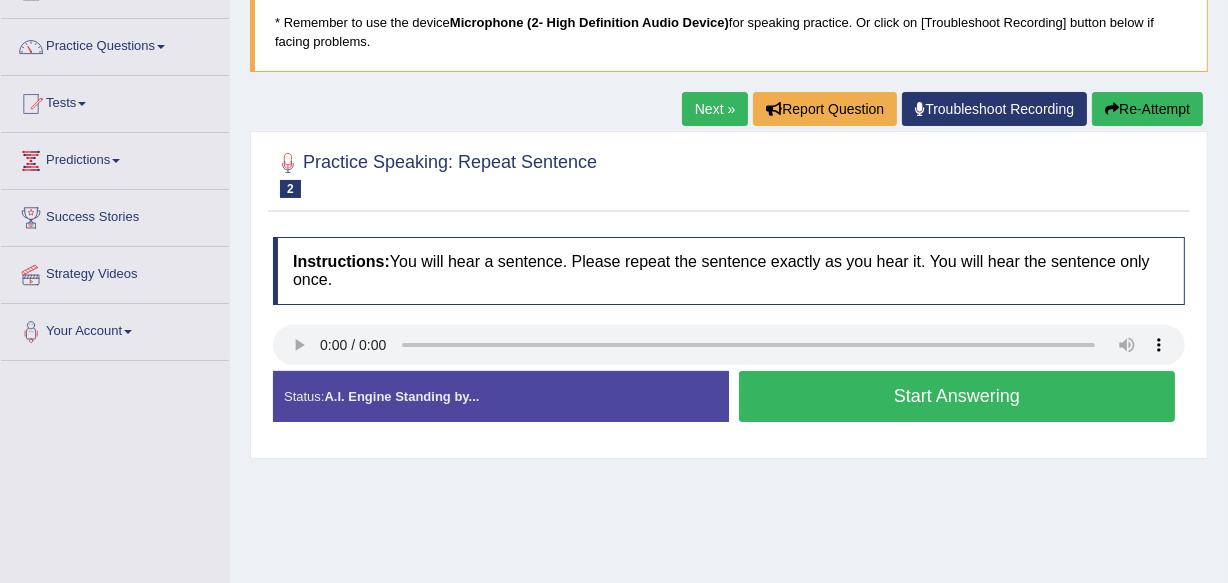 click on "Start Answering" at bounding box center [957, 396] 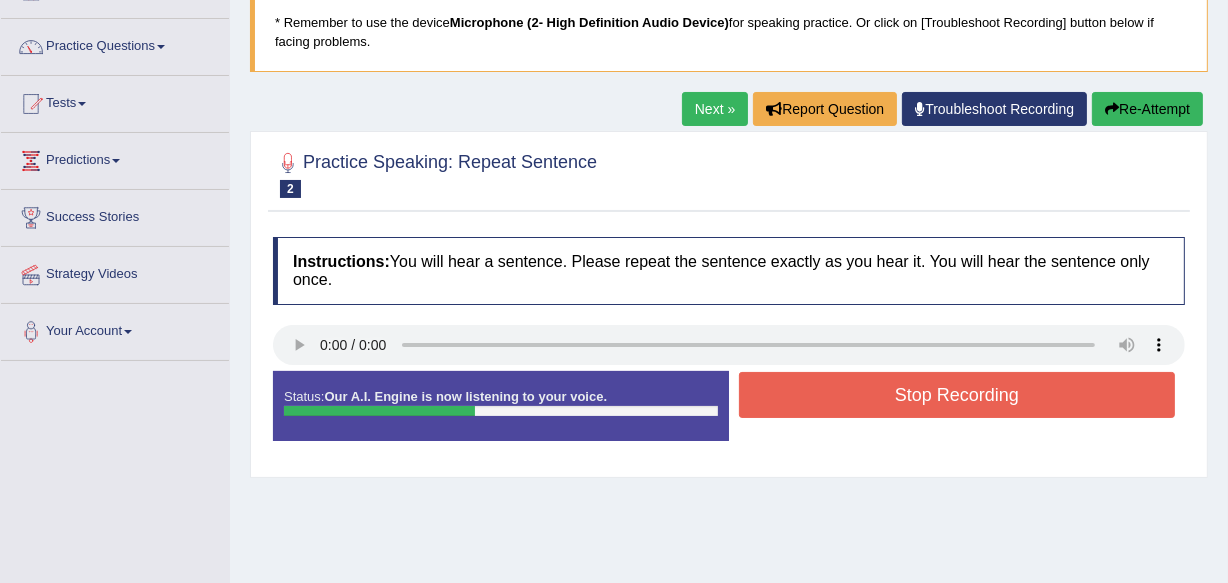 click on "Stop Recording" at bounding box center (957, 395) 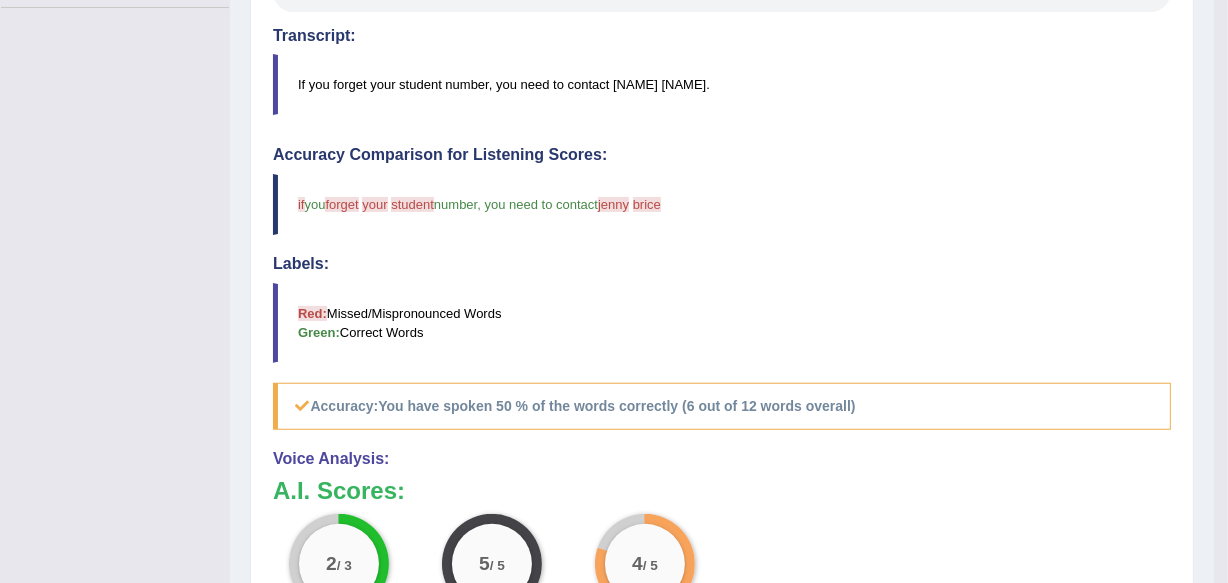 scroll, scrollTop: 488, scrollLeft: 0, axis: vertical 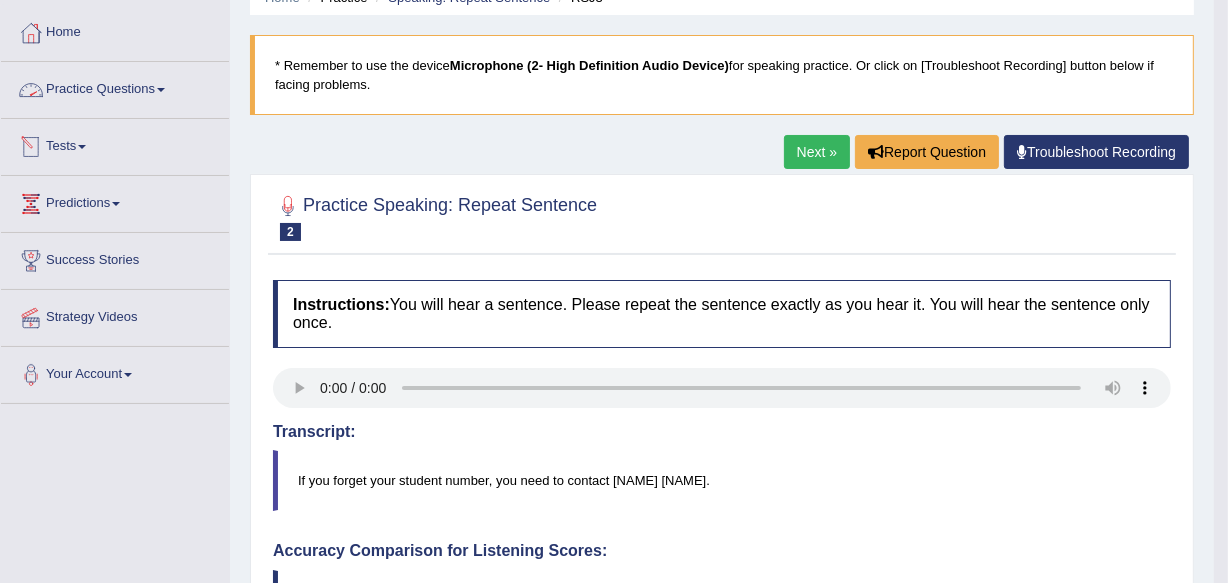 click on "Practice Questions" at bounding box center [115, 87] 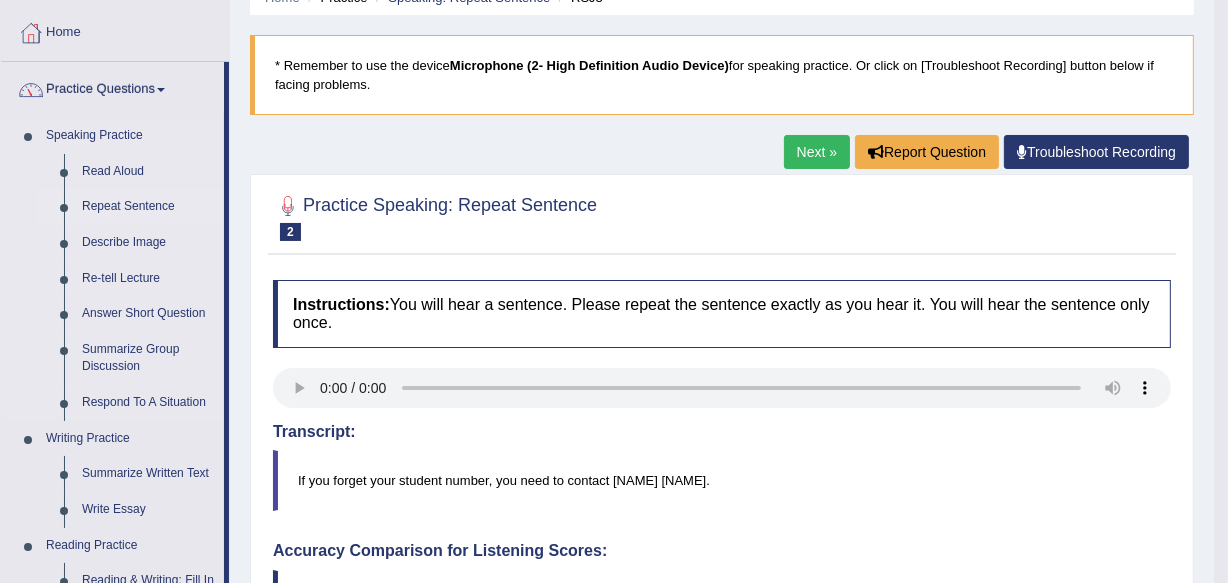 click on "Repeat Sentence" at bounding box center [148, 207] 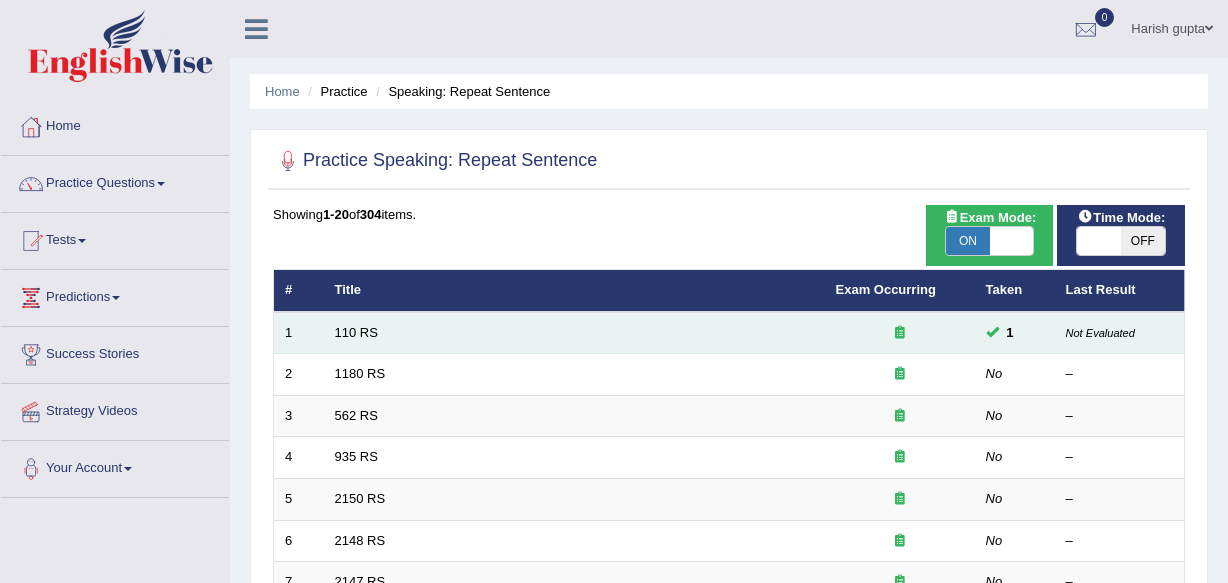 scroll, scrollTop: 0, scrollLeft: 0, axis: both 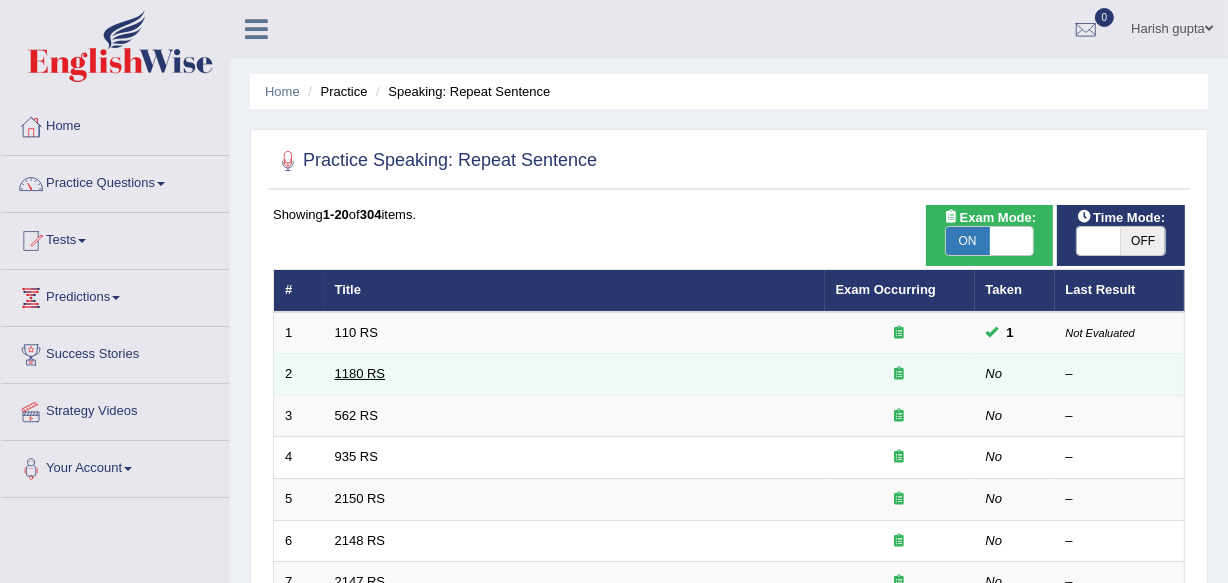 click on "1180 RS" at bounding box center (360, 373) 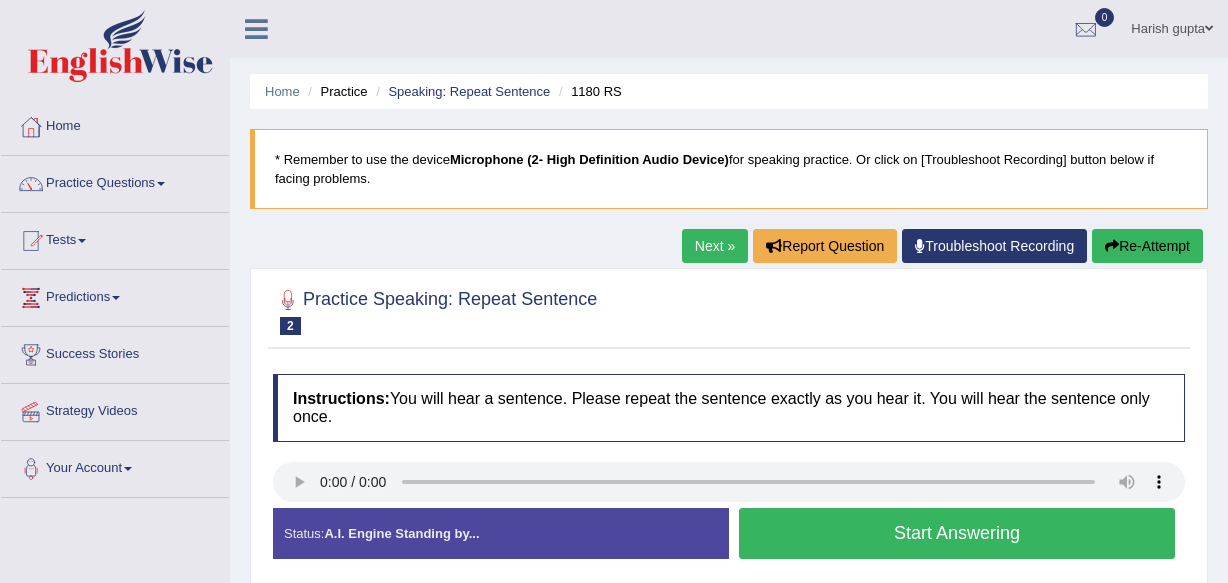 scroll, scrollTop: 0, scrollLeft: 0, axis: both 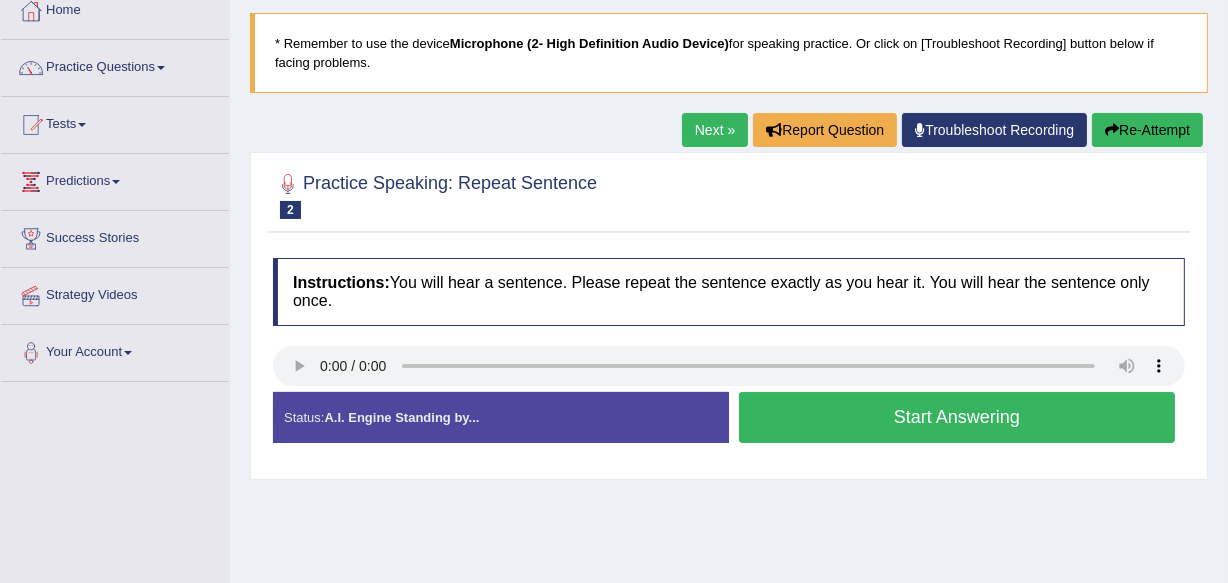 click on "Start Answering" at bounding box center (957, 417) 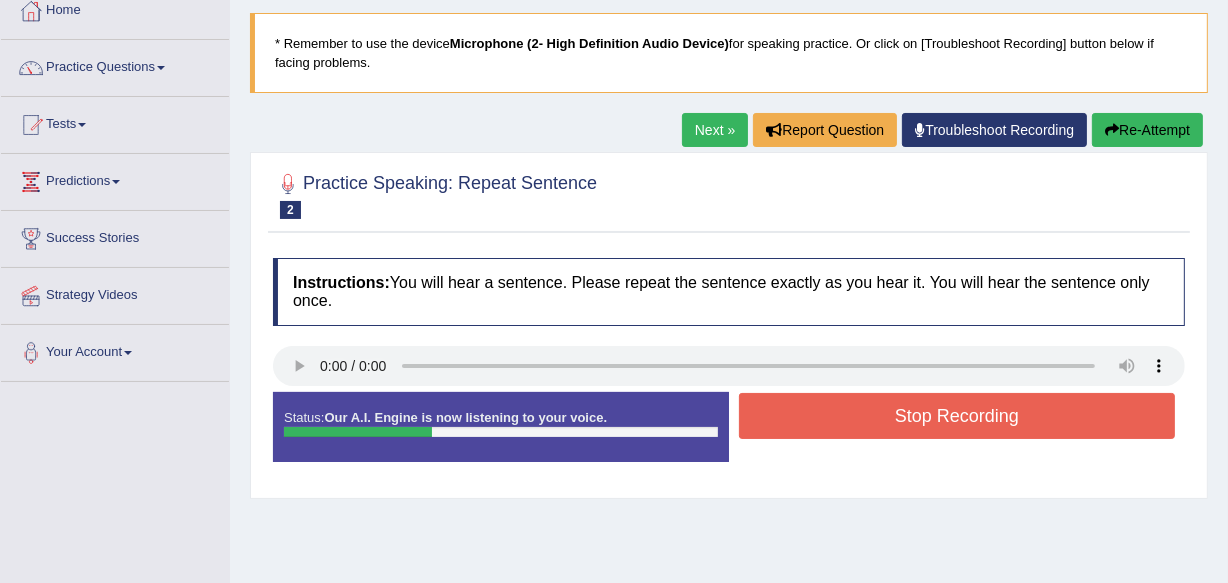 click on "Stop Recording" at bounding box center [957, 416] 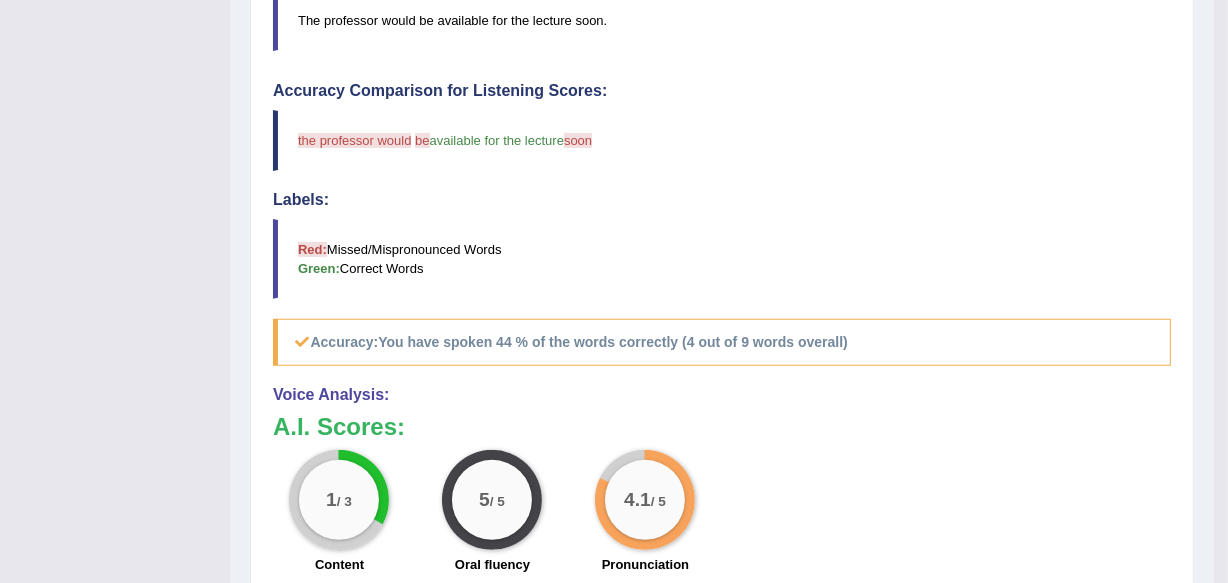 scroll, scrollTop: 560, scrollLeft: 0, axis: vertical 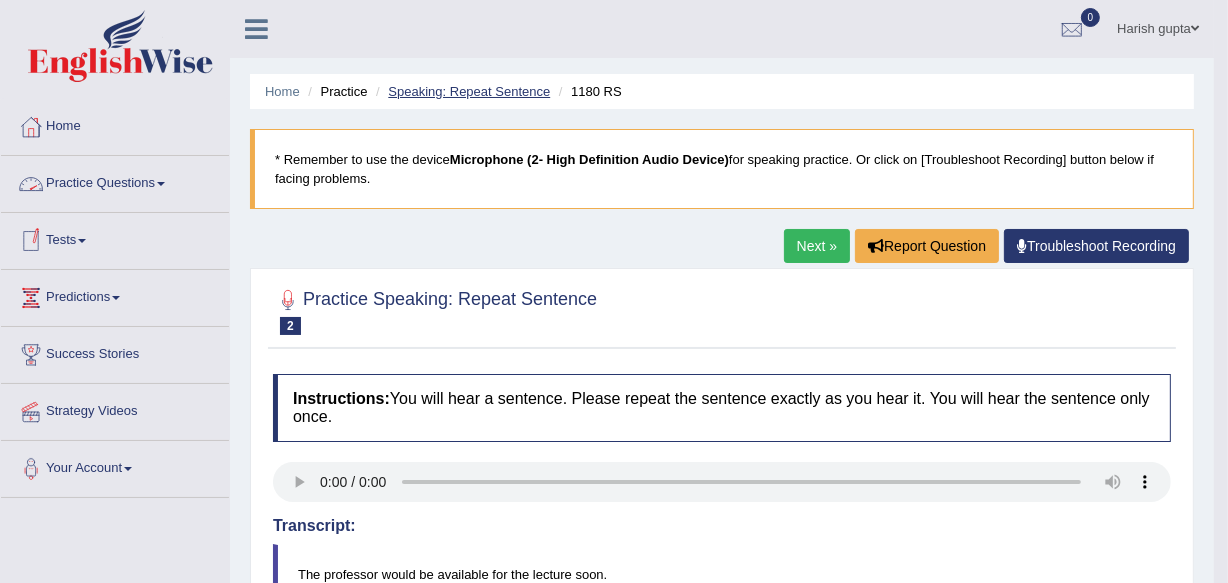 click on "Speaking: Repeat Sentence" at bounding box center [469, 91] 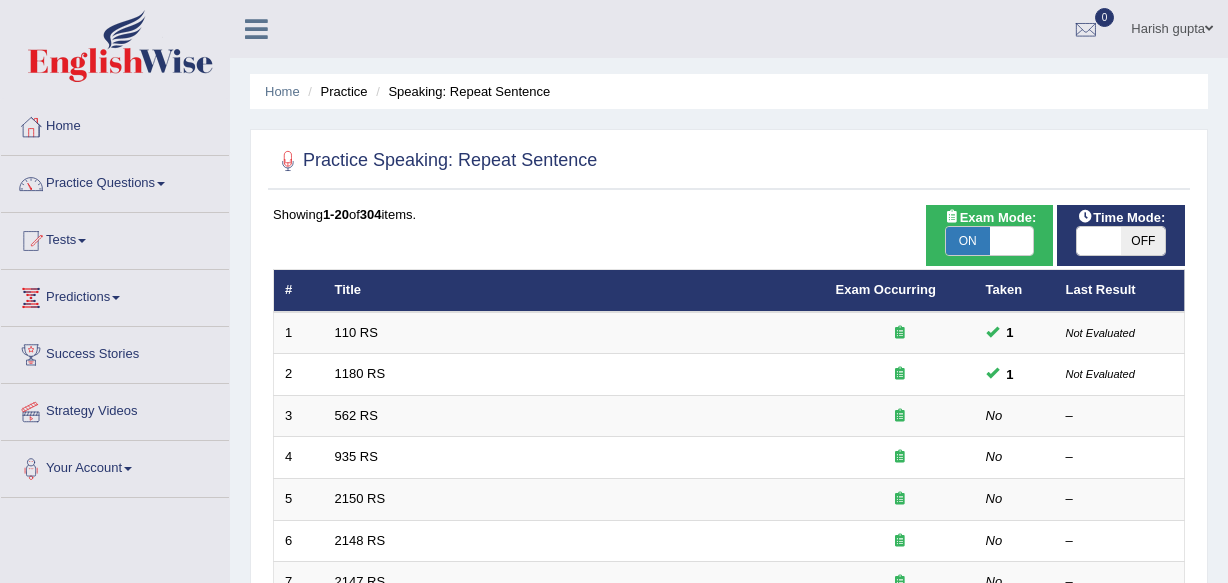 scroll, scrollTop: 0, scrollLeft: 0, axis: both 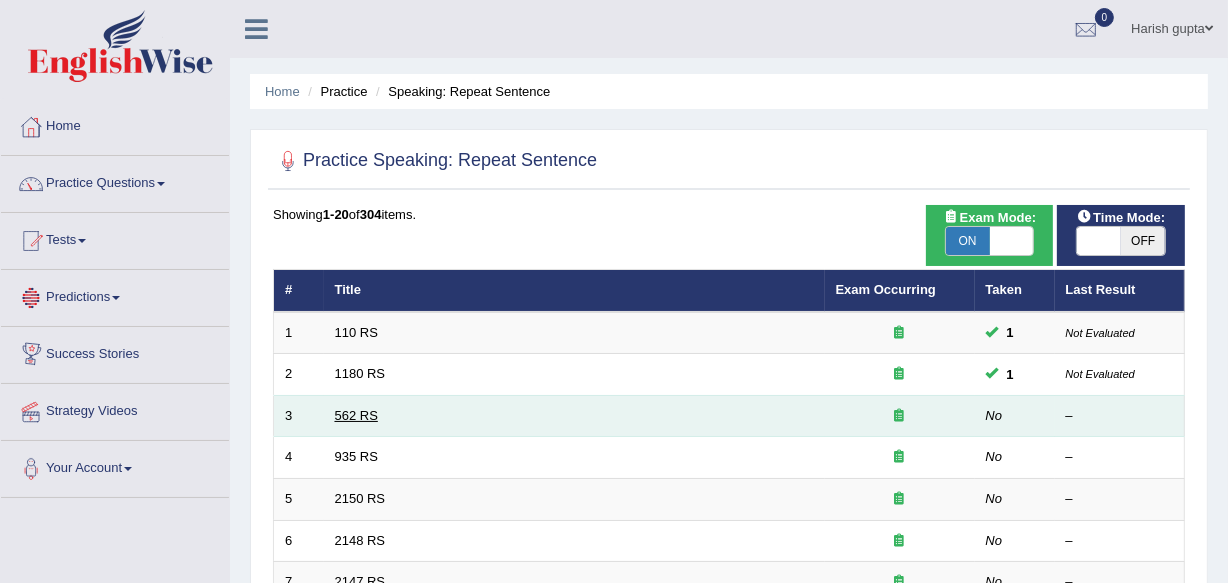 click on "562 RS" at bounding box center (356, 415) 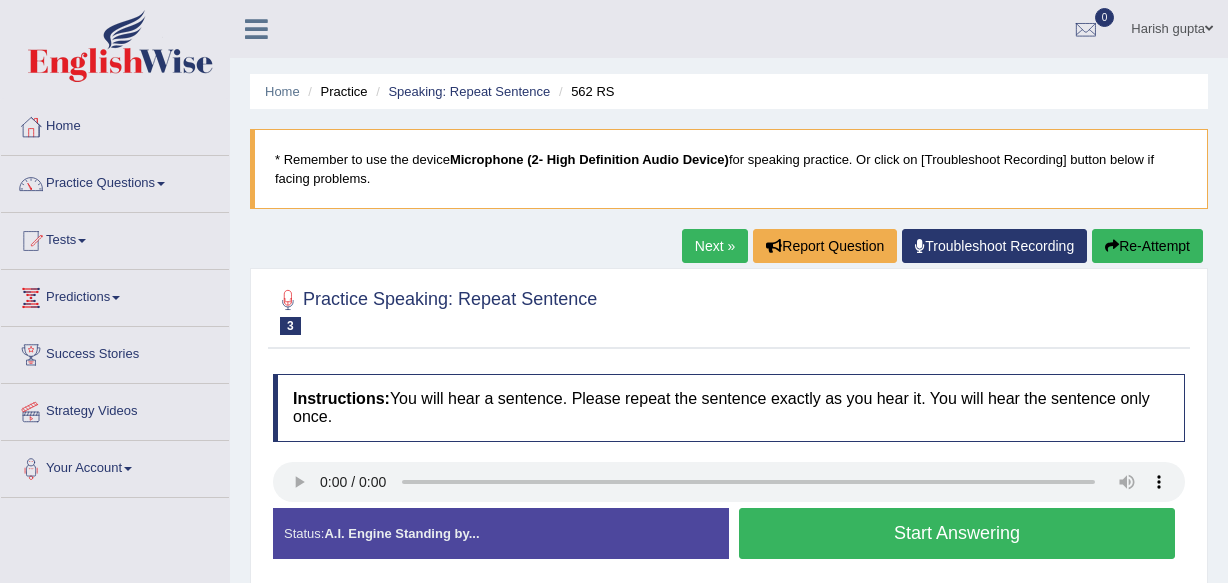scroll, scrollTop: 0, scrollLeft: 0, axis: both 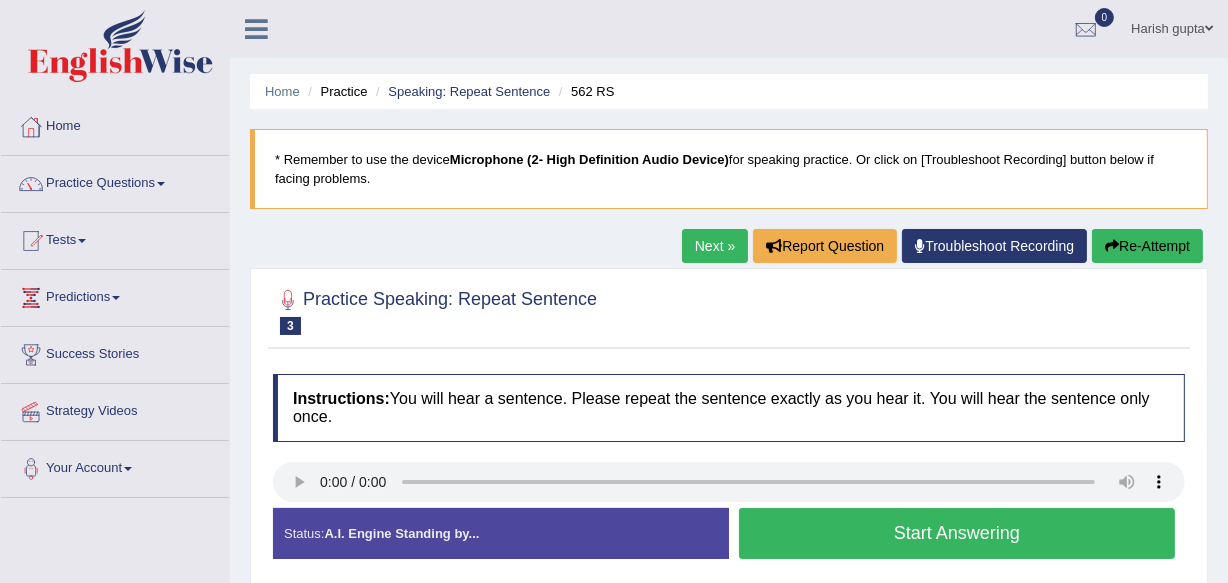 click on "Start Answering" at bounding box center [957, 533] 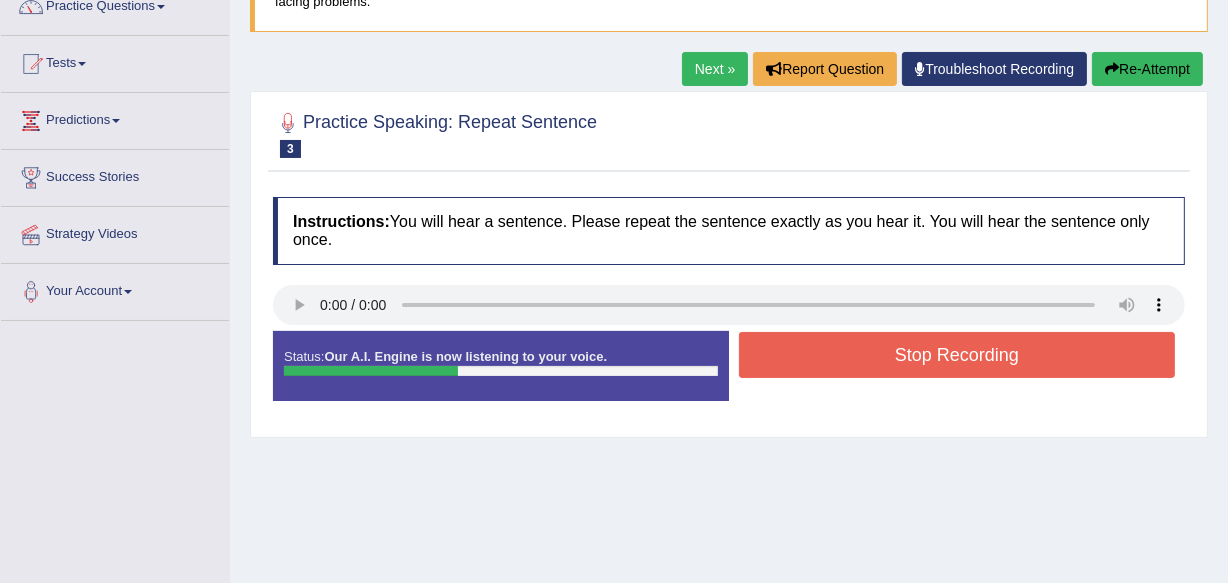 scroll, scrollTop: 180, scrollLeft: 0, axis: vertical 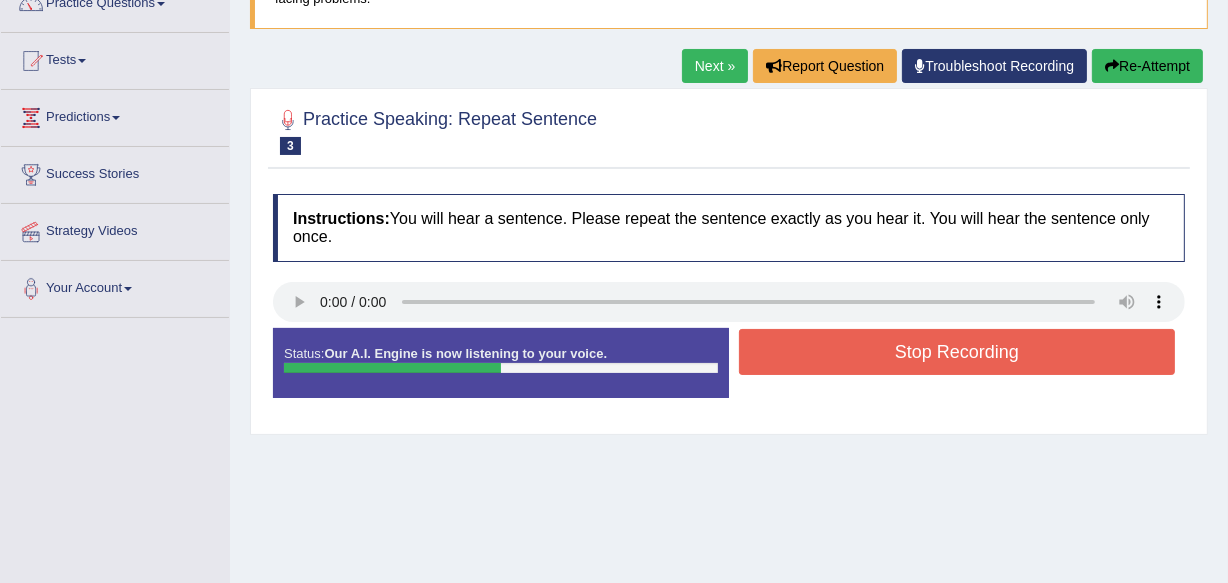 click at bounding box center [1112, 66] 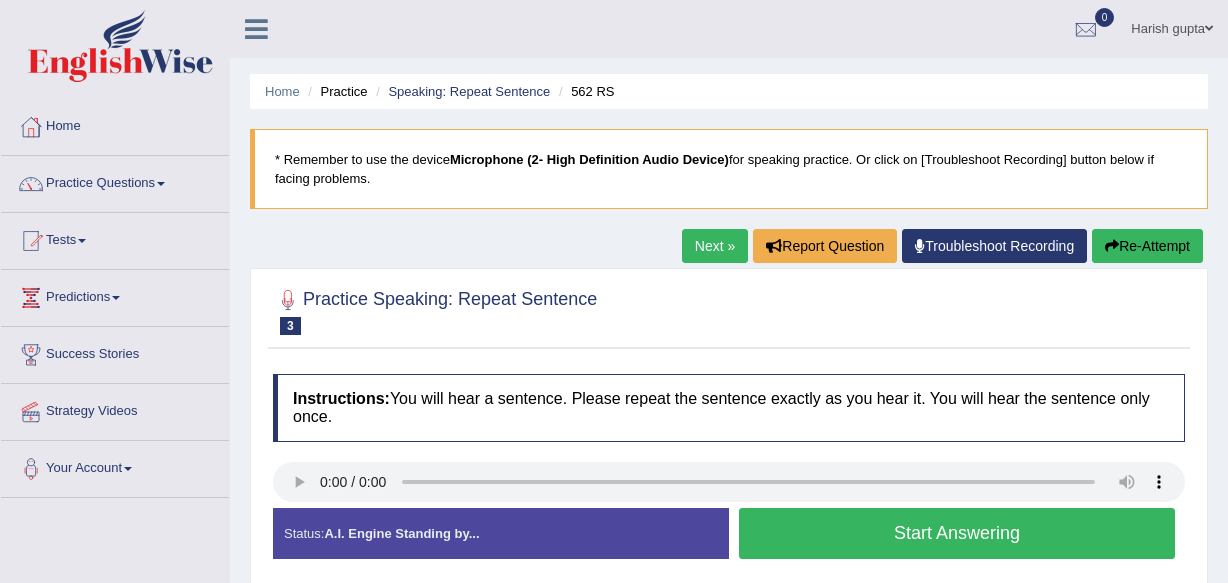scroll, scrollTop: 180, scrollLeft: 0, axis: vertical 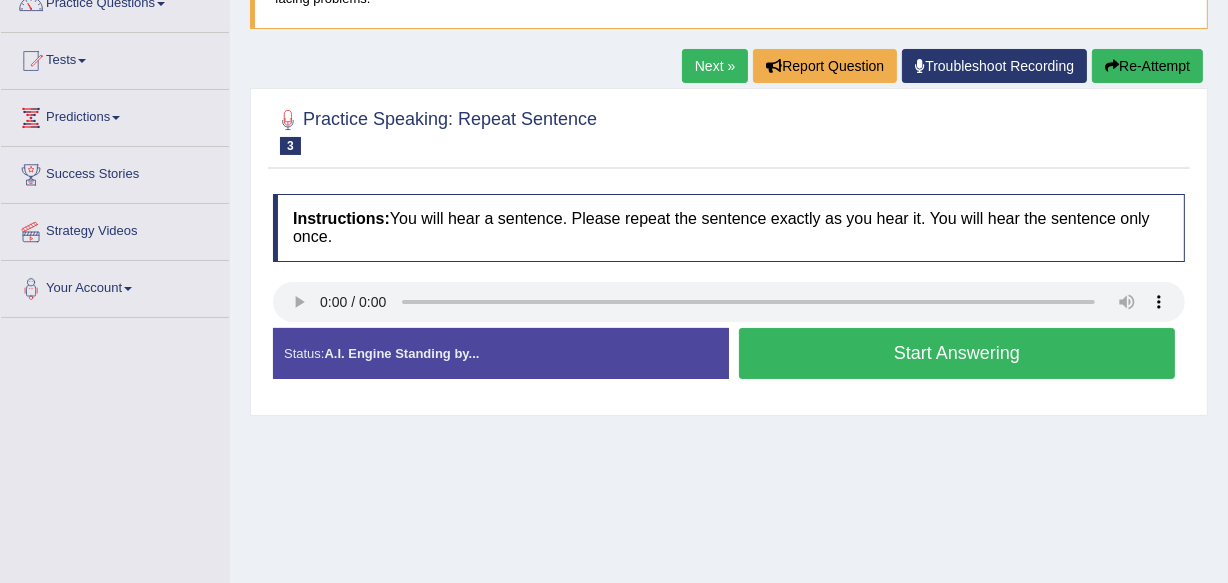 click on "Start Answering" at bounding box center [957, 353] 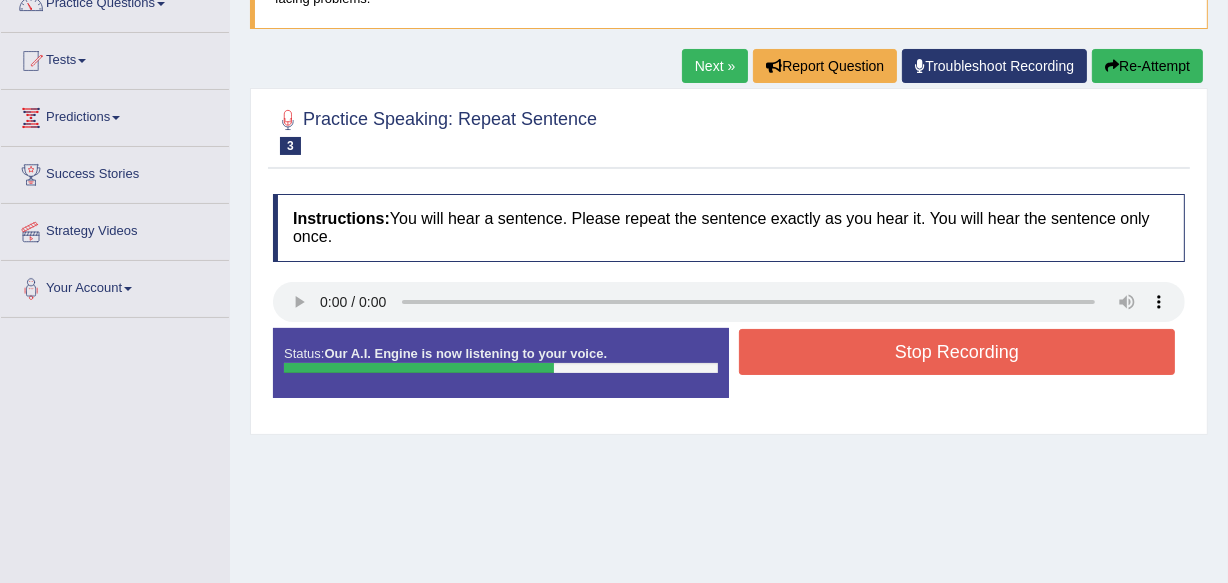 click on "Stop Recording" at bounding box center [957, 352] 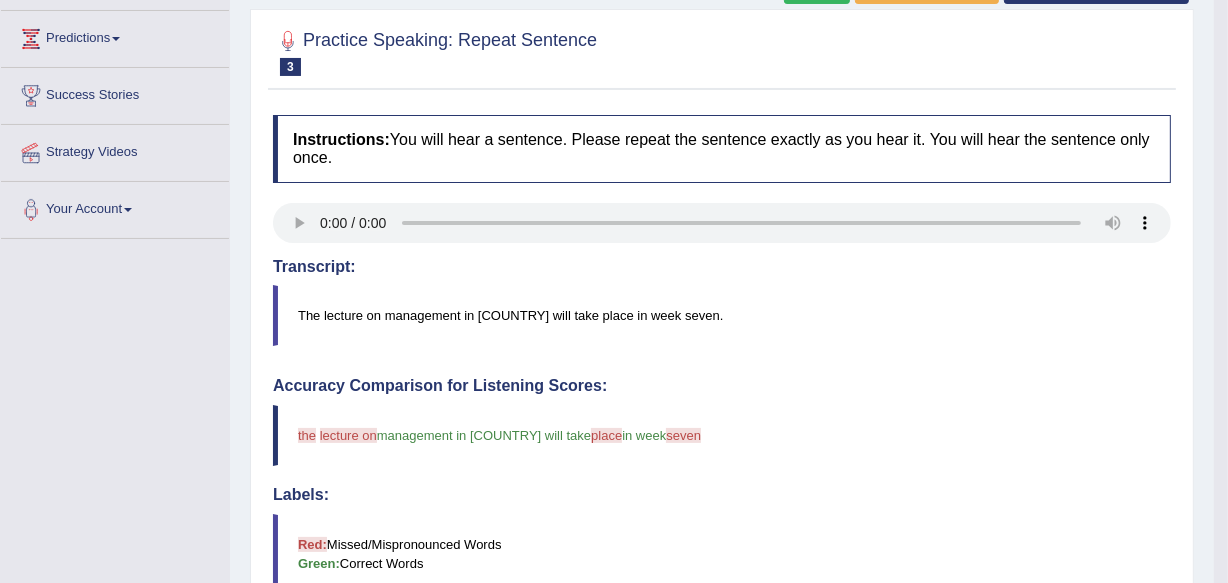 scroll, scrollTop: 45, scrollLeft: 0, axis: vertical 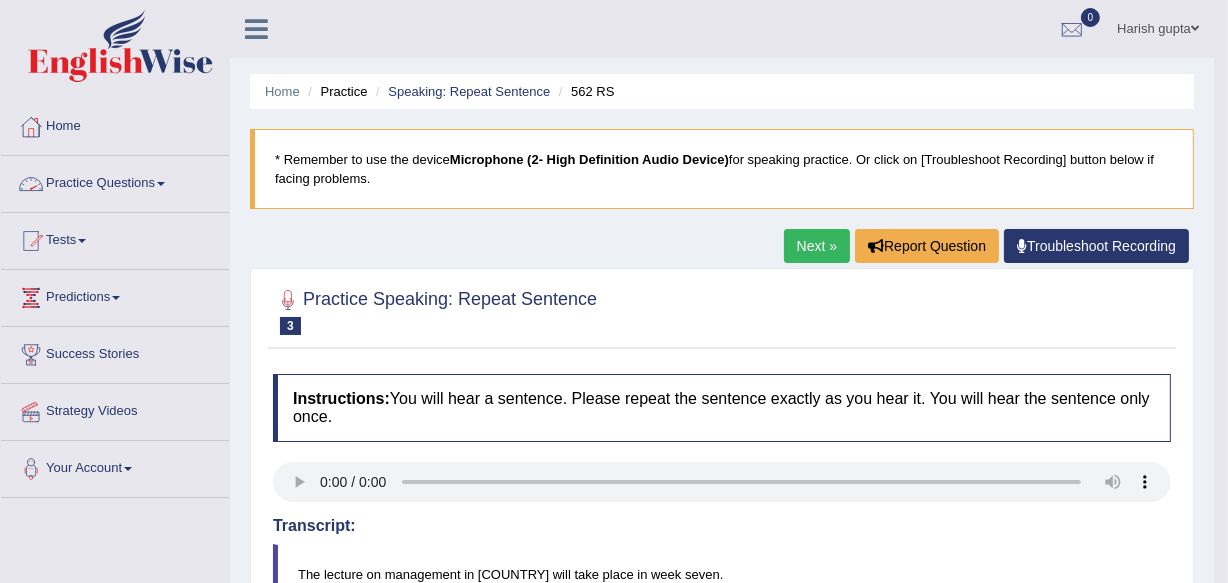 click on "Practice Questions" at bounding box center (115, 181) 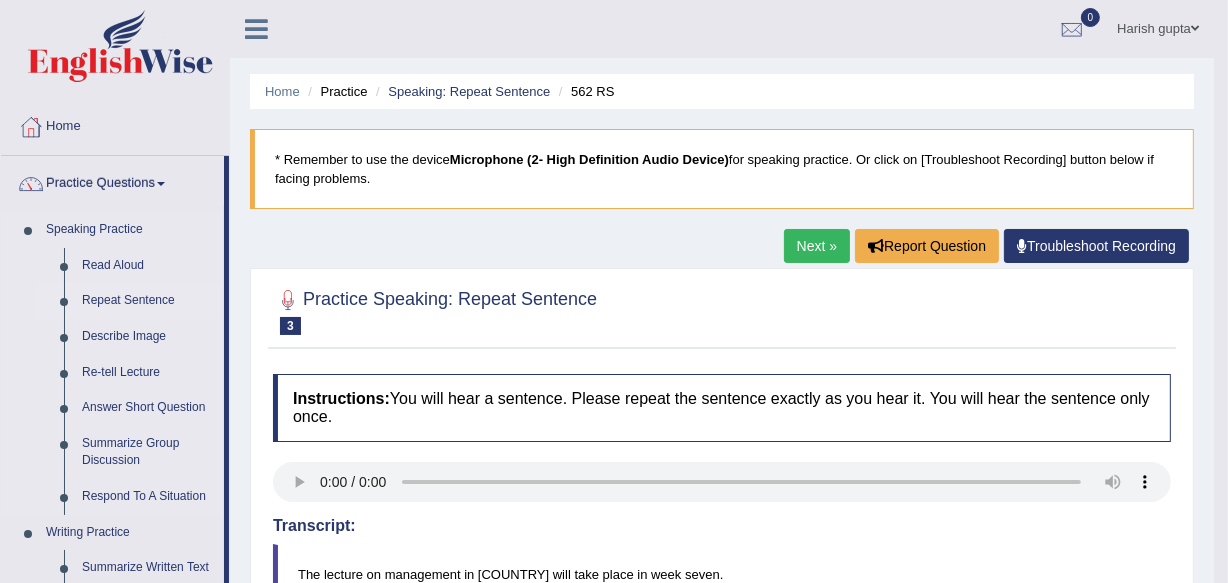 click on "Repeat Sentence" at bounding box center [148, 301] 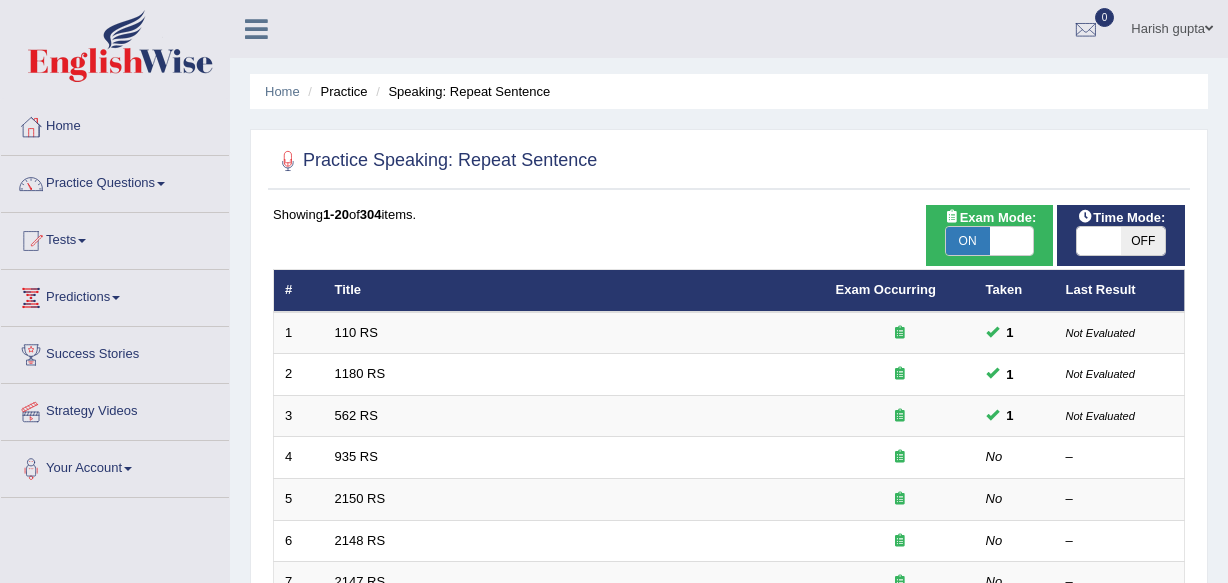 scroll, scrollTop: 0, scrollLeft: 0, axis: both 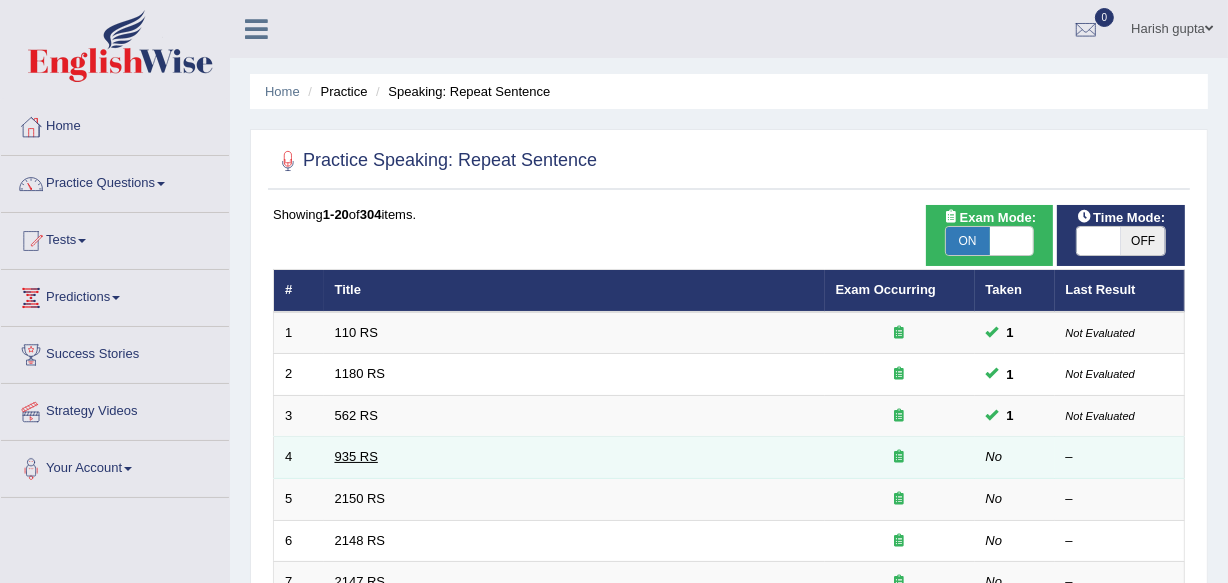 click on "935 RS" at bounding box center (356, 456) 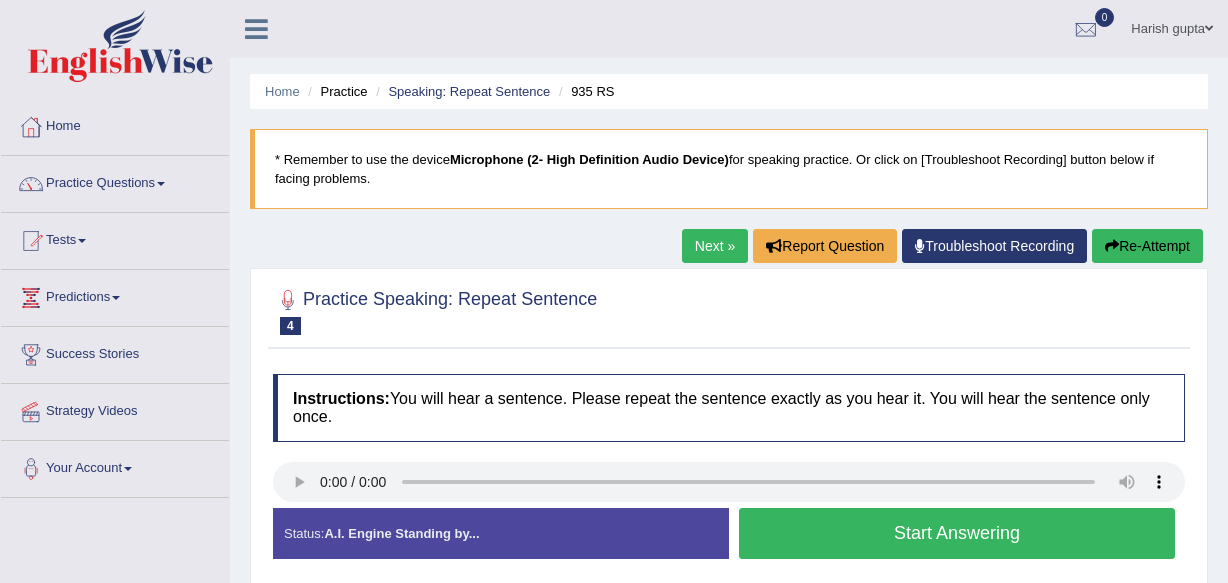scroll, scrollTop: 0, scrollLeft: 0, axis: both 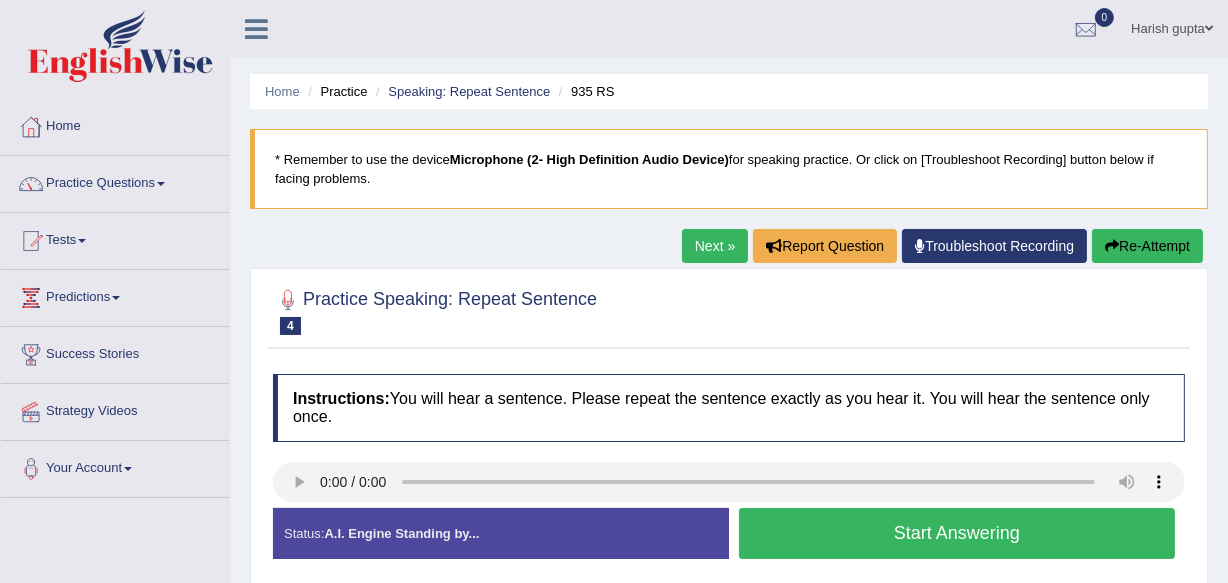 click on "Start Answering" at bounding box center [957, 533] 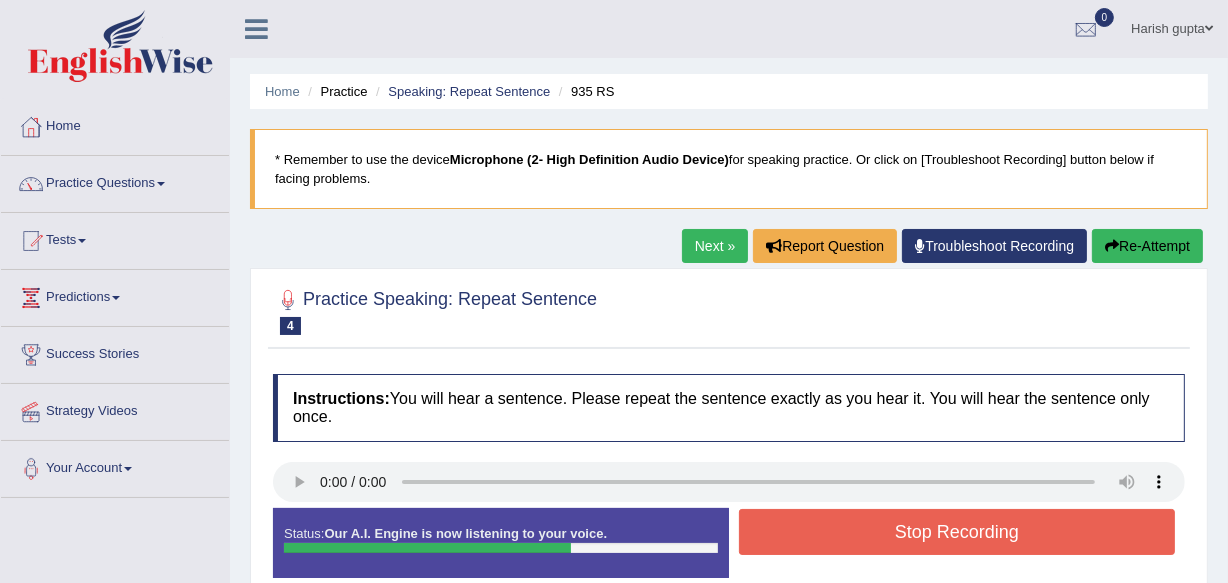 click on "Stop Recording" at bounding box center [957, 532] 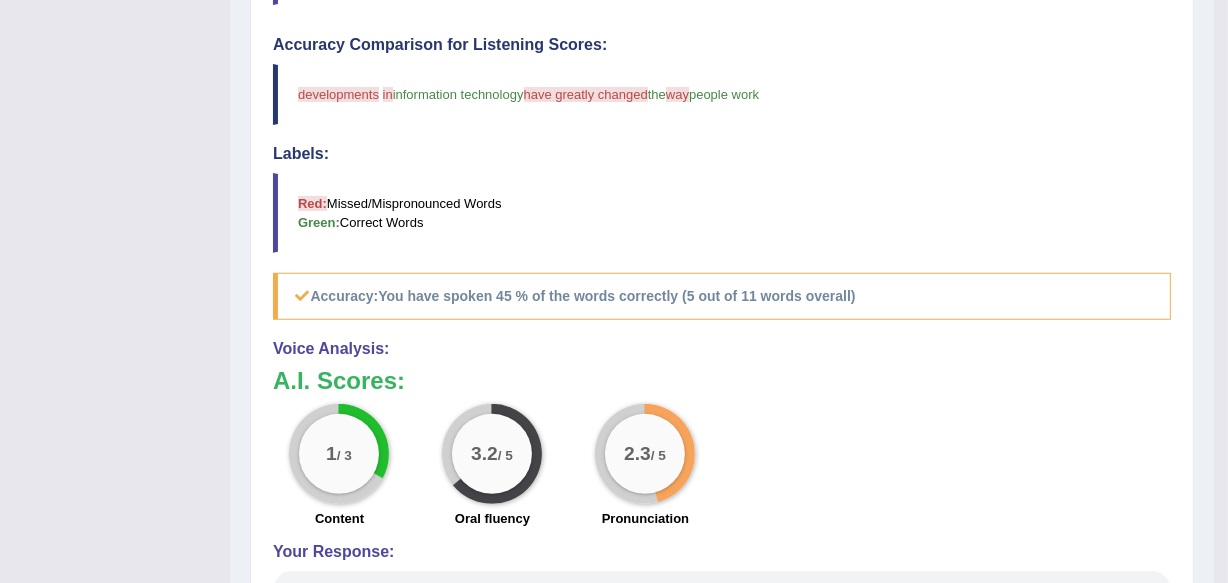 scroll, scrollTop: 601, scrollLeft: 0, axis: vertical 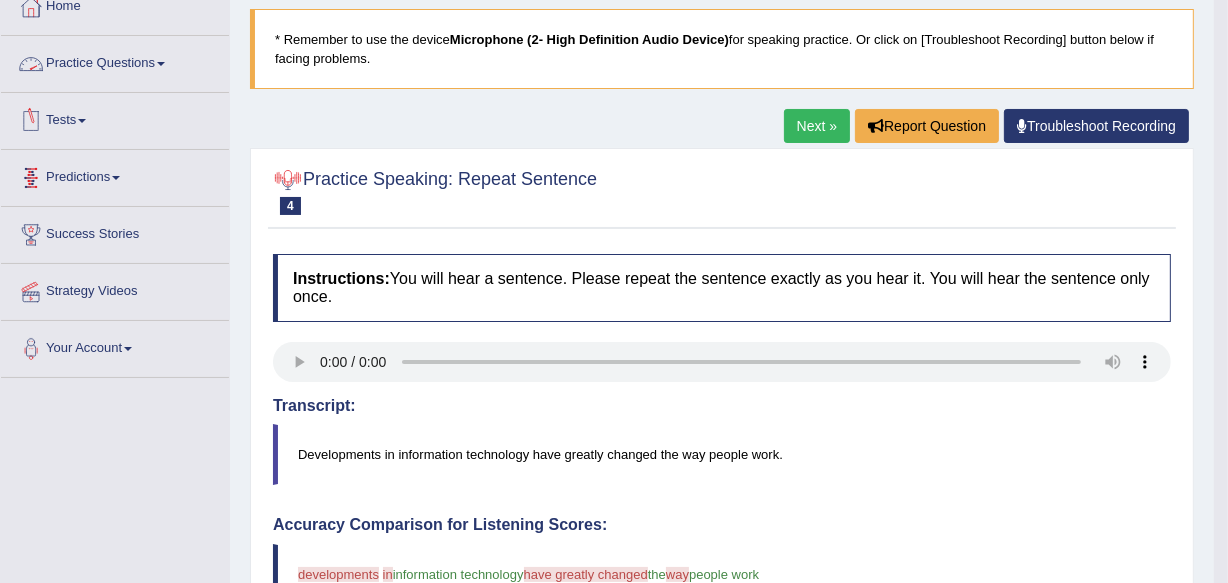 click on "Practice Questions" at bounding box center [115, 61] 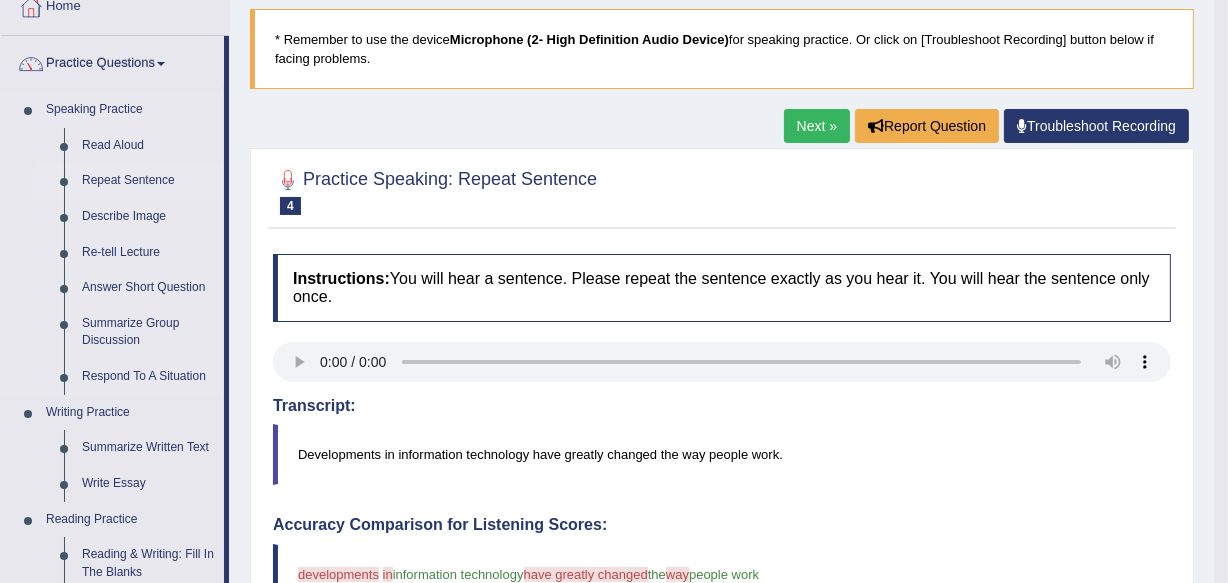 click on "Repeat Sentence" at bounding box center [148, 181] 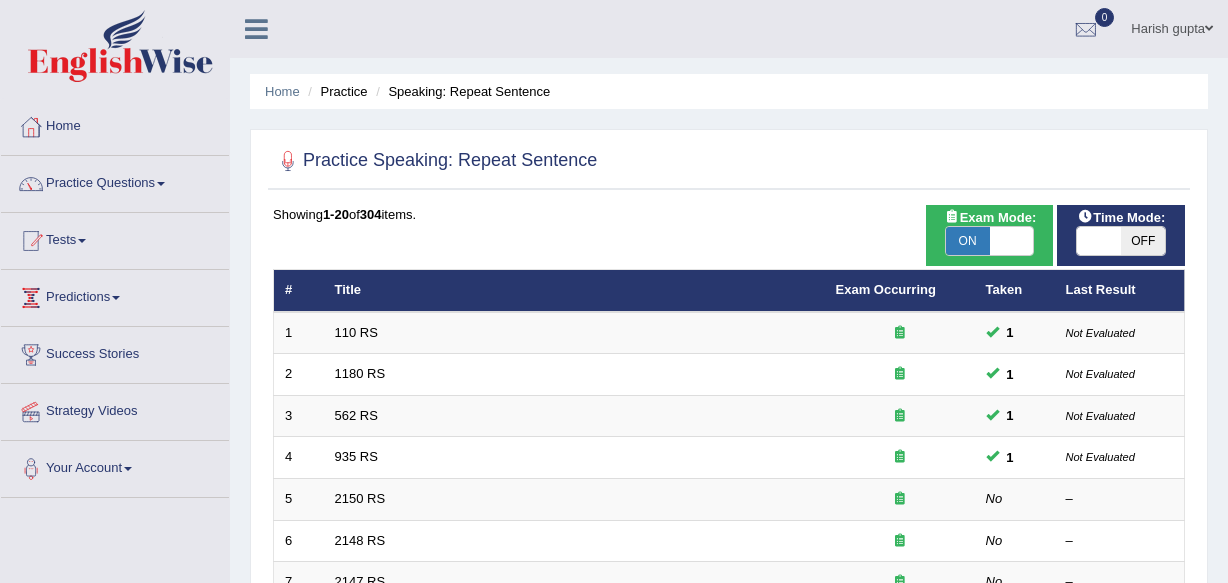 scroll, scrollTop: 0, scrollLeft: 0, axis: both 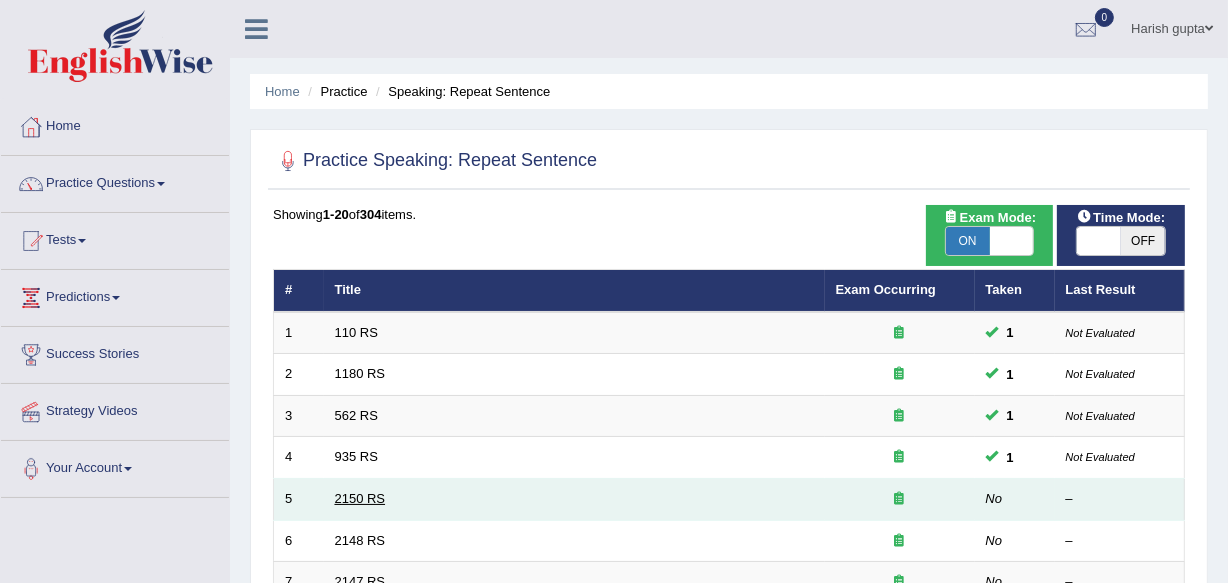 click on "2150 RS" at bounding box center [360, 498] 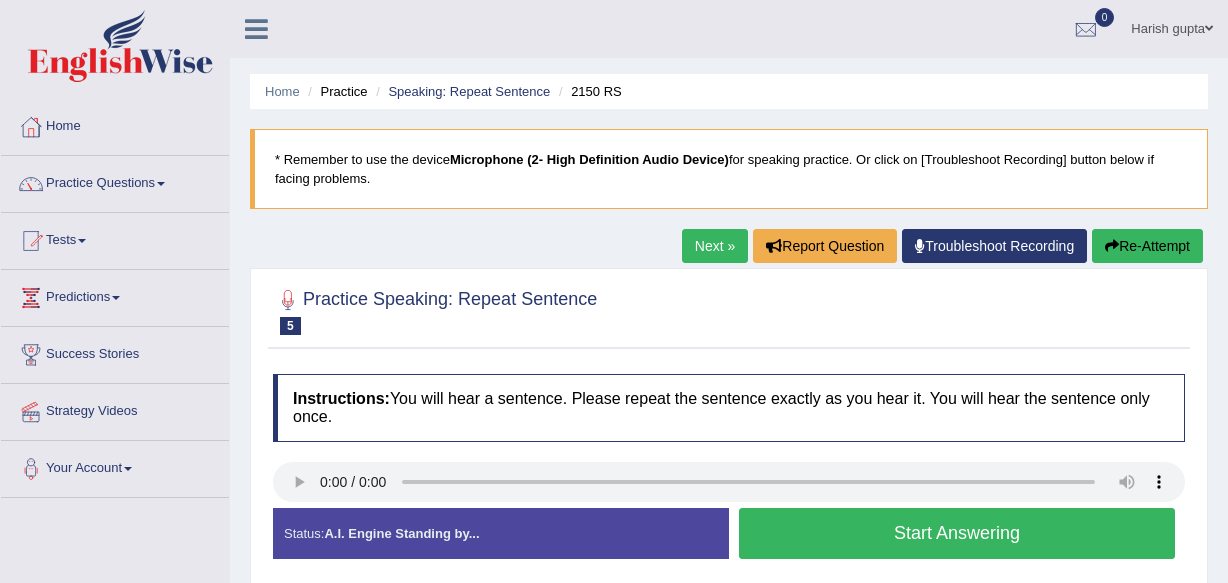 scroll, scrollTop: 0, scrollLeft: 0, axis: both 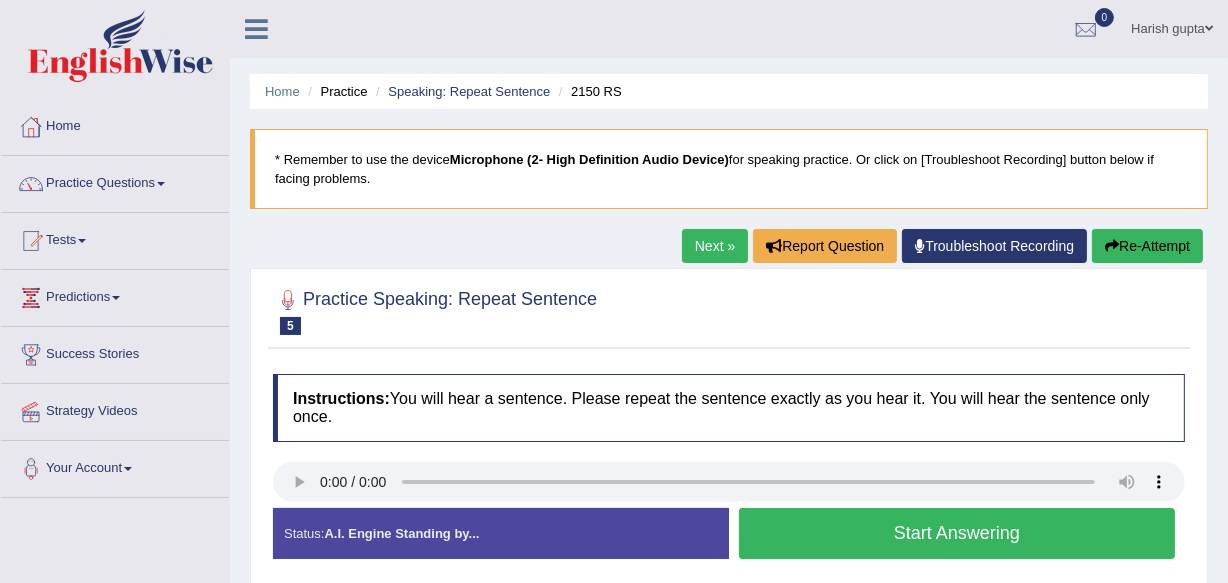 click on "Start Answering" at bounding box center (957, 533) 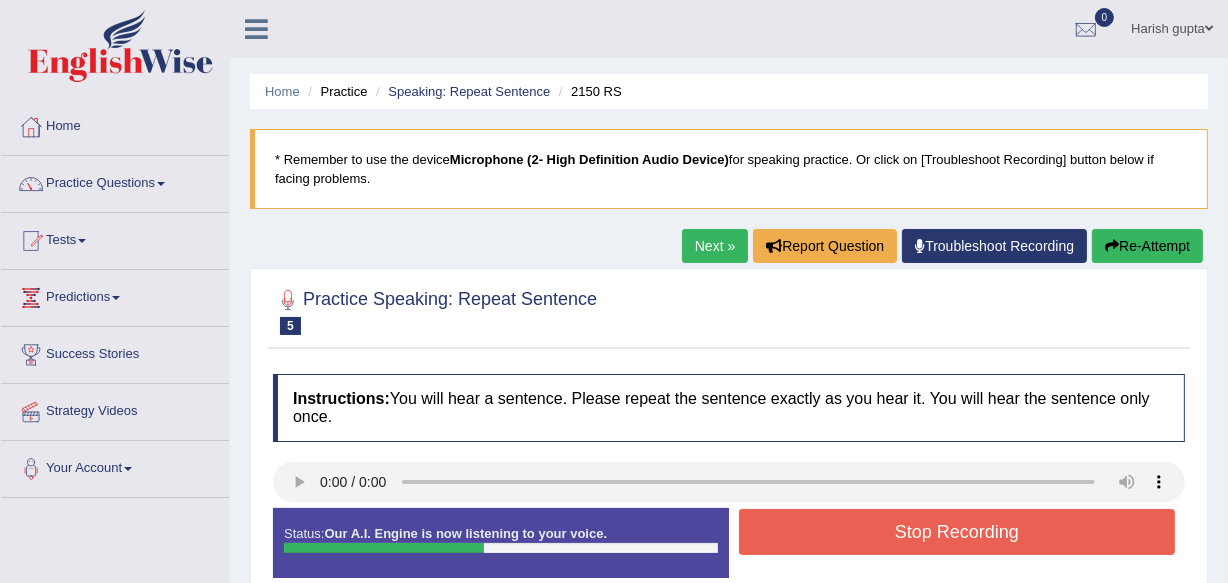 click on "Stop Recording" at bounding box center (957, 532) 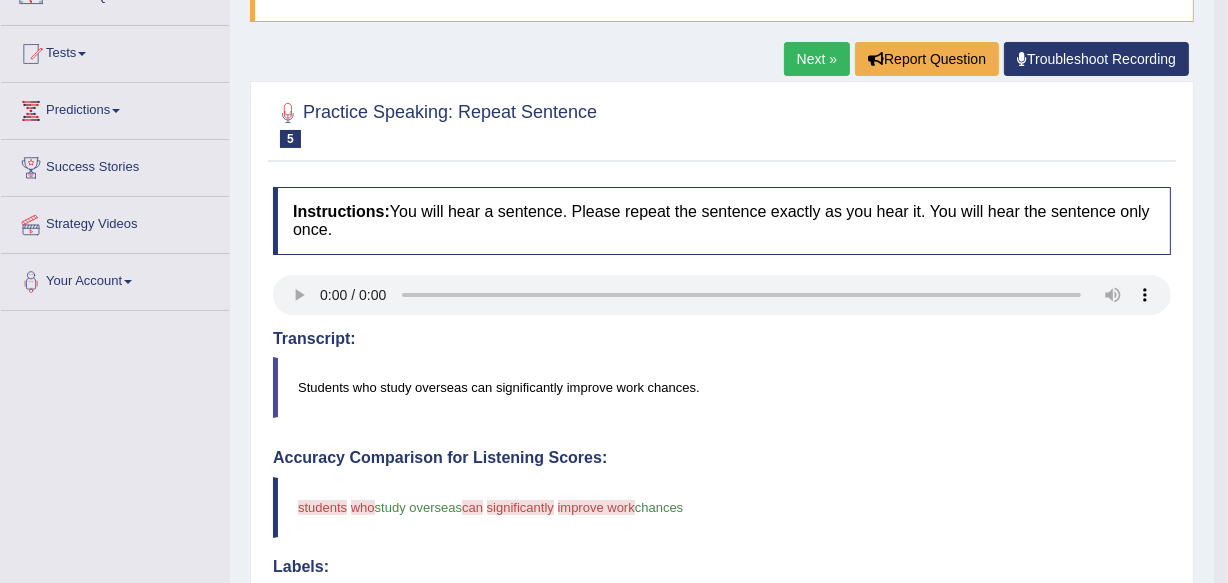 scroll, scrollTop: 0, scrollLeft: 0, axis: both 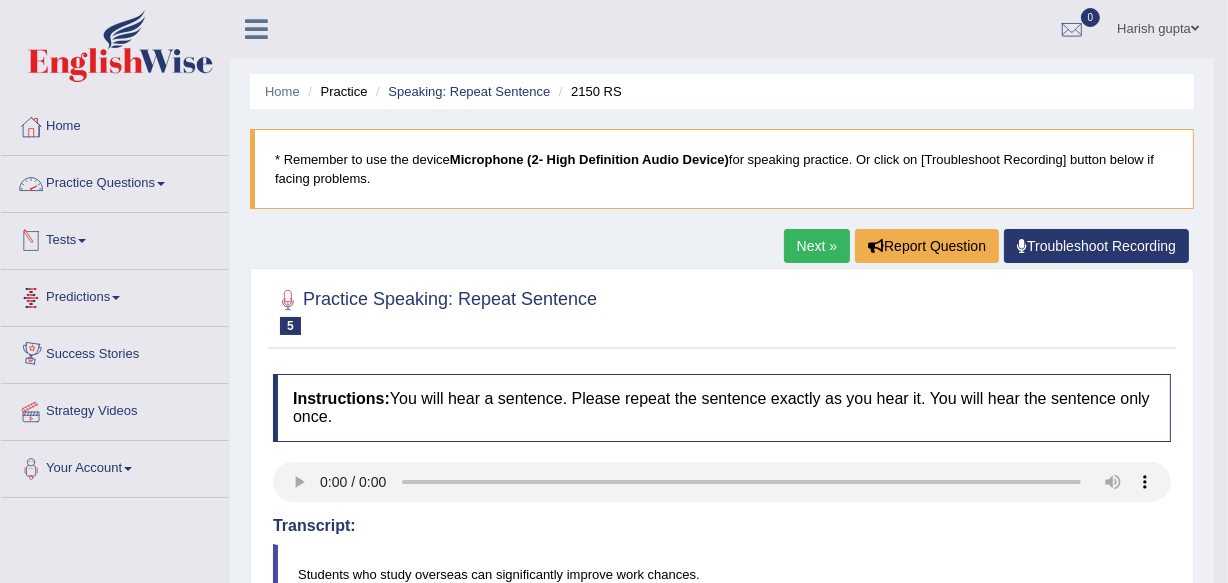 click on "Practice Questions" at bounding box center (115, 181) 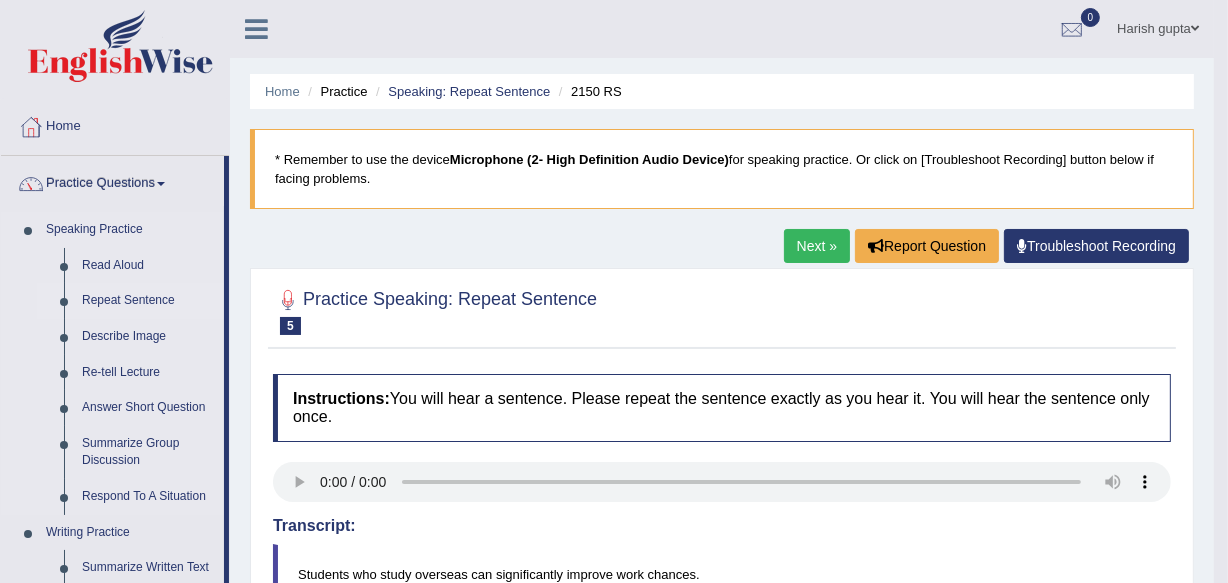 click on "Repeat Sentence" at bounding box center [148, 301] 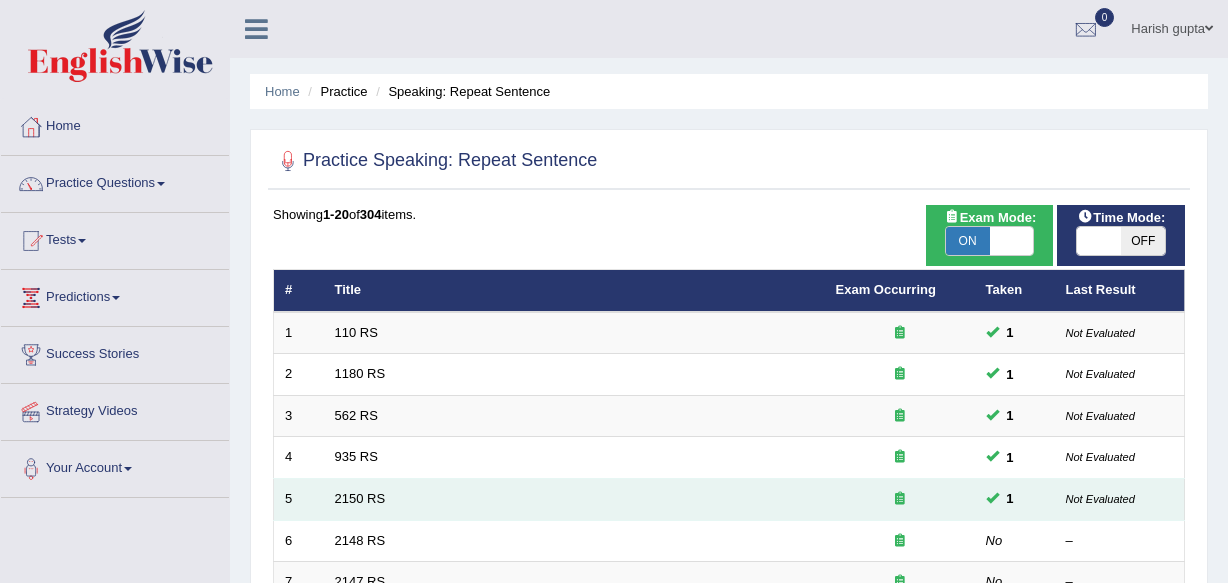 scroll, scrollTop: 0, scrollLeft: 0, axis: both 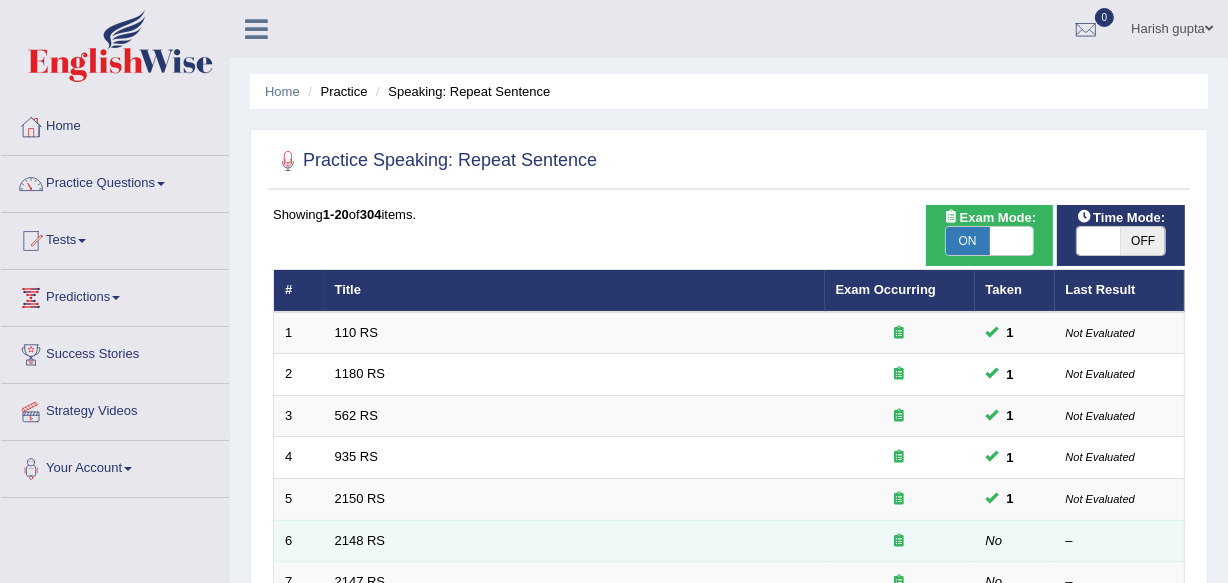 click on "2148 RS" at bounding box center [574, 541] 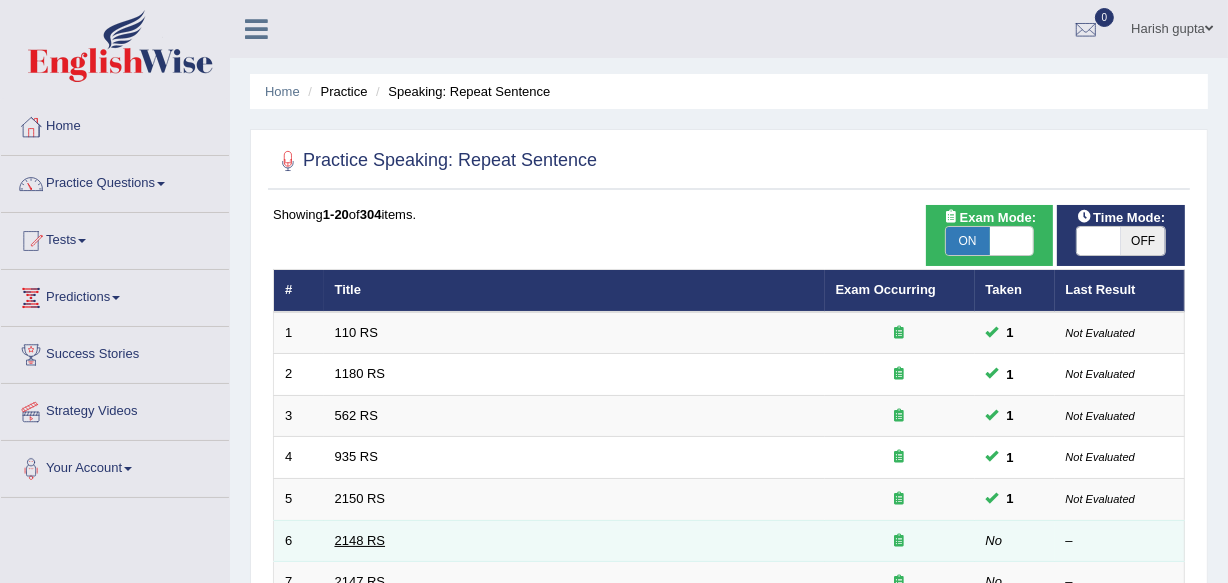 click on "2148 RS" at bounding box center (360, 540) 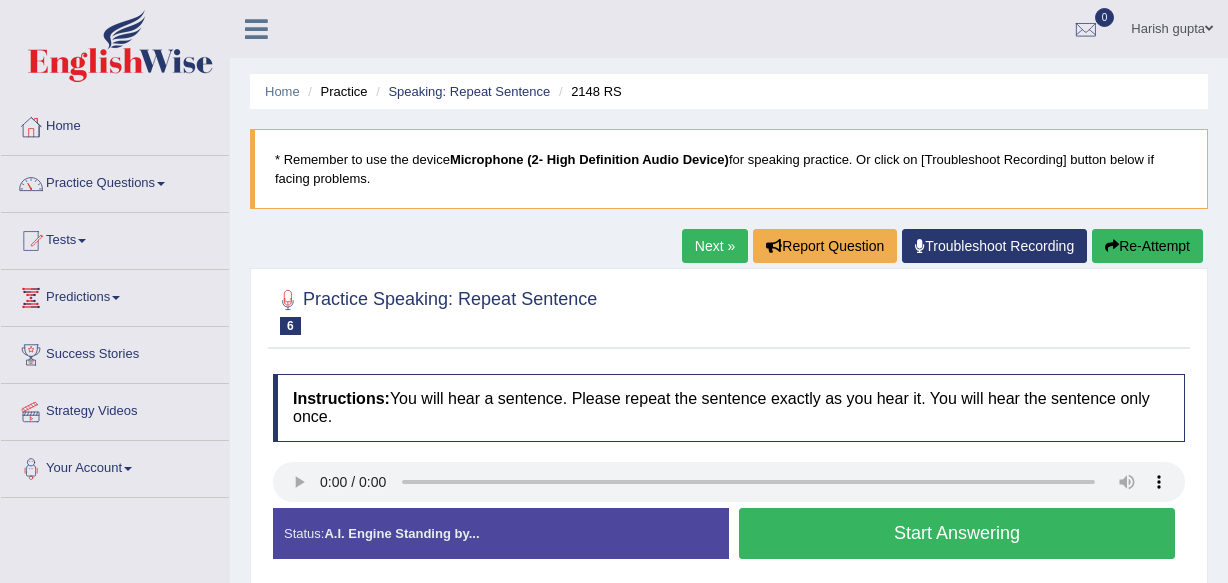 scroll, scrollTop: 0, scrollLeft: 0, axis: both 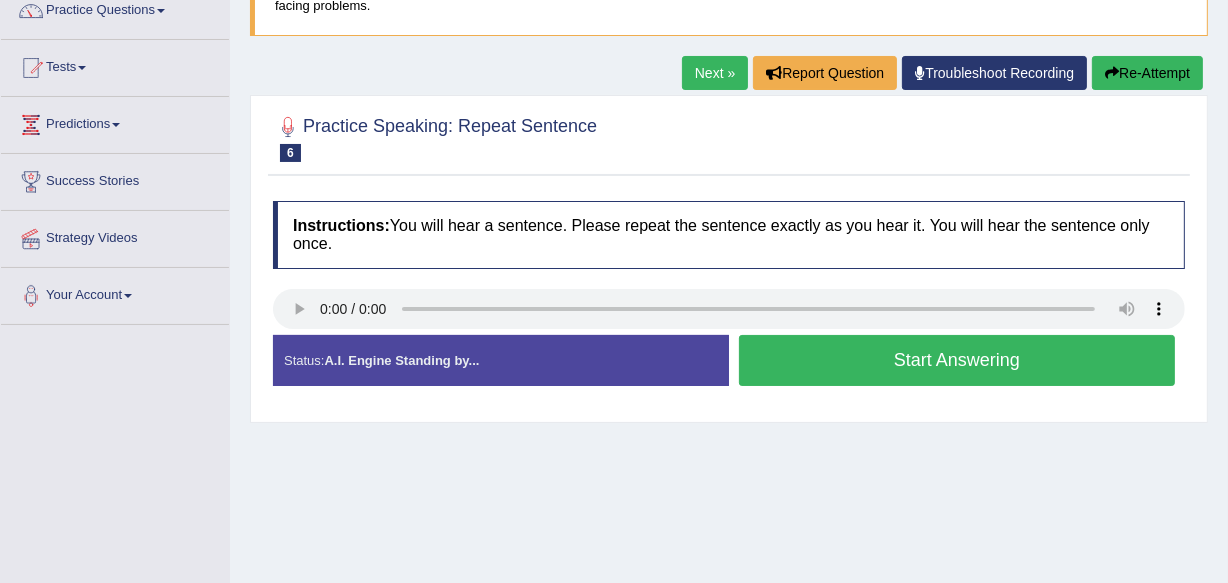 click on "Start Answering" at bounding box center [957, 360] 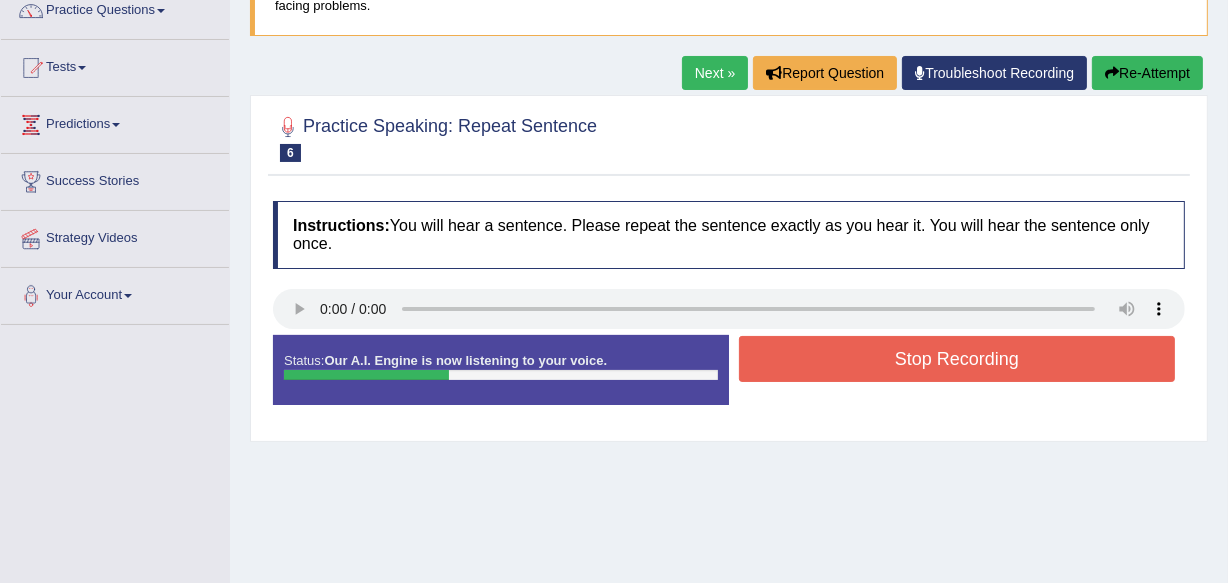 click on "Re-Attempt" at bounding box center (1147, 73) 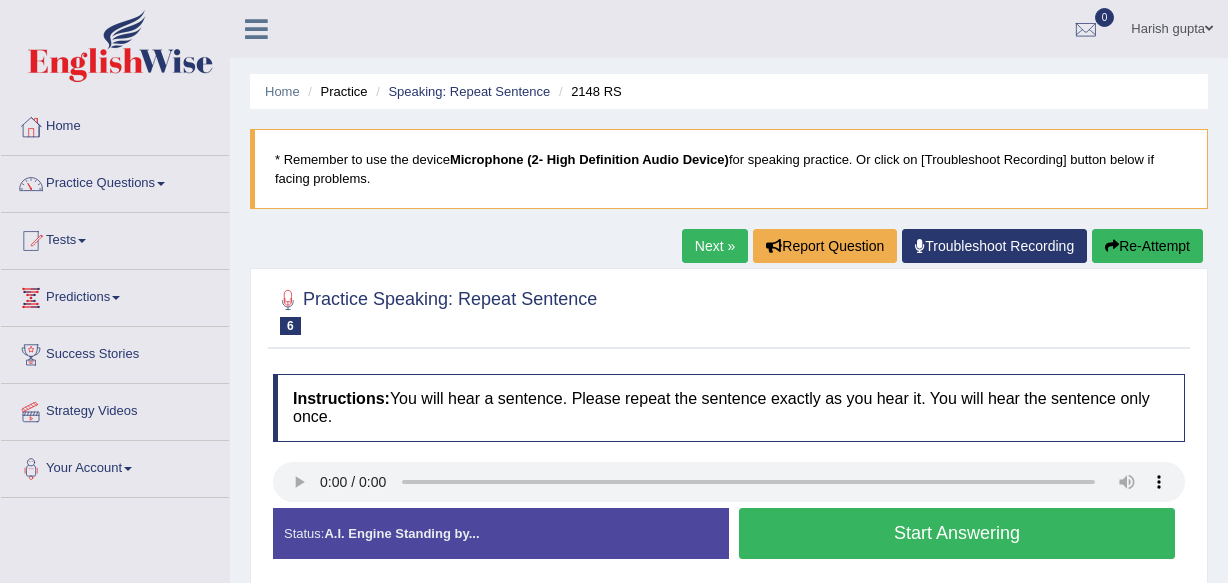 scroll, scrollTop: 173, scrollLeft: 0, axis: vertical 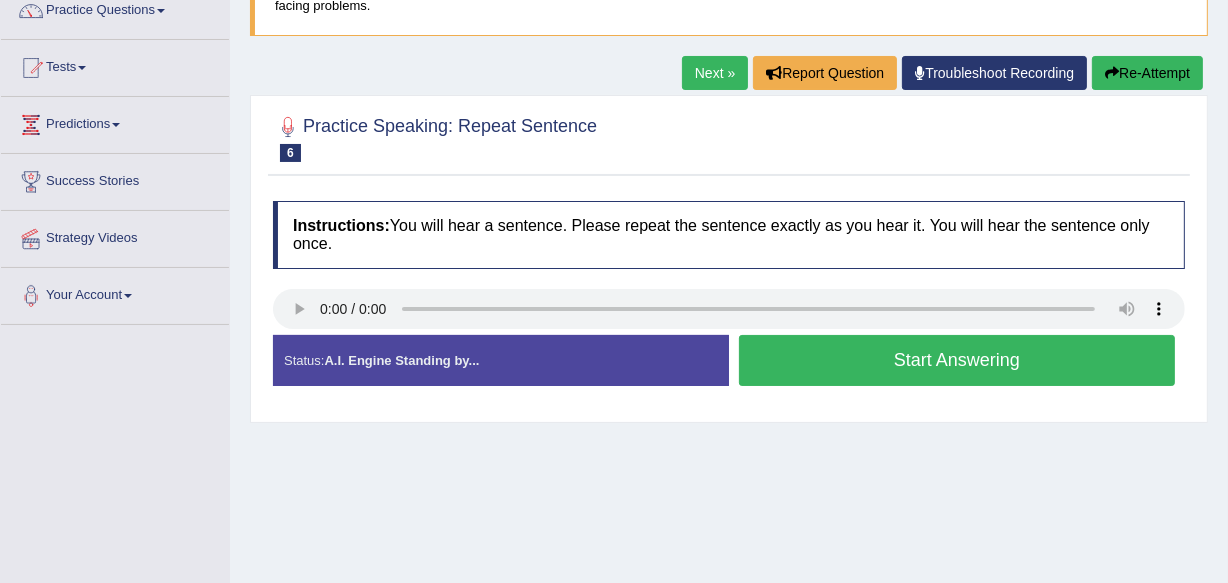 click on "Start Answering" at bounding box center [957, 360] 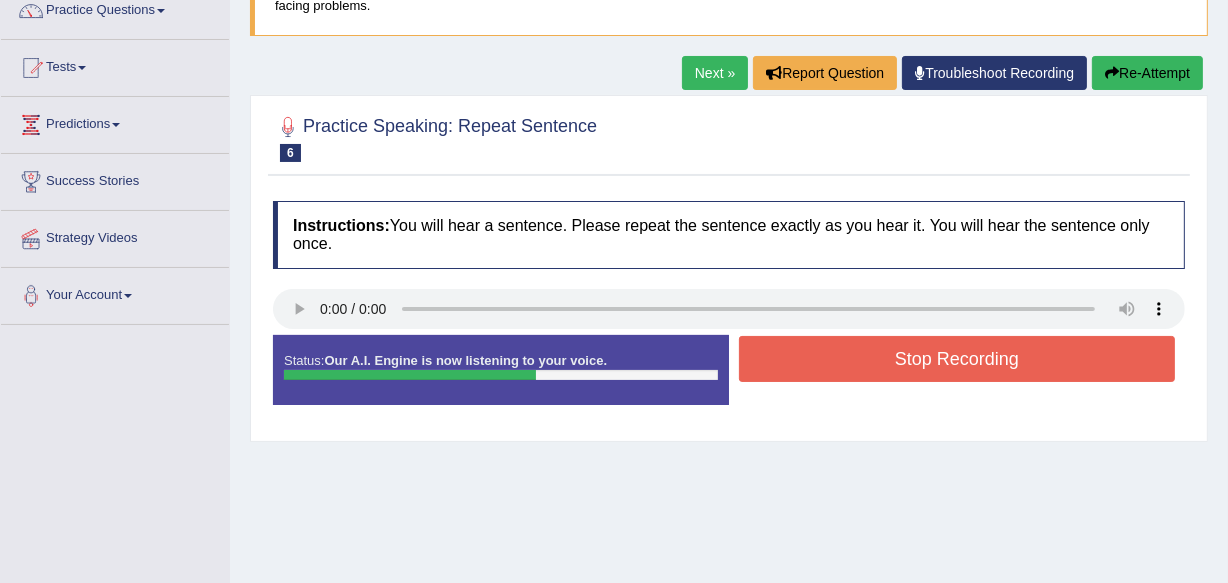 click on "Stop Recording" at bounding box center (957, 359) 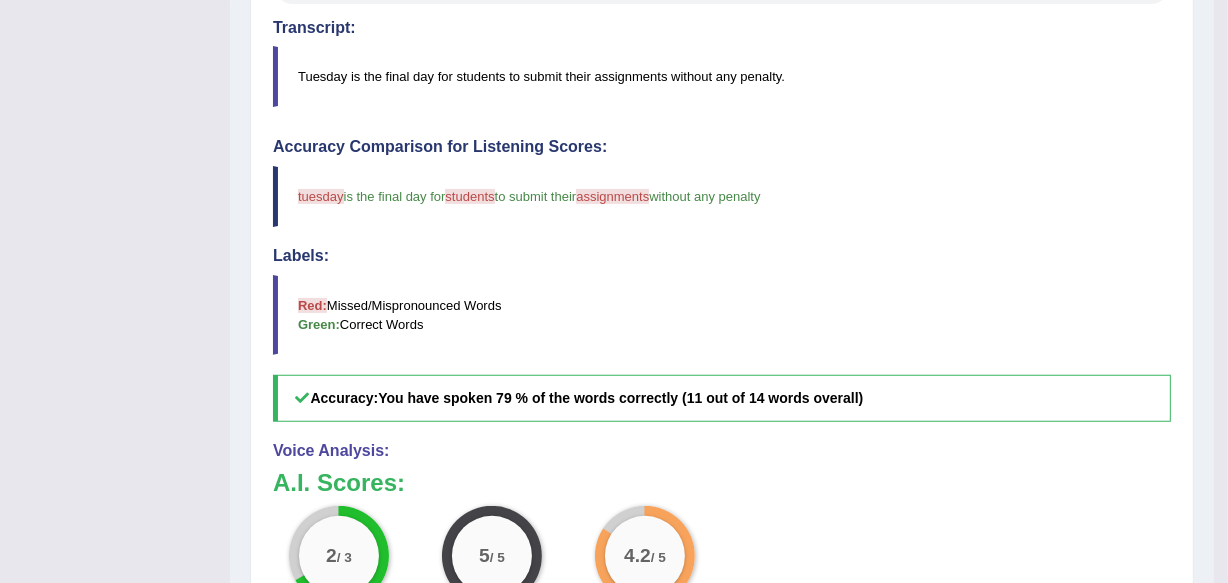 scroll, scrollTop: 0, scrollLeft: 0, axis: both 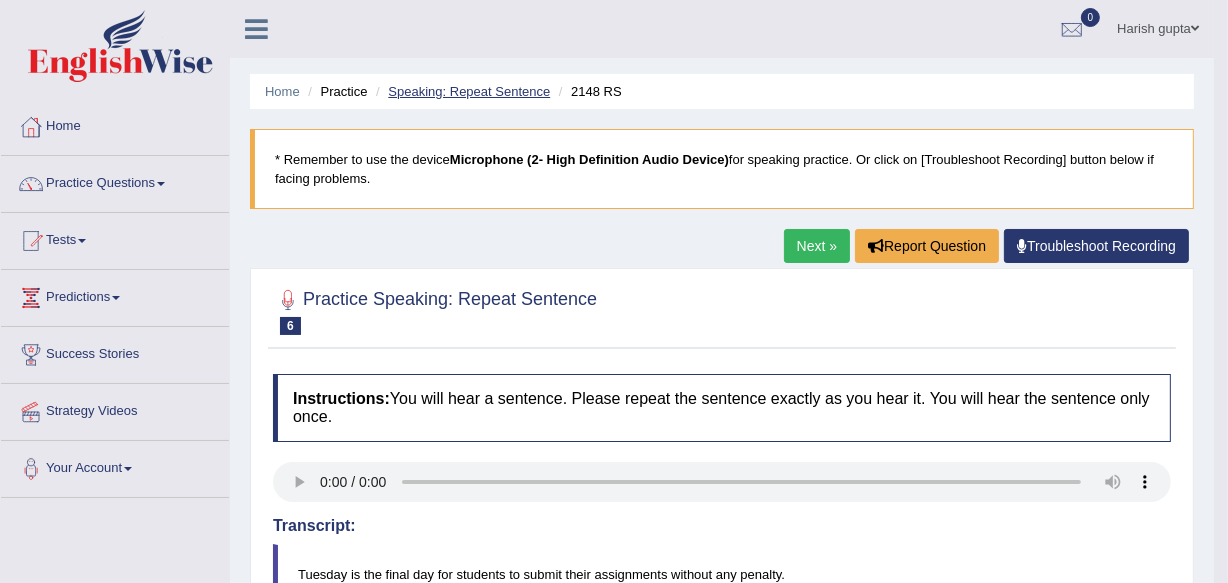 click on "Speaking: Repeat Sentence" at bounding box center [469, 91] 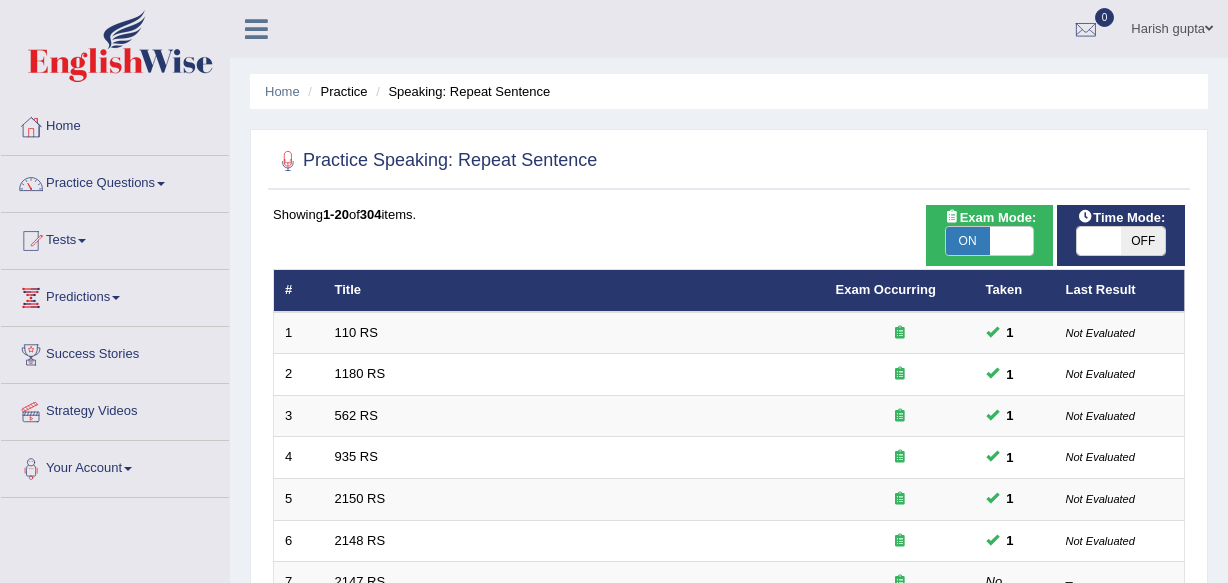 scroll, scrollTop: 0, scrollLeft: 0, axis: both 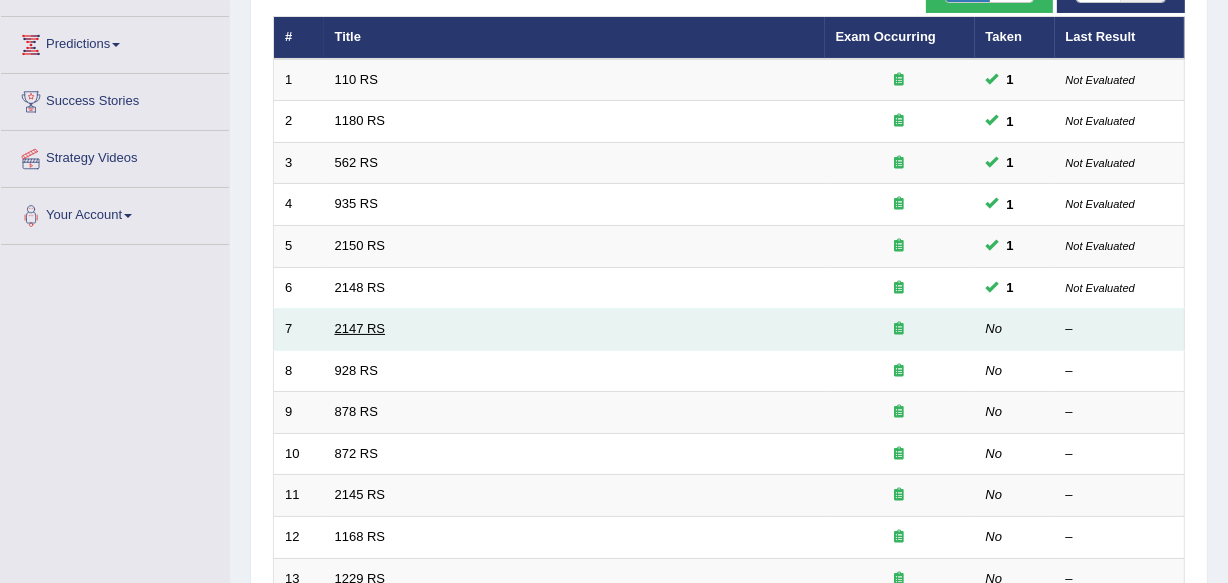 click on "2147 RS" at bounding box center [360, 328] 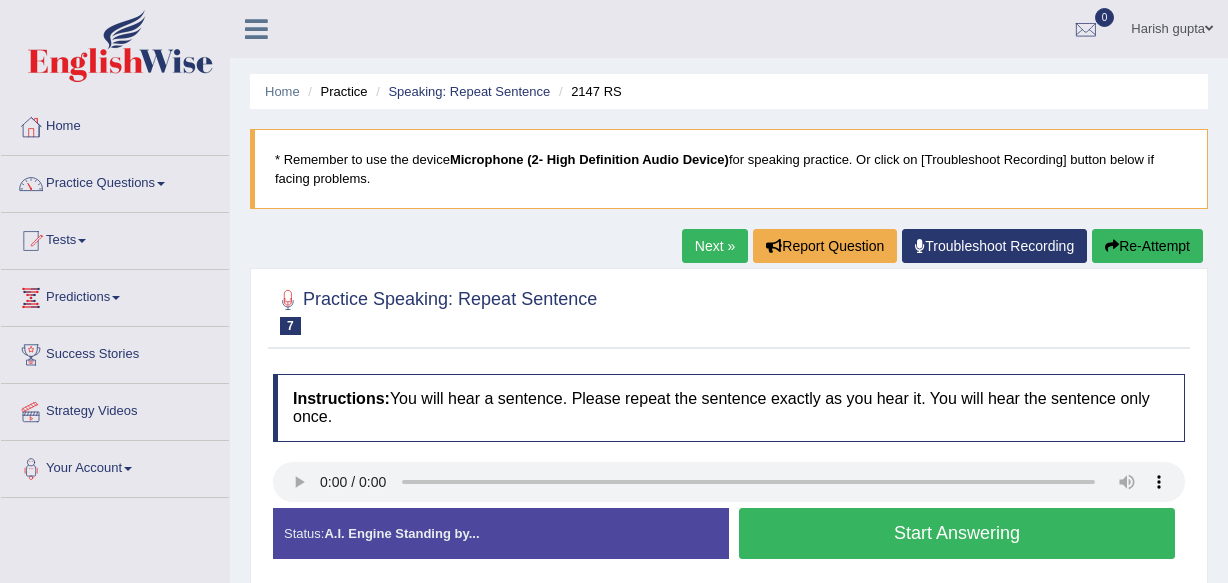 scroll, scrollTop: 0, scrollLeft: 0, axis: both 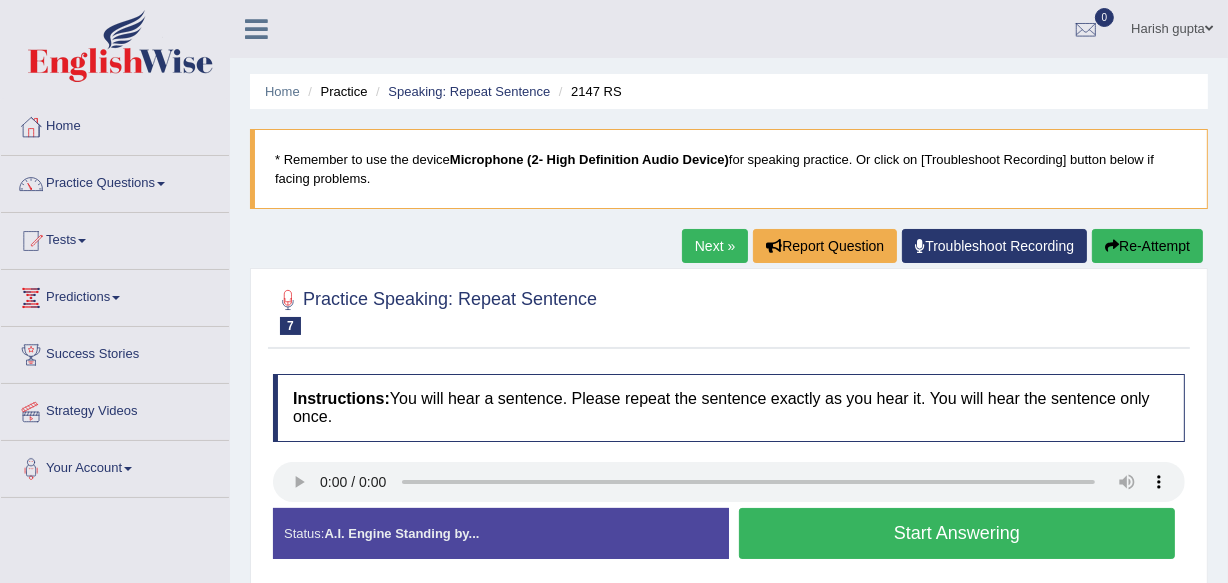 click on "Start Answering" at bounding box center [957, 533] 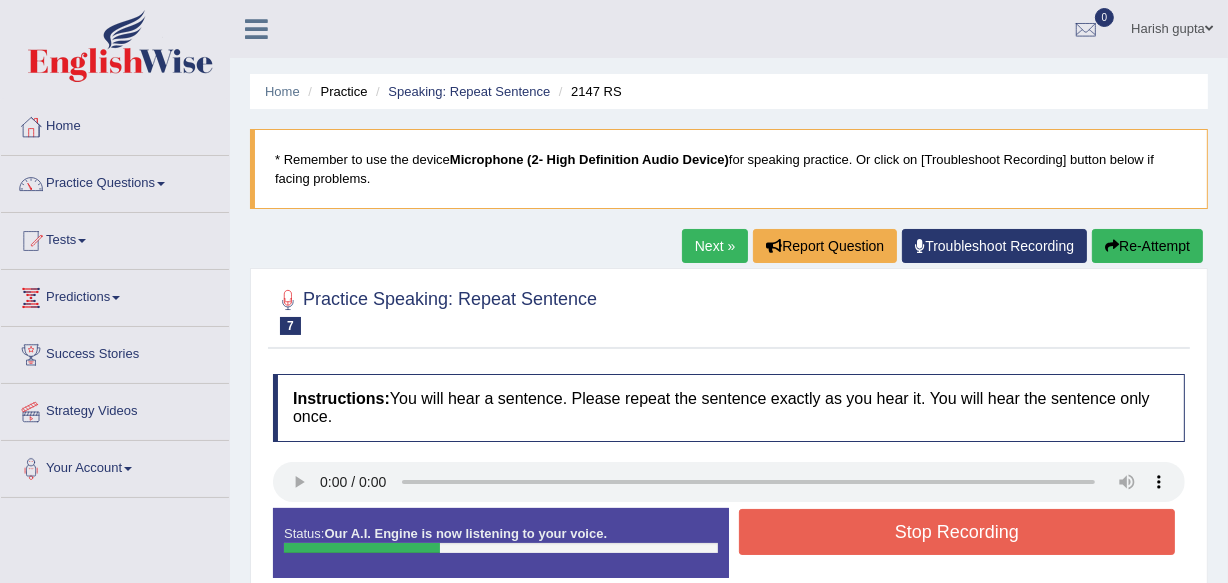 click on "Re-Attempt" at bounding box center [1147, 246] 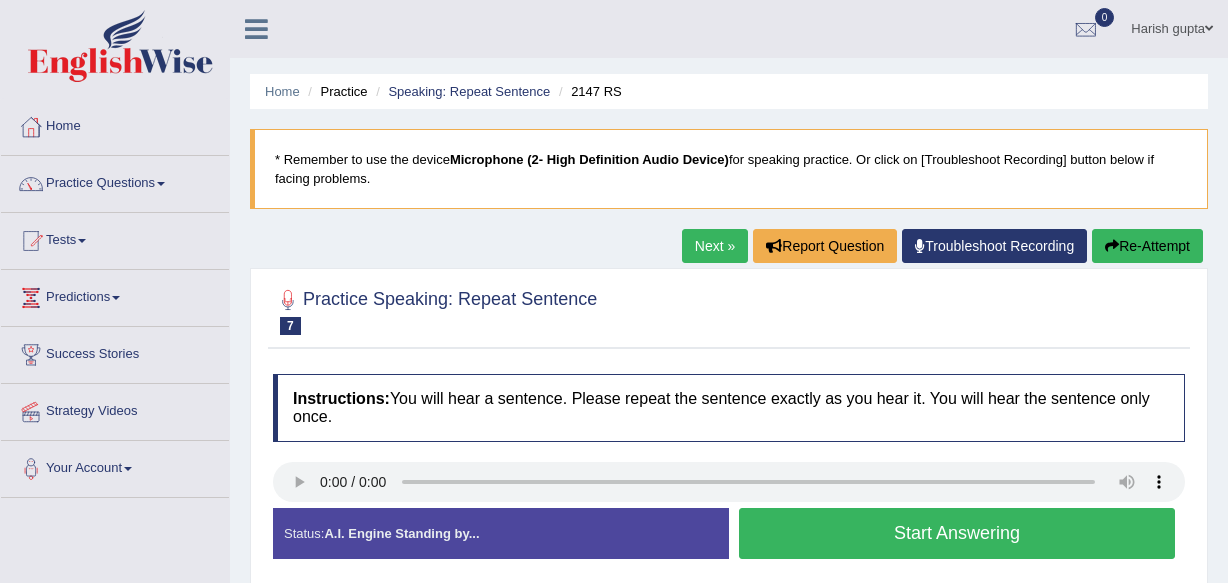 scroll, scrollTop: 0, scrollLeft: 0, axis: both 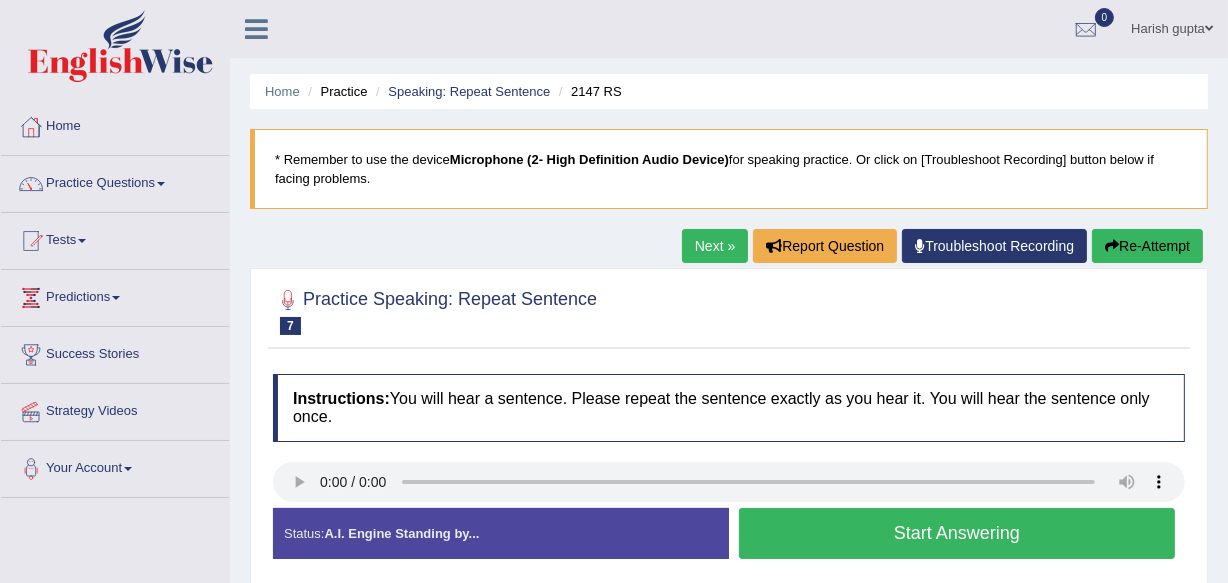 click on "Start Answering" at bounding box center [957, 533] 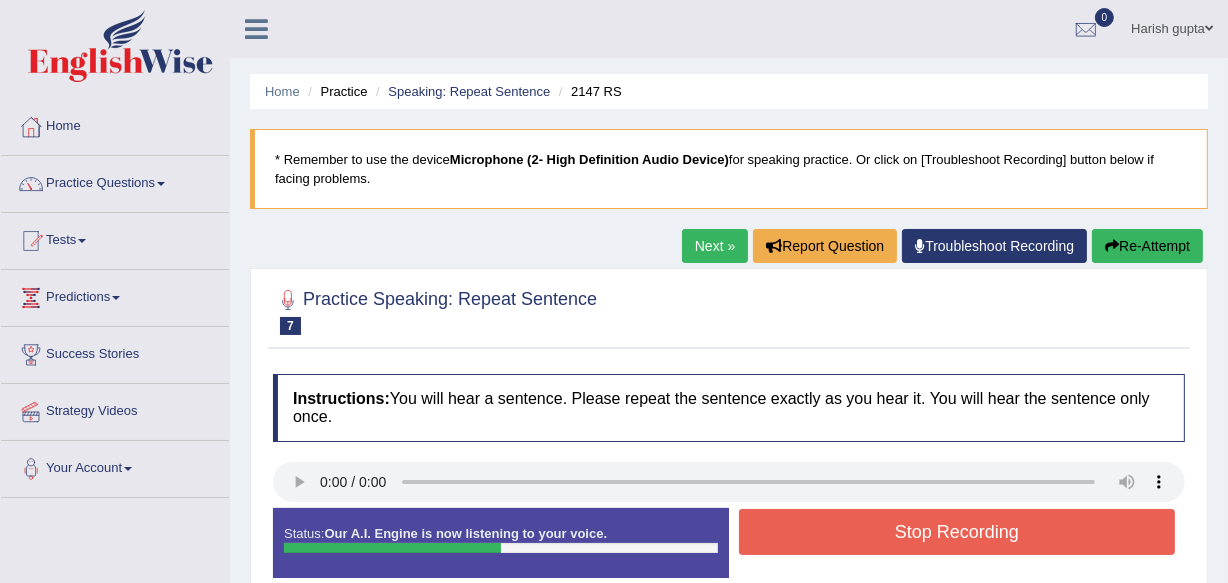 click on "Re-Attempt" at bounding box center (1147, 246) 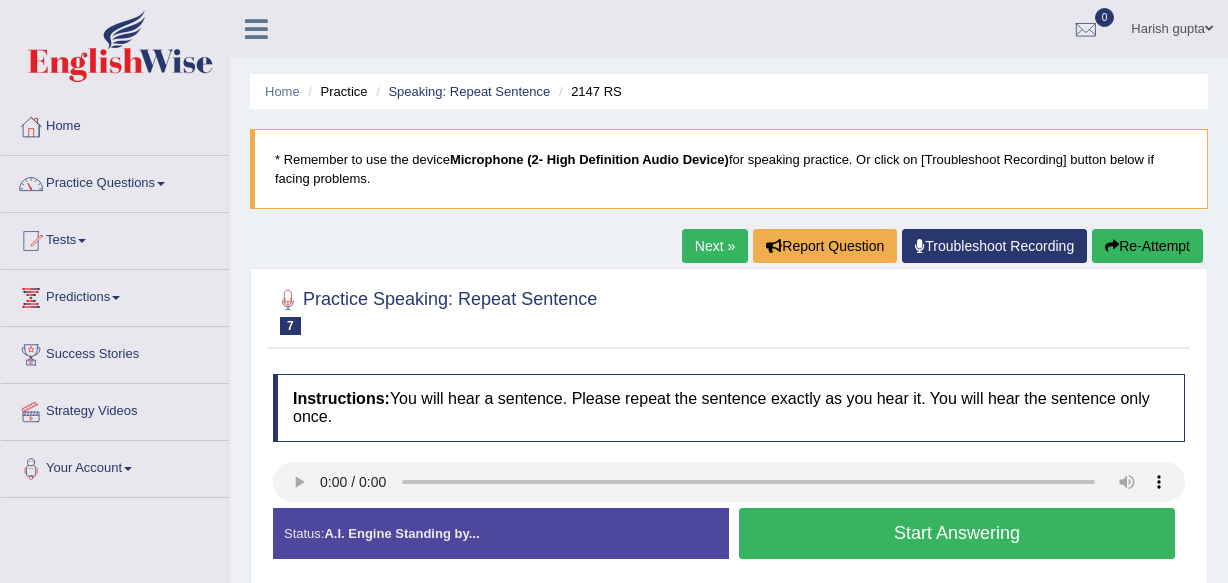 scroll, scrollTop: 0, scrollLeft: 0, axis: both 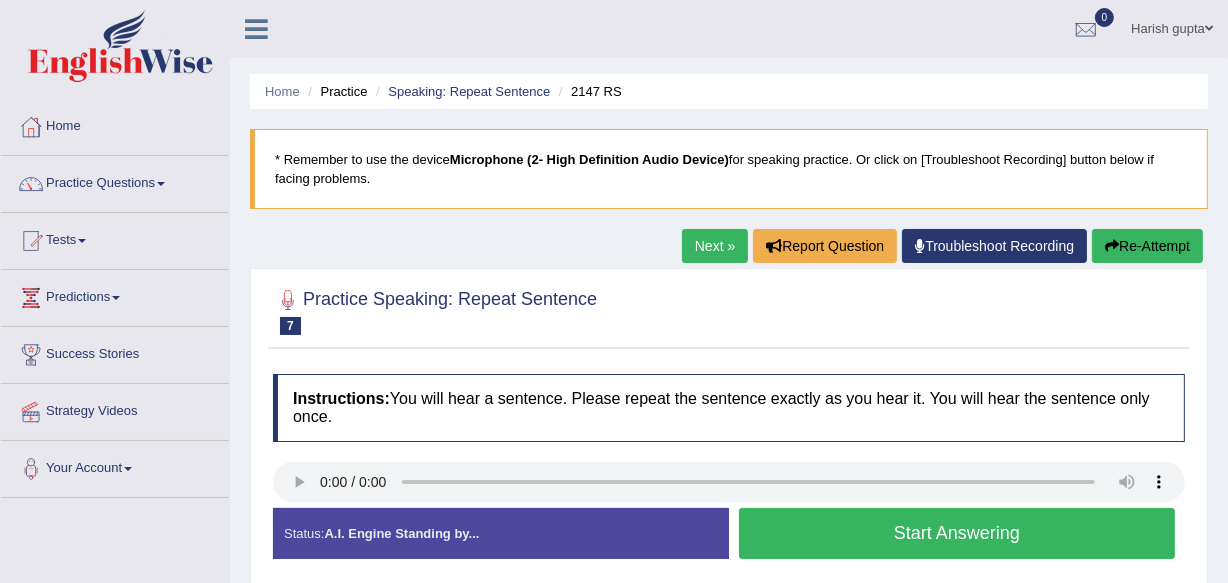 click on "Start Answering" at bounding box center (957, 533) 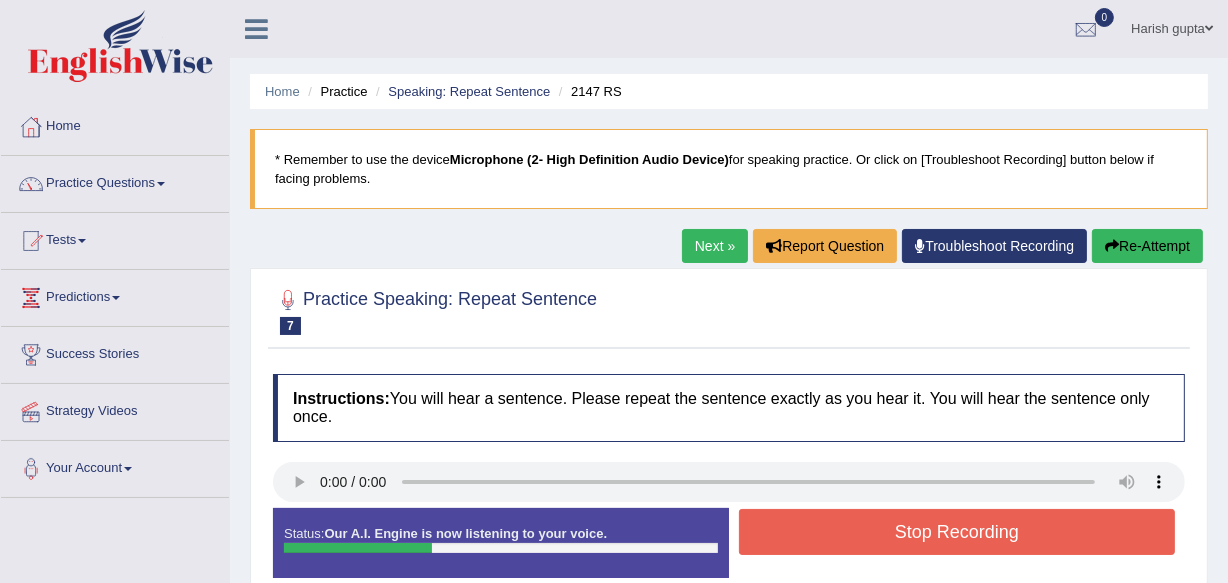 click on "Re-Attempt" at bounding box center [1147, 246] 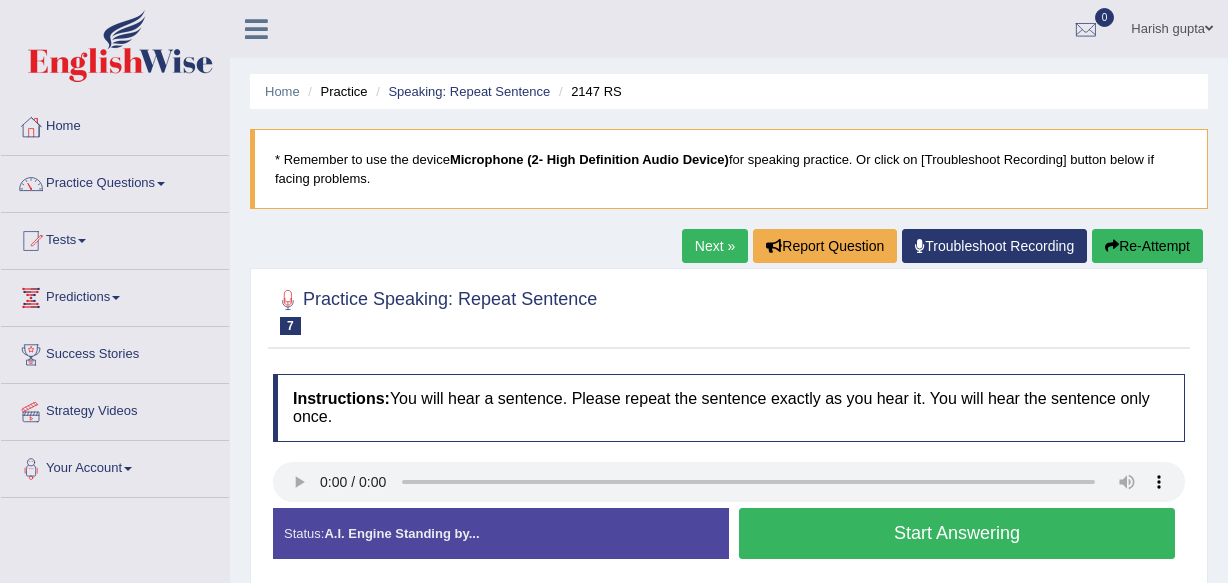 scroll, scrollTop: 0, scrollLeft: 0, axis: both 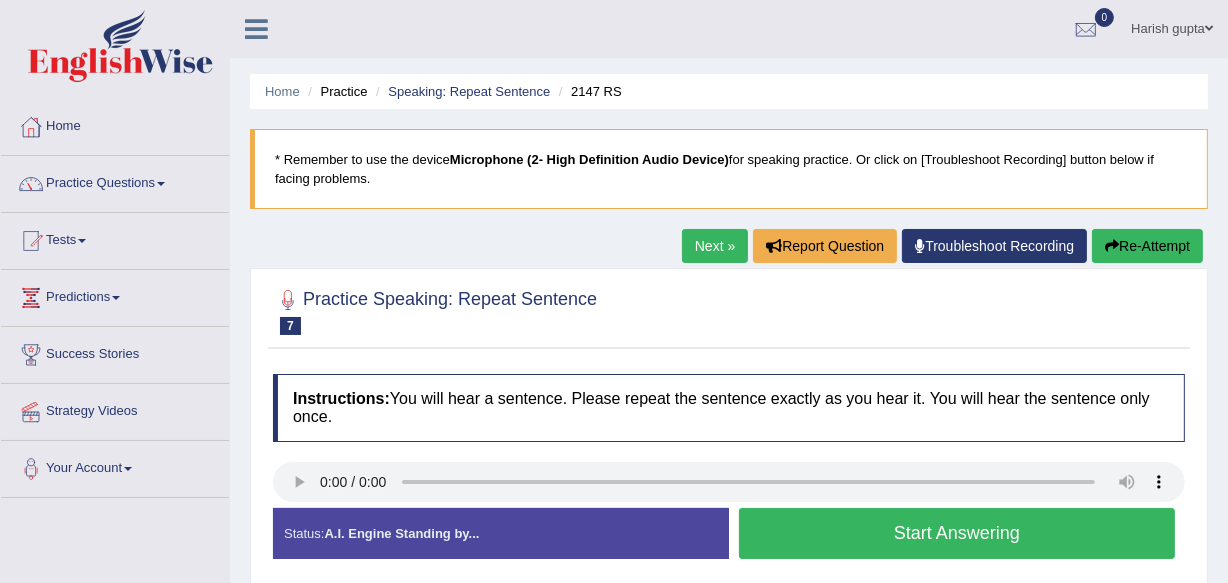 click on "Start Answering" at bounding box center [957, 533] 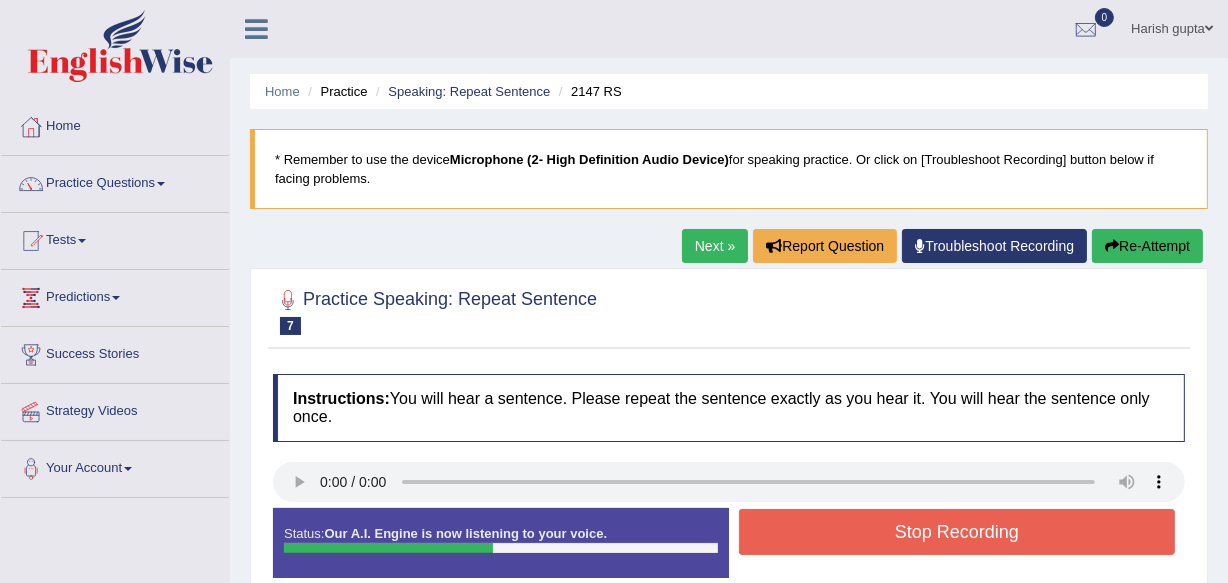 click on "Re-Attempt" at bounding box center (1147, 246) 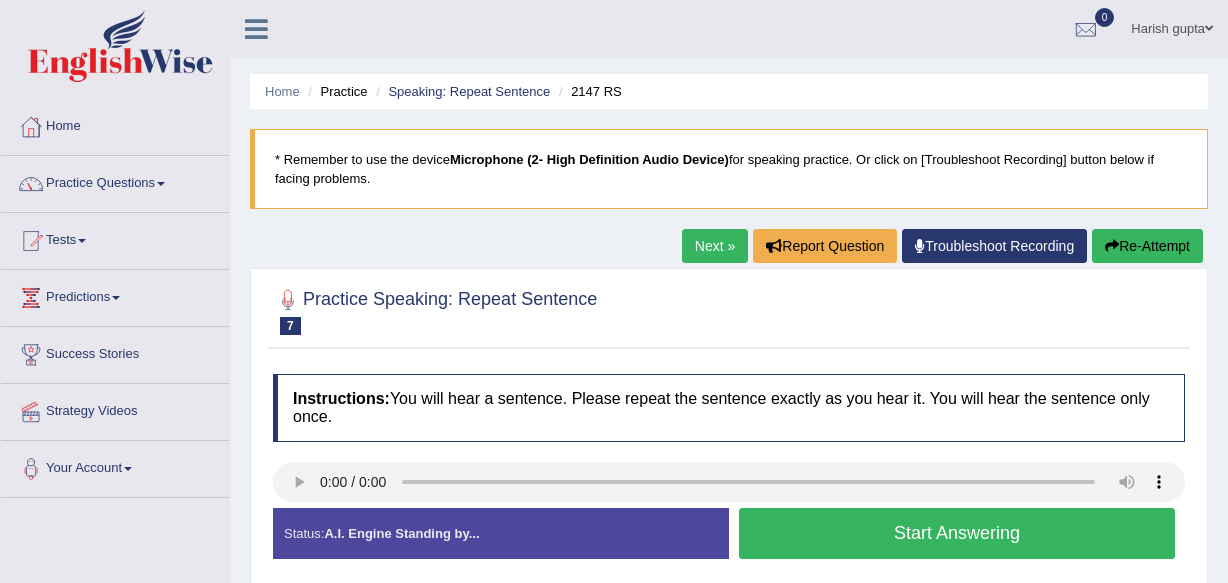 scroll, scrollTop: 0, scrollLeft: 0, axis: both 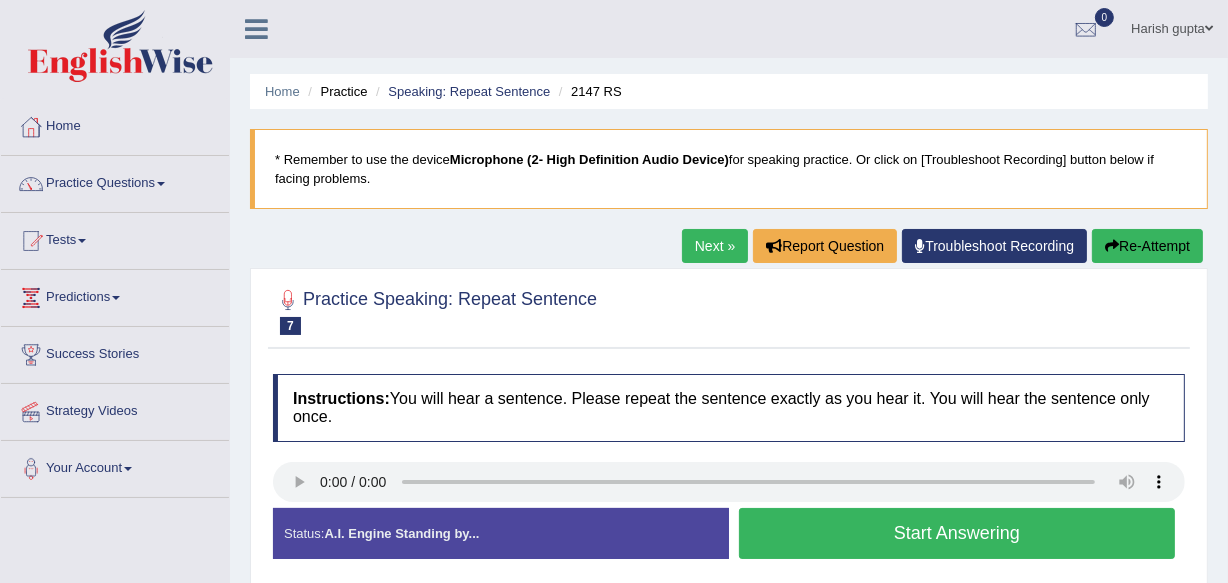 click on "Start Answering" at bounding box center [957, 533] 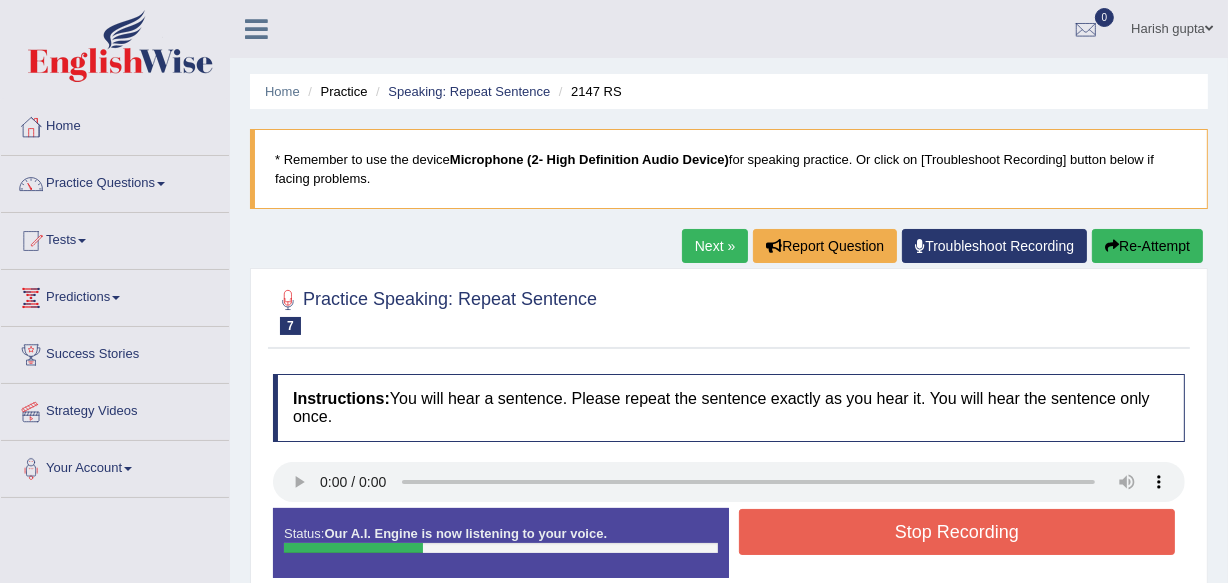 click on "Re-Attempt" at bounding box center [1147, 246] 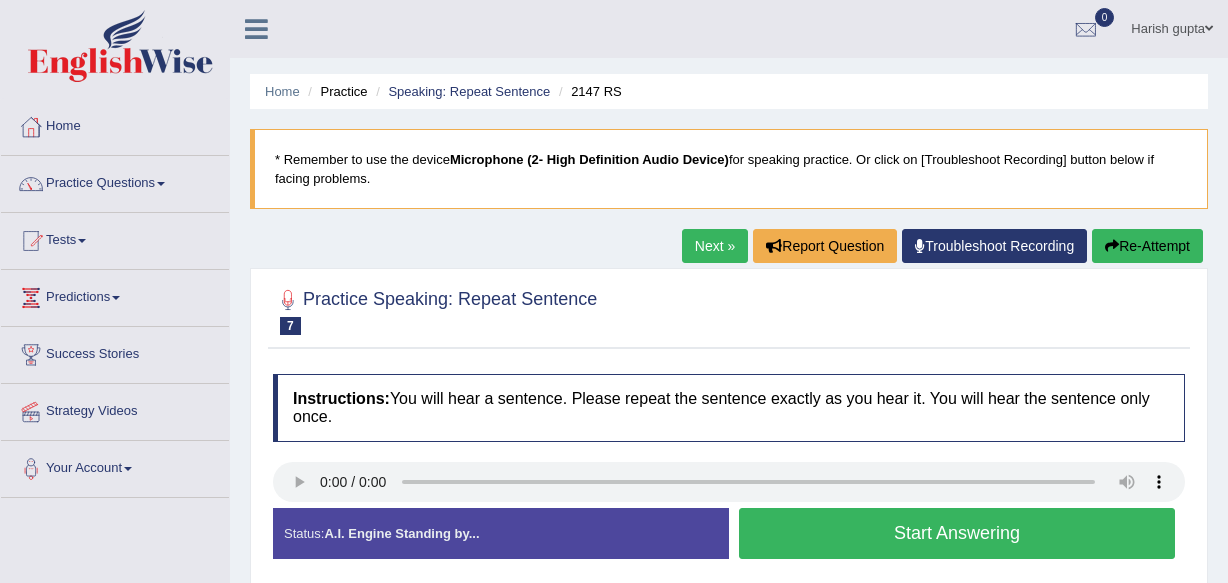 scroll, scrollTop: 0, scrollLeft: 0, axis: both 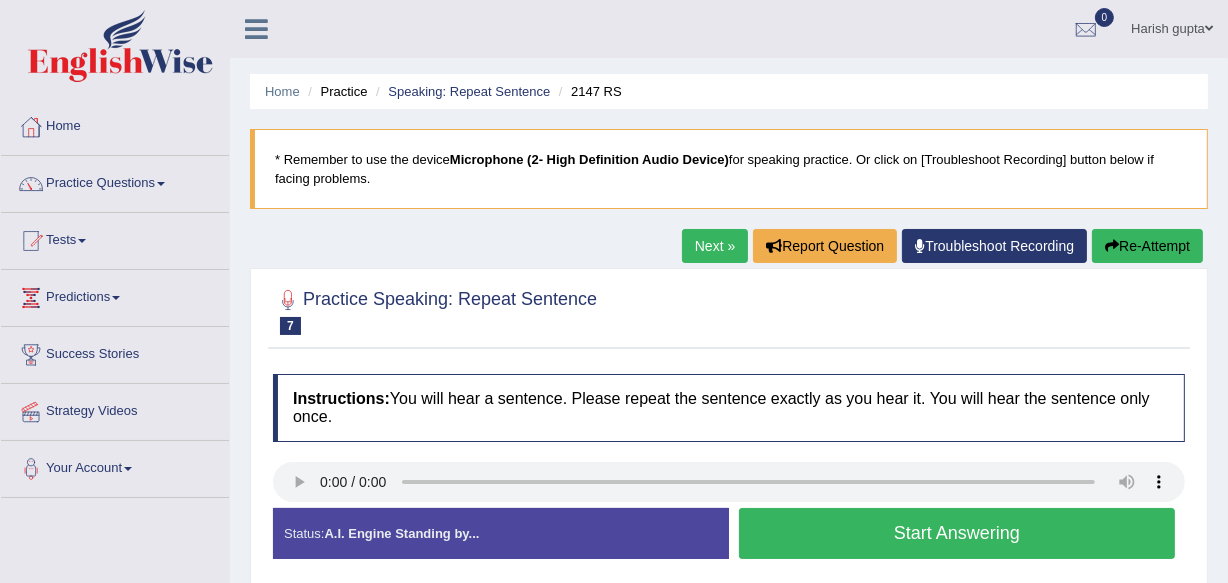 drag, startPoint x: 794, startPoint y: 562, endPoint x: 793, endPoint y: 533, distance: 29.017237 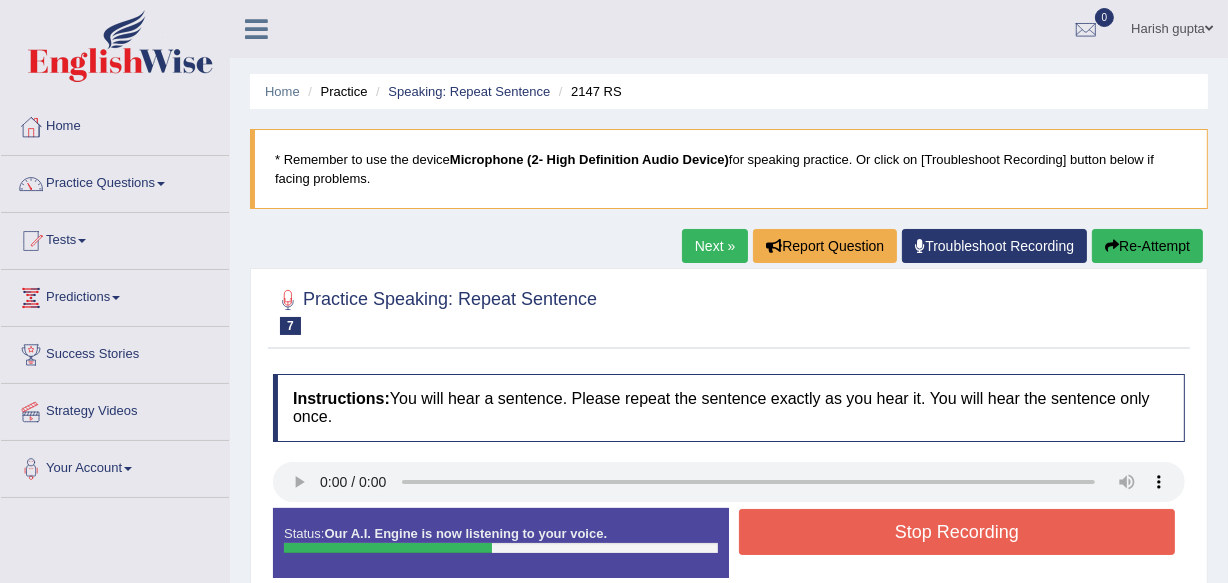 click on "Stop Recording" at bounding box center [957, 532] 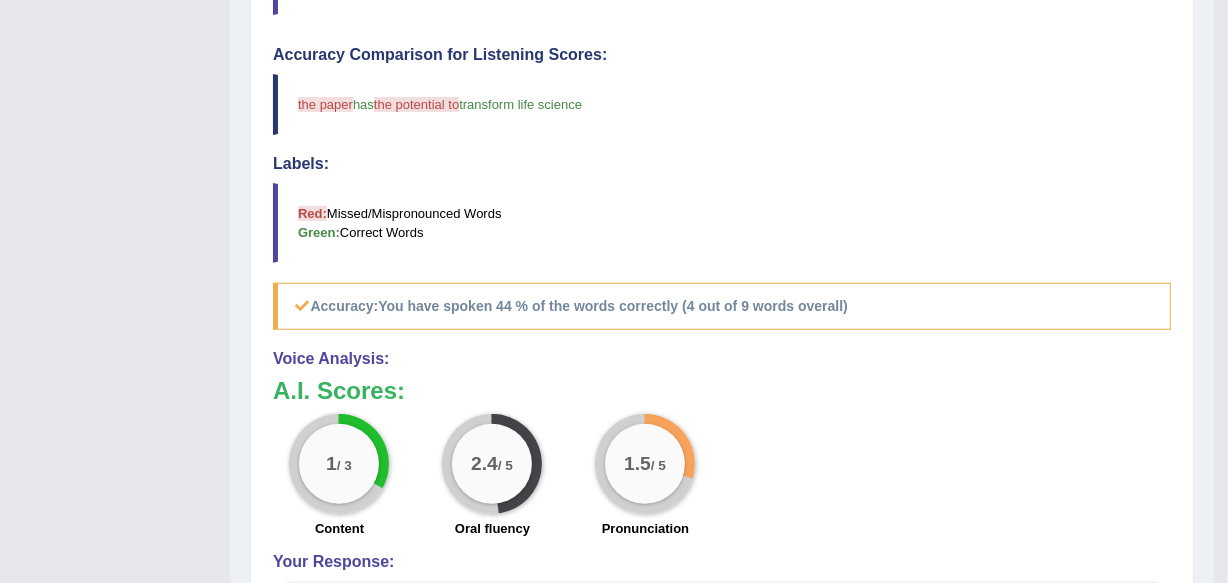 scroll, scrollTop: 592, scrollLeft: 0, axis: vertical 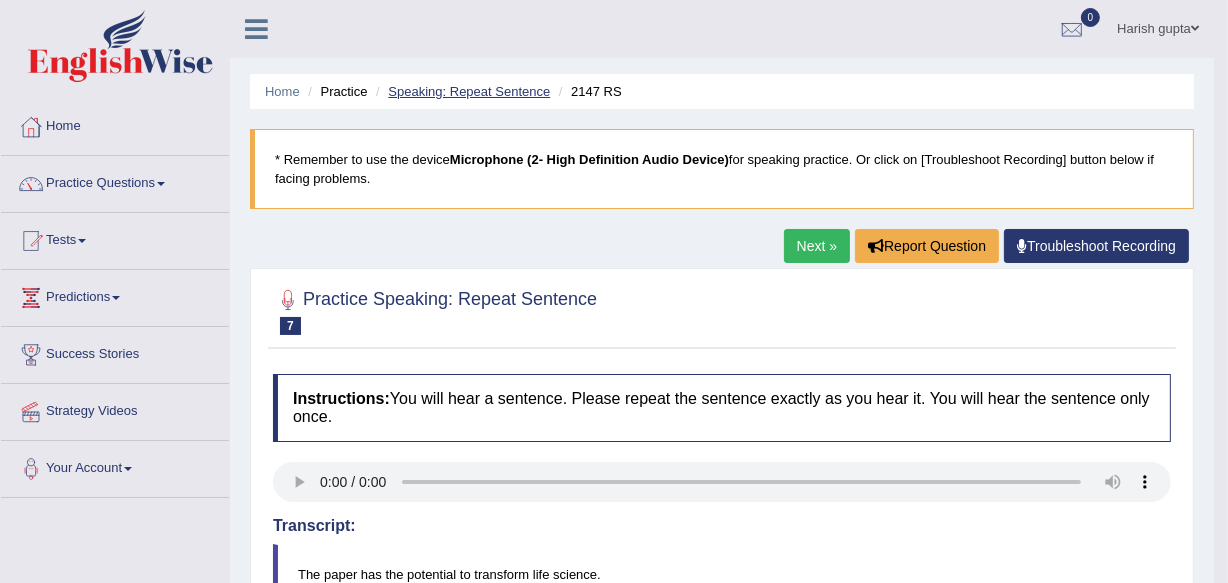 click on "Speaking: Repeat Sentence" at bounding box center [469, 91] 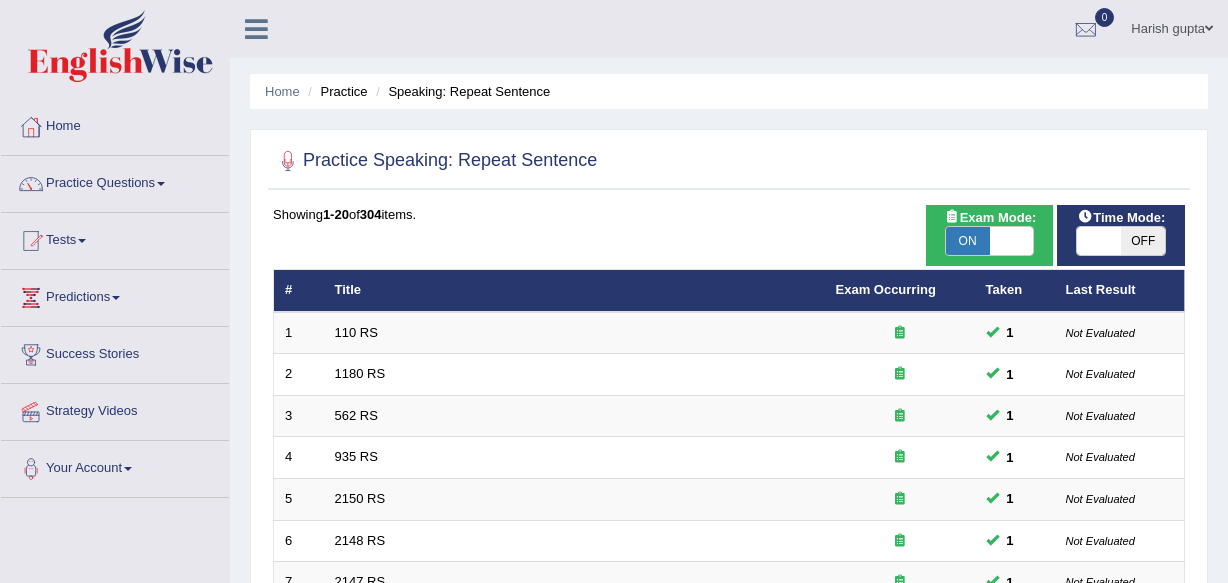scroll, scrollTop: 0, scrollLeft: 0, axis: both 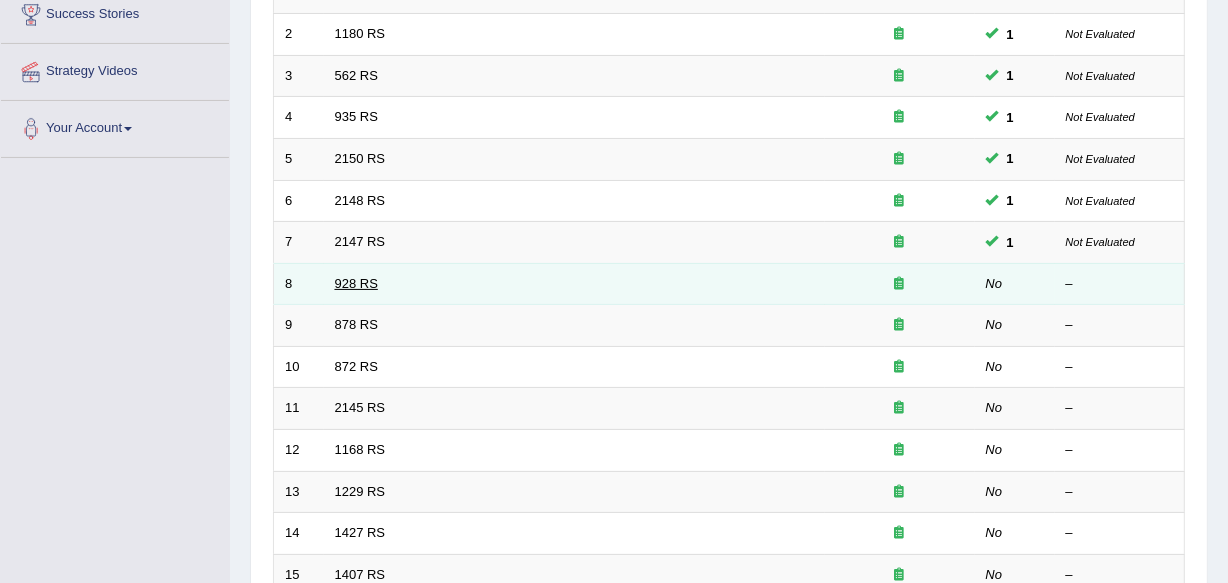 click on "928 RS" at bounding box center [356, 283] 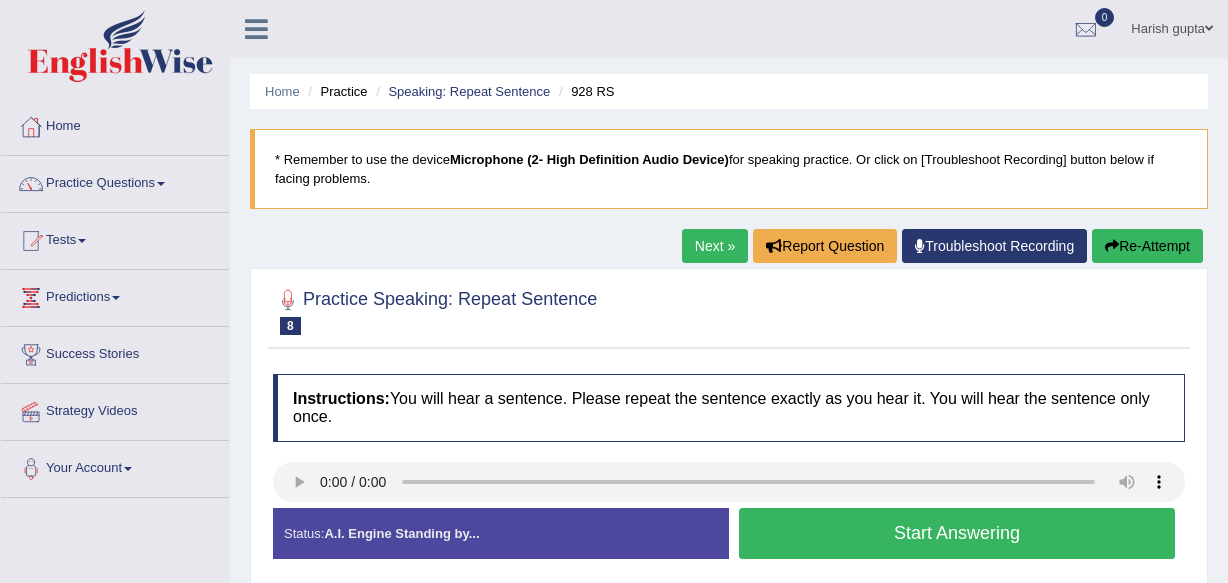 scroll, scrollTop: 0, scrollLeft: 0, axis: both 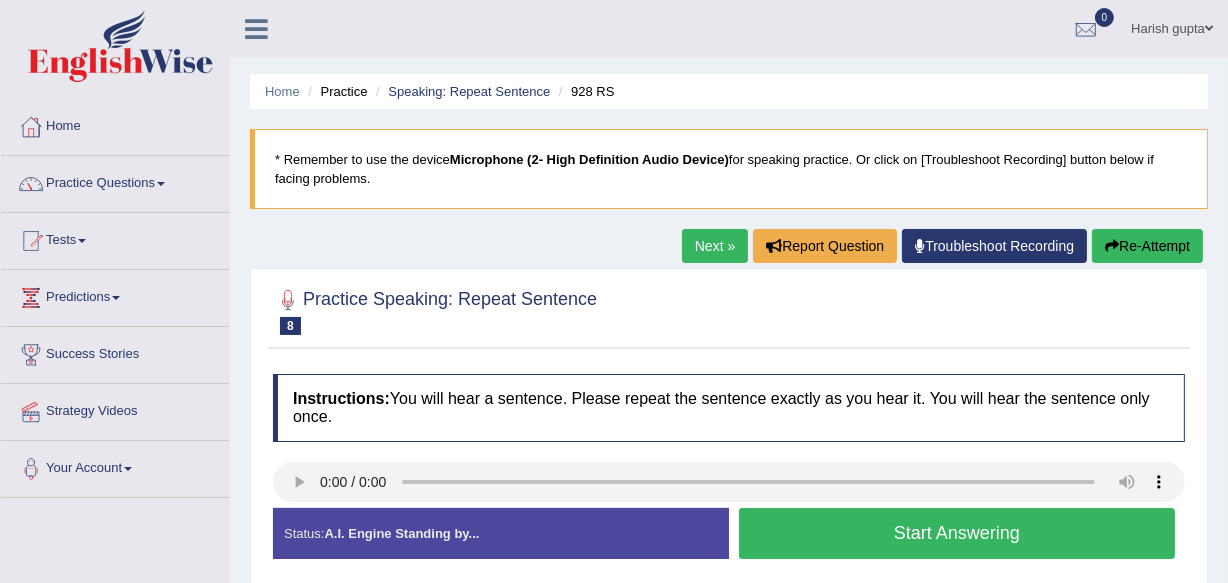 click on "Start Answering" at bounding box center [957, 533] 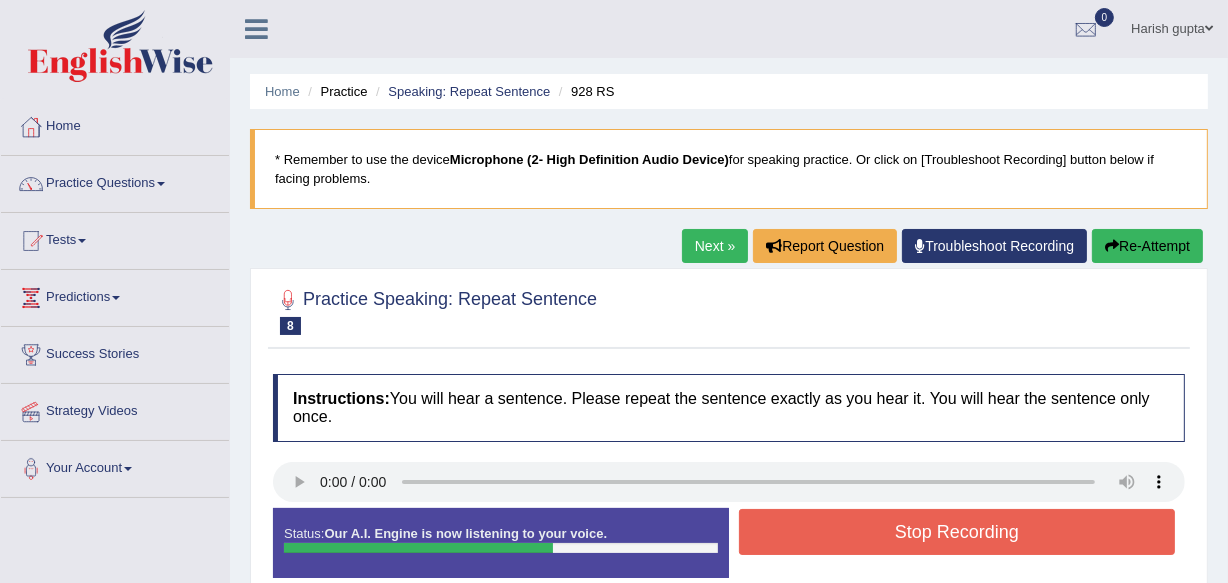 click on "Re-Attempt" at bounding box center [1147, 246] 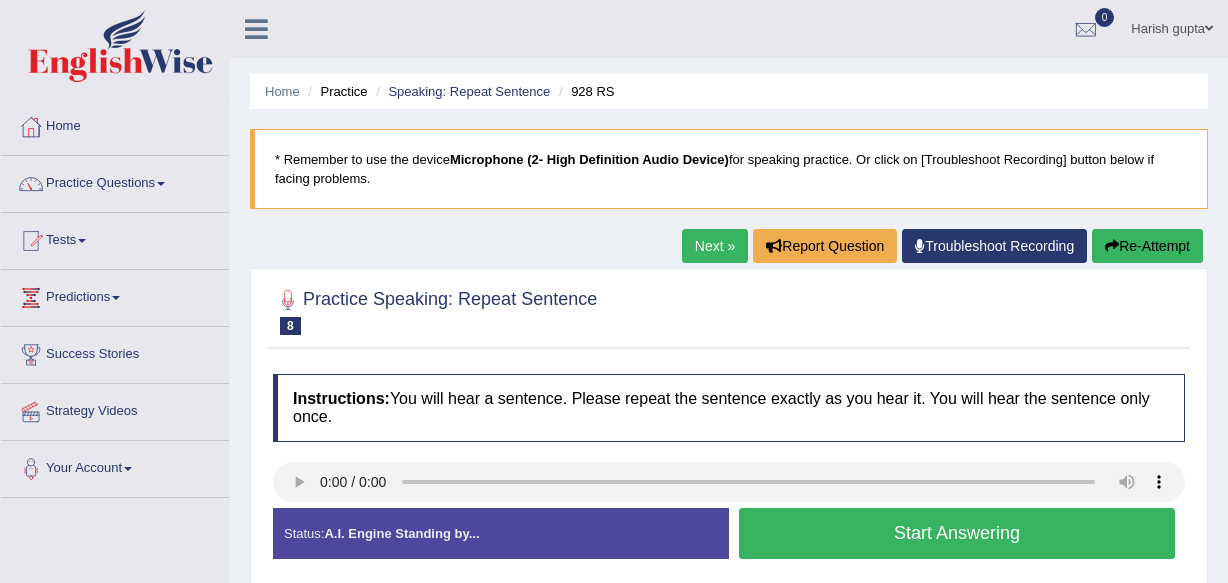 scroll, scrollTop: 0, scrollLeft: 0, axis: both 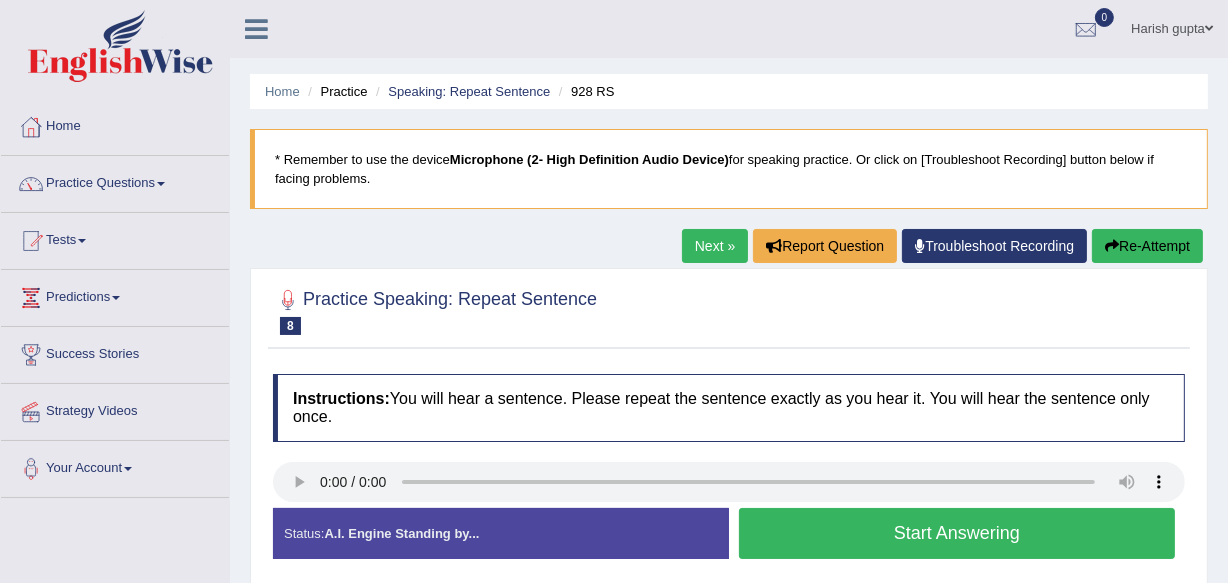 click on "Start Answering" at bounding box center [957, 533] 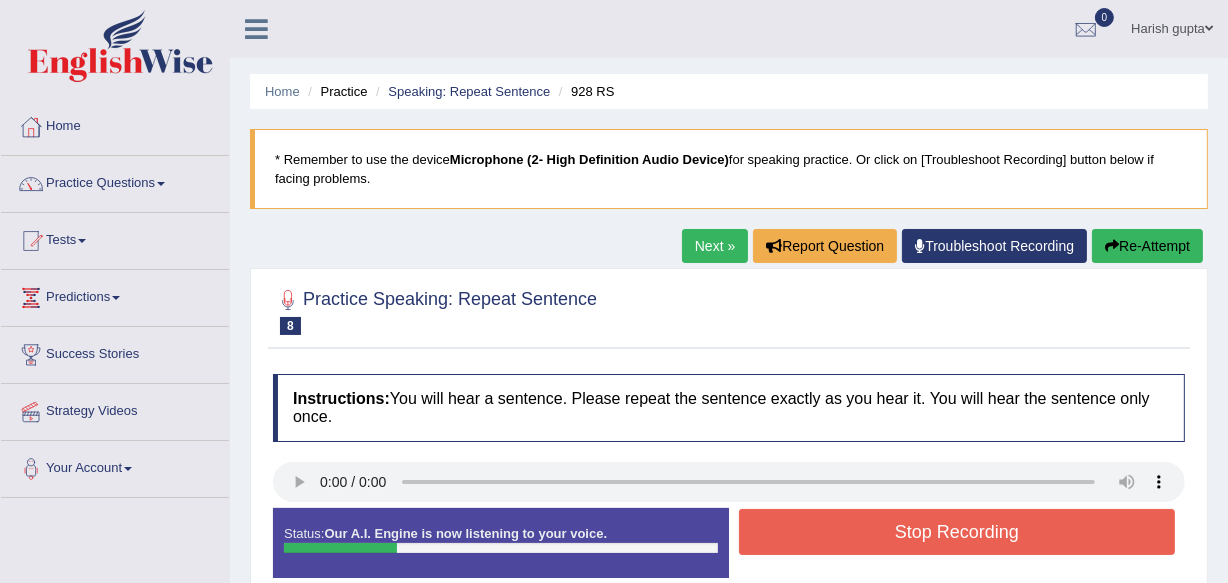 click on "Re-Attempt" at bounding box center [1147, 246] 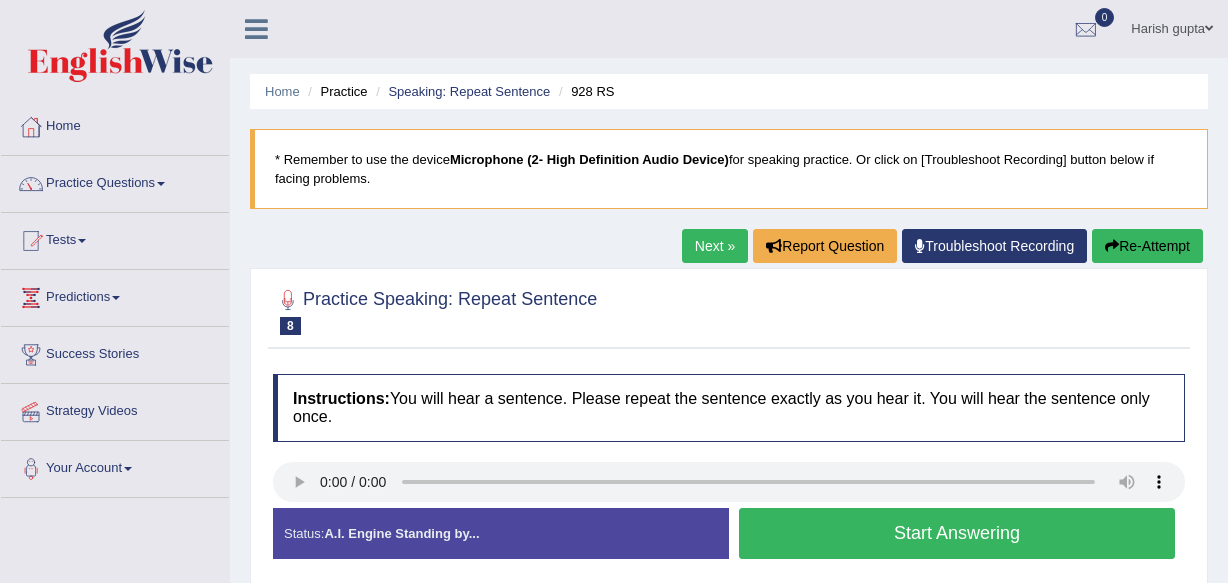 scroll, scrollTop: 0, scrollLeft: 0, axis: both 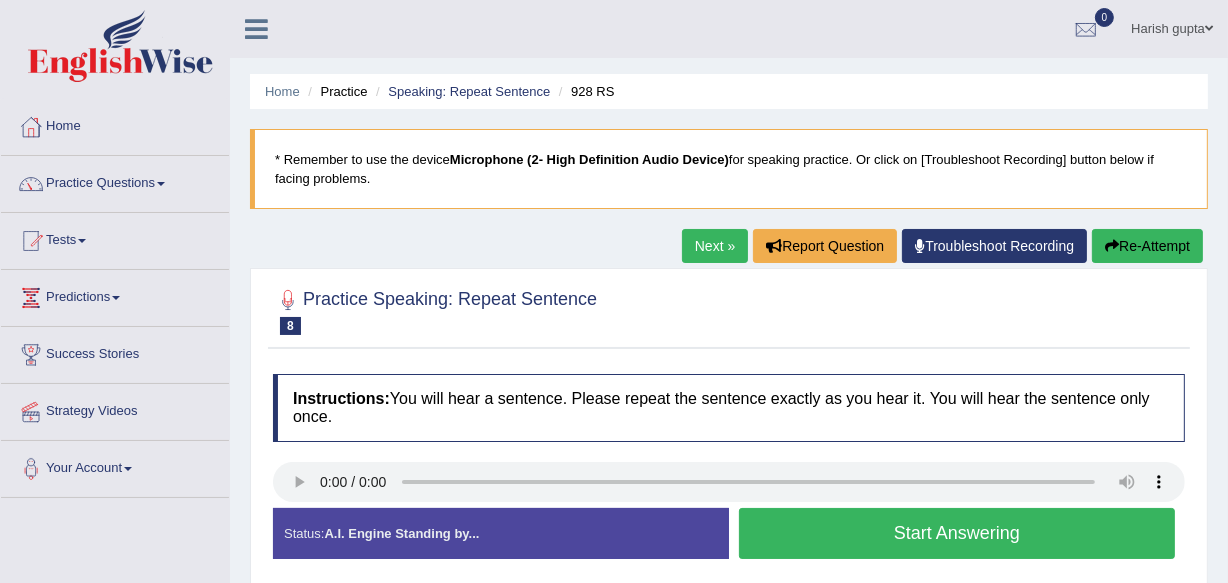 click on "Start Answering" at bounding box center (957, 533) 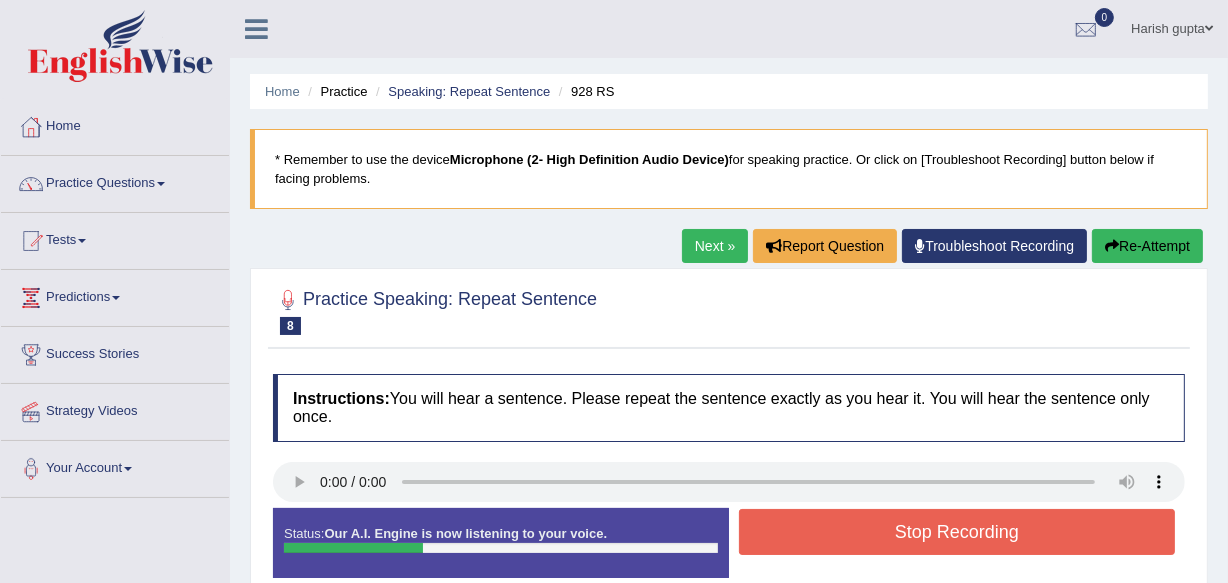 click on "Stop Recording" at bounding box center [957, 532] 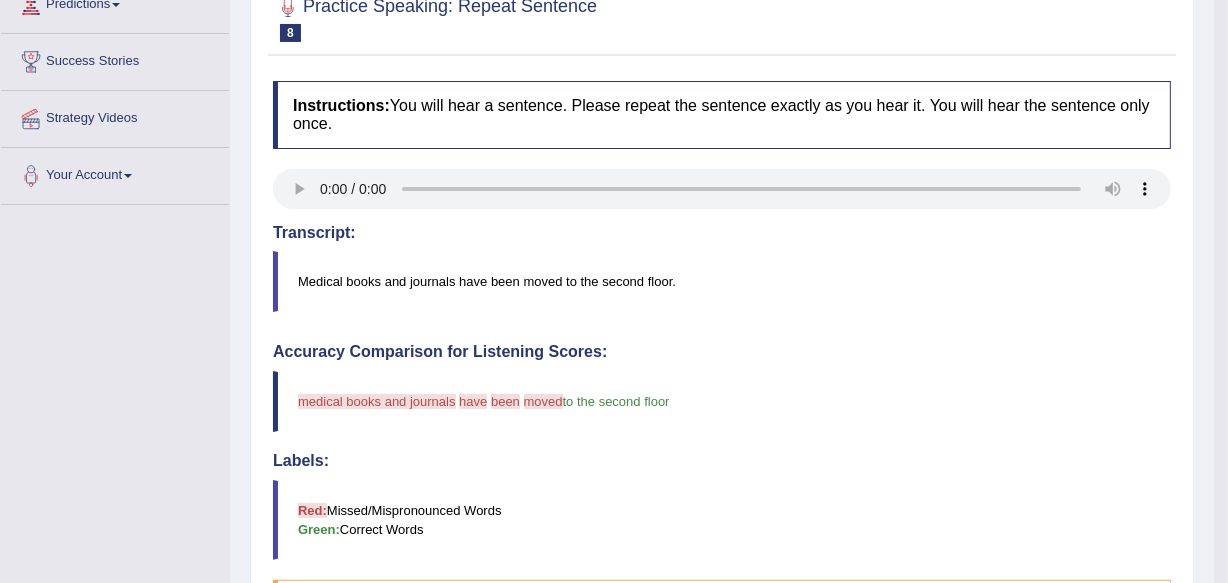 scroll, scrollTop: 0, scrollLeft: 0, axis: both 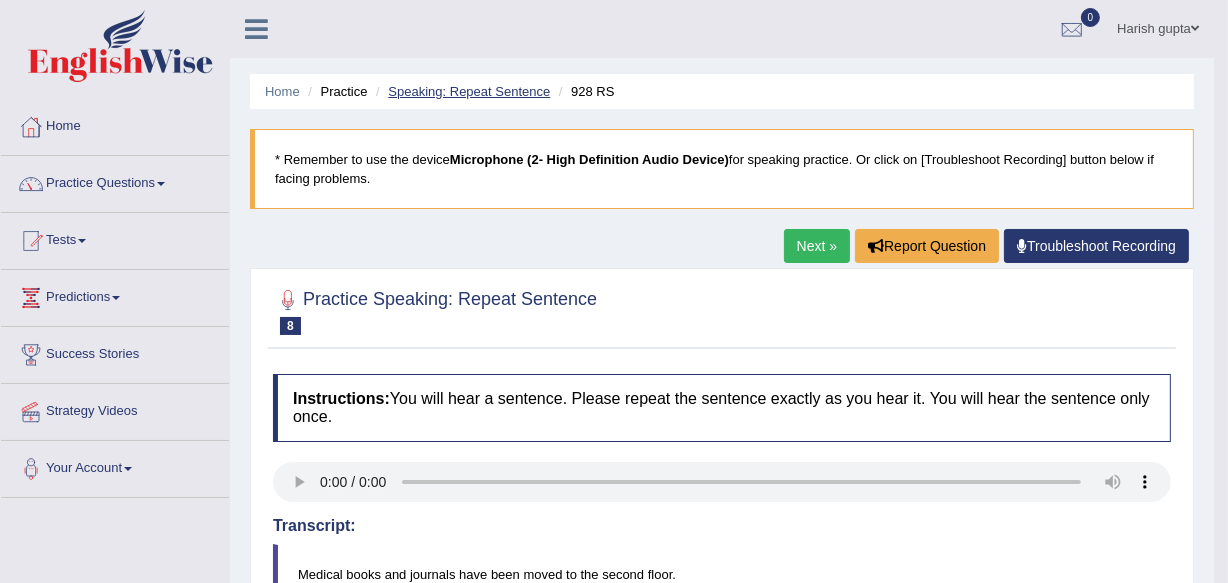 click on "Speaking: Repeat Sentence" at bounding box center (469, 91) 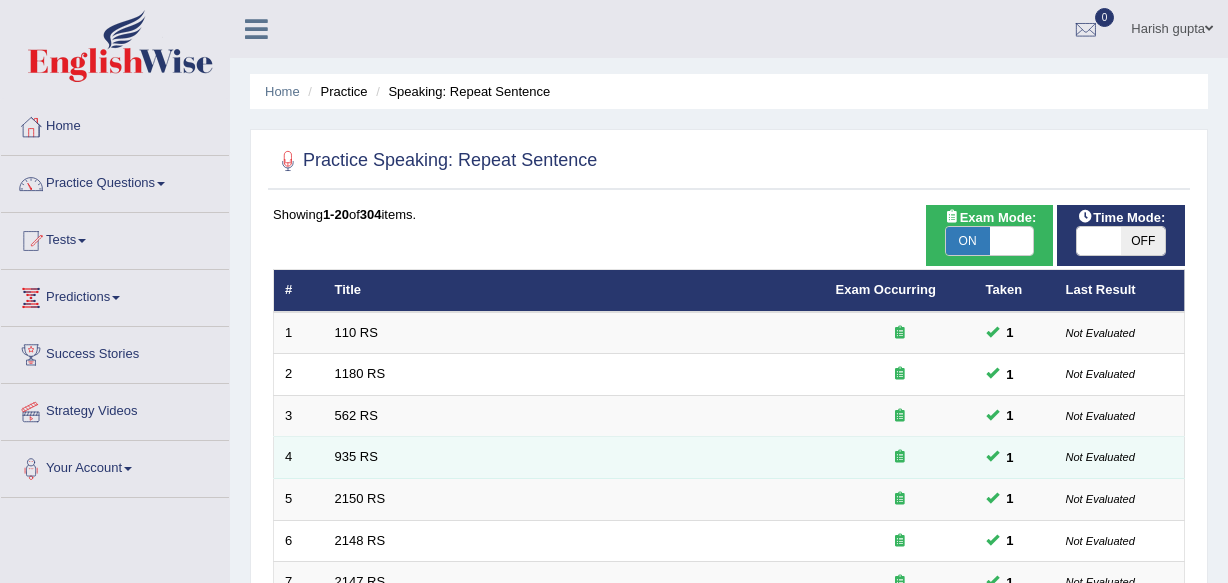 scroll, scrollTop: 0, scrollLeft: 0, axis: both 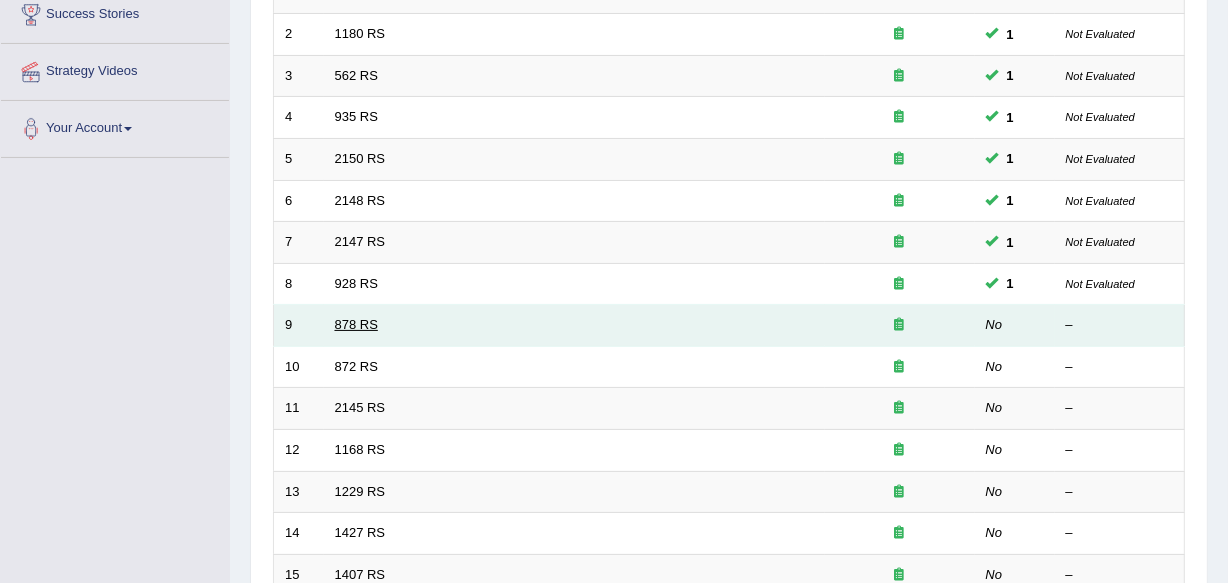 click on "878 RS" at bounding box center (356, 324) 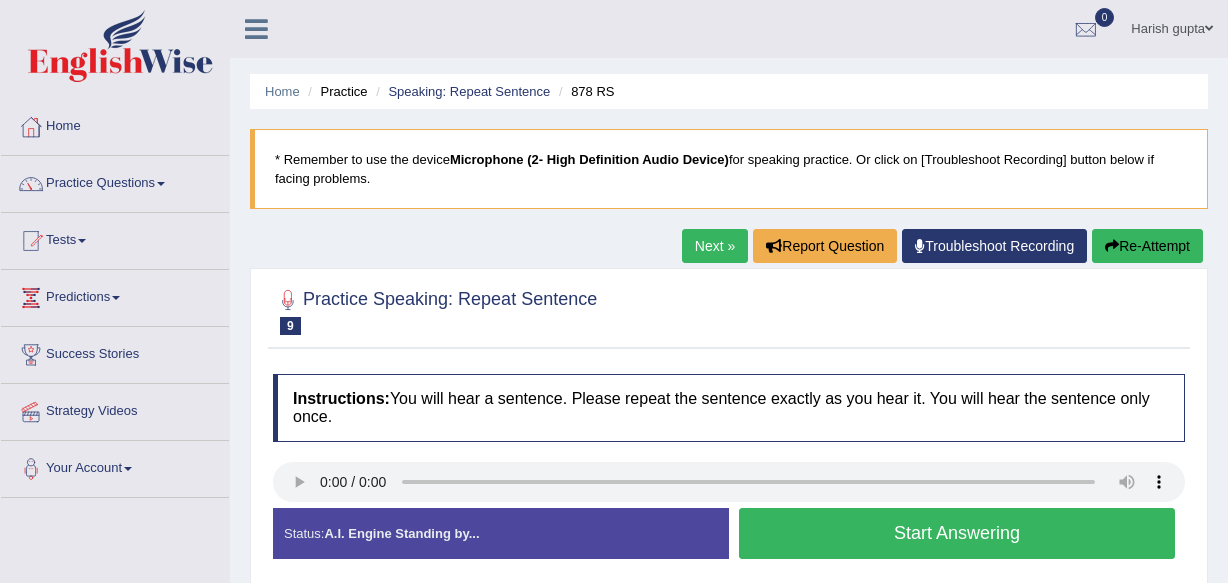 scroll, scrollTop: 0, scrollLeft: 0, axis: both 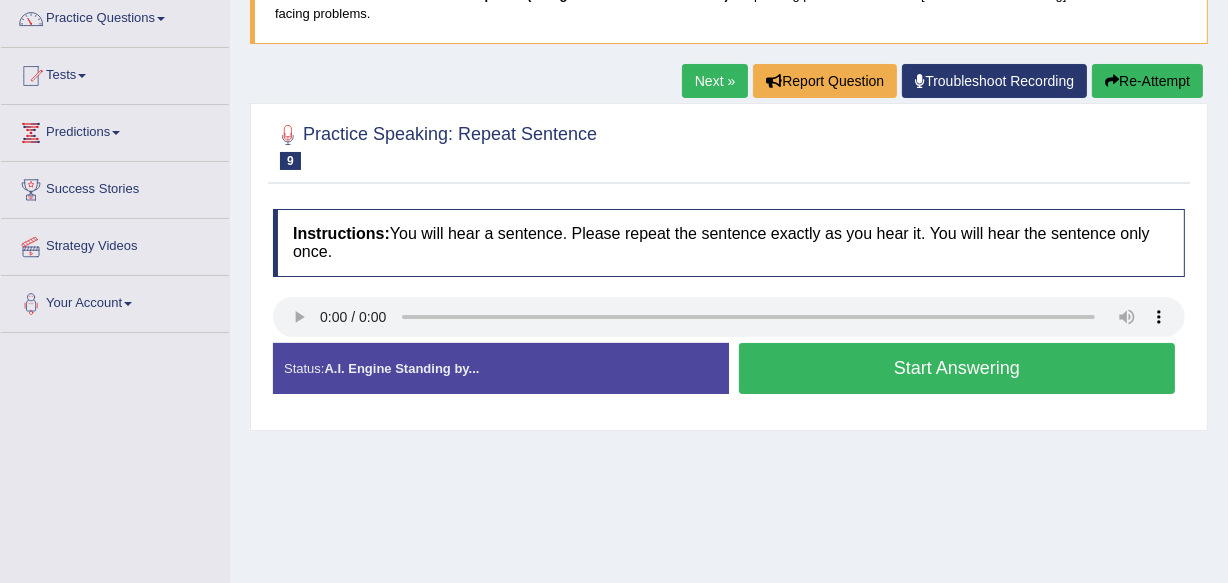 click on "Start Answering" at bounding box center [957, 368] 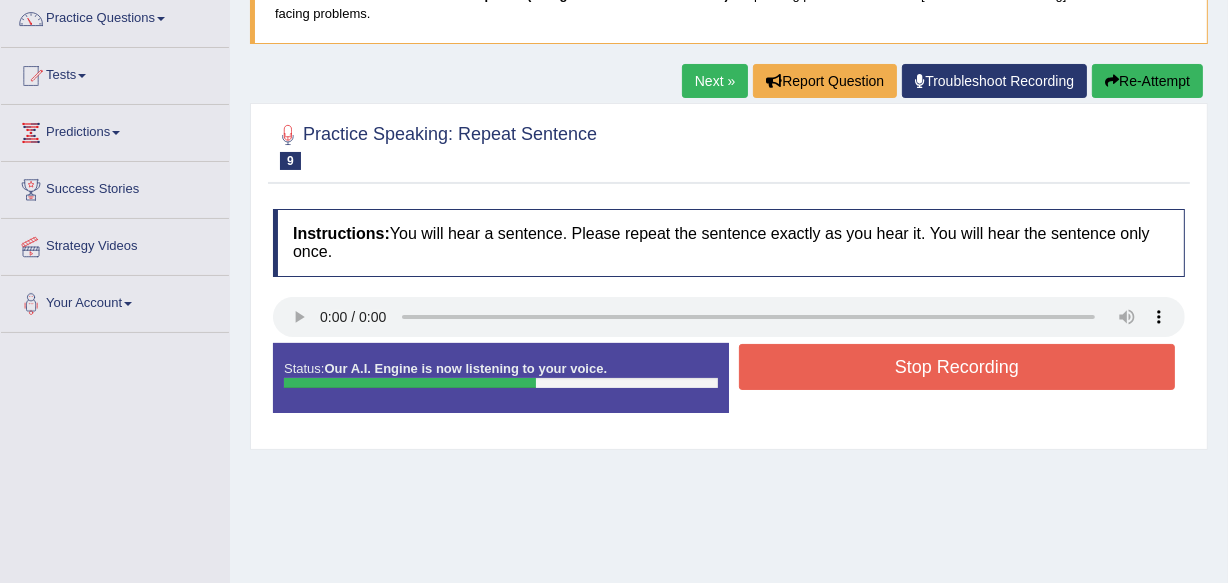 click on "Stop Recording" at bounding box center (957, 367) 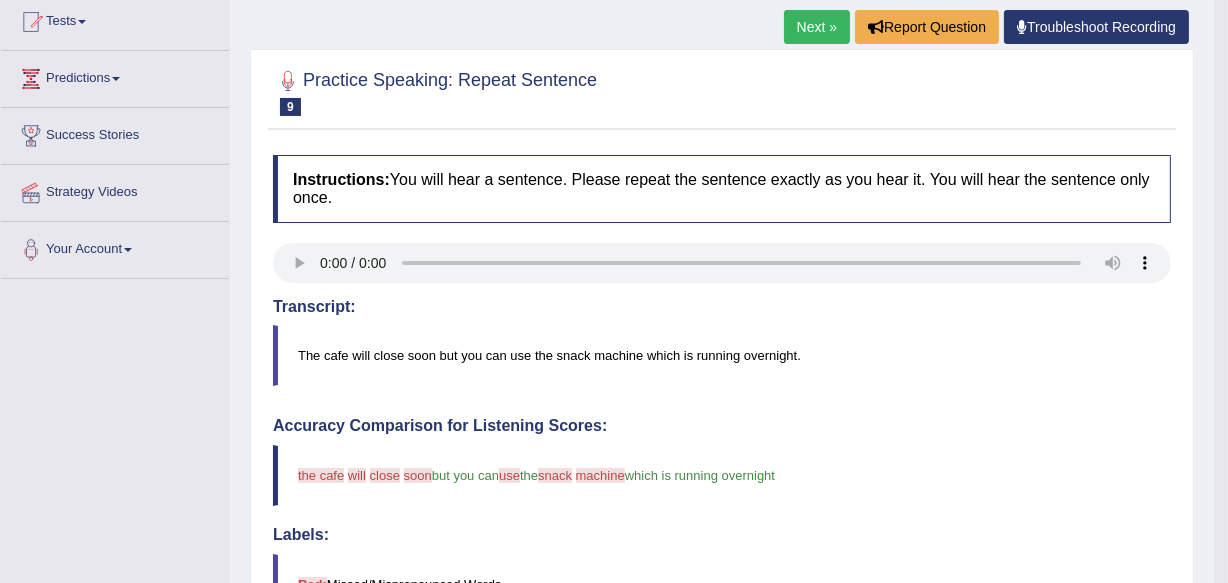 scroll, scrollTop: 0, scrollLeft: 0, axis: both 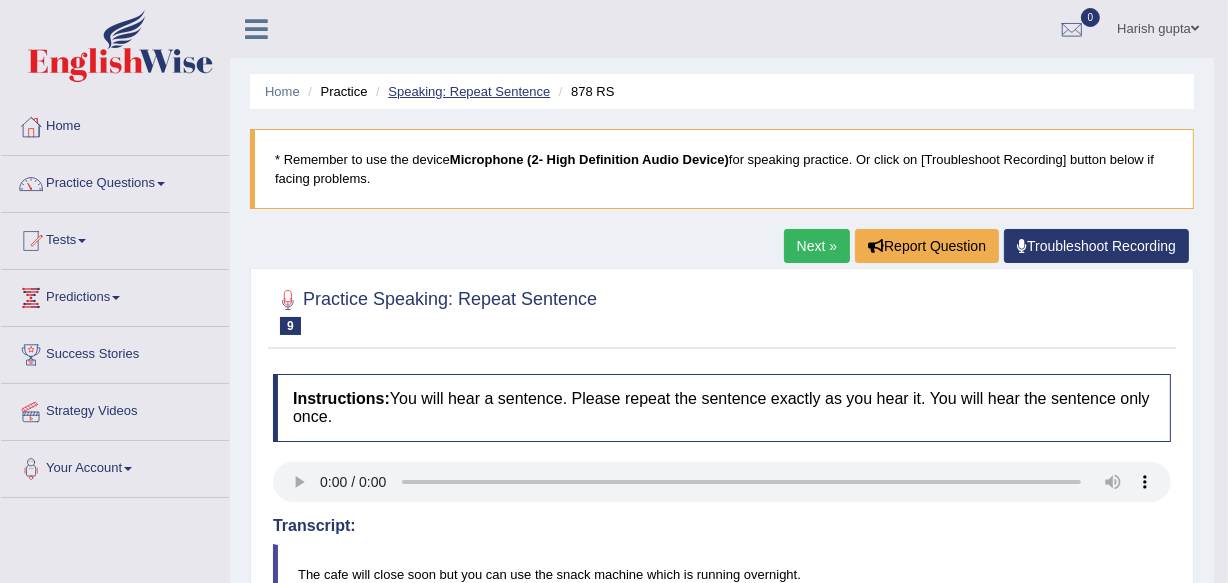click on "Speaking: Repeat Sentence" at bounding box center [469, 91] 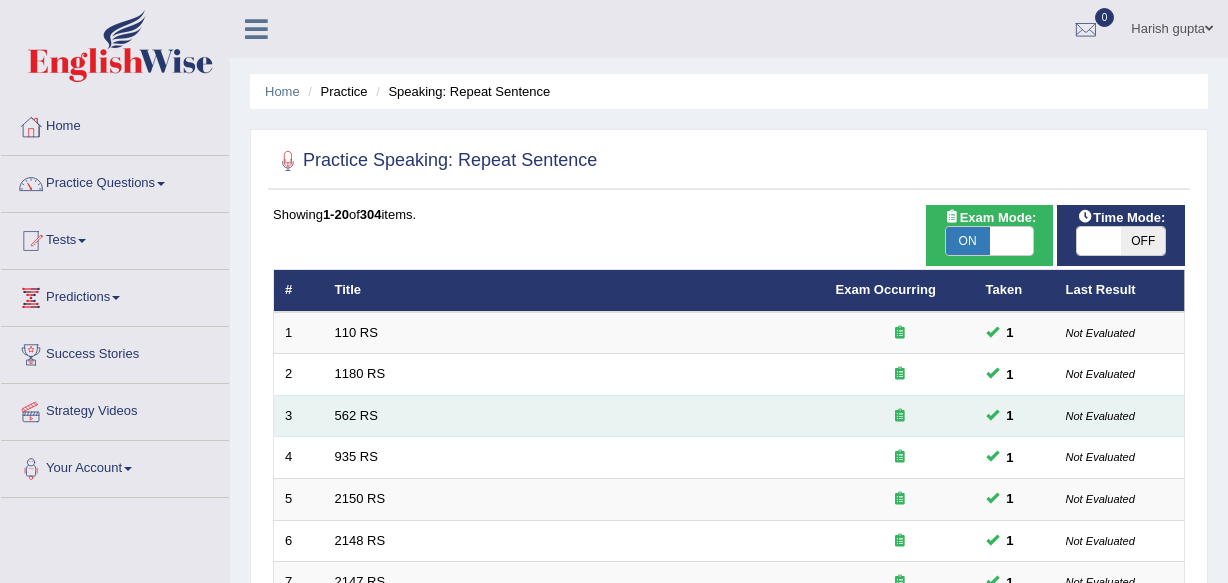 scroll, scrollTop: 0, scrollLeft: 0, axis: both 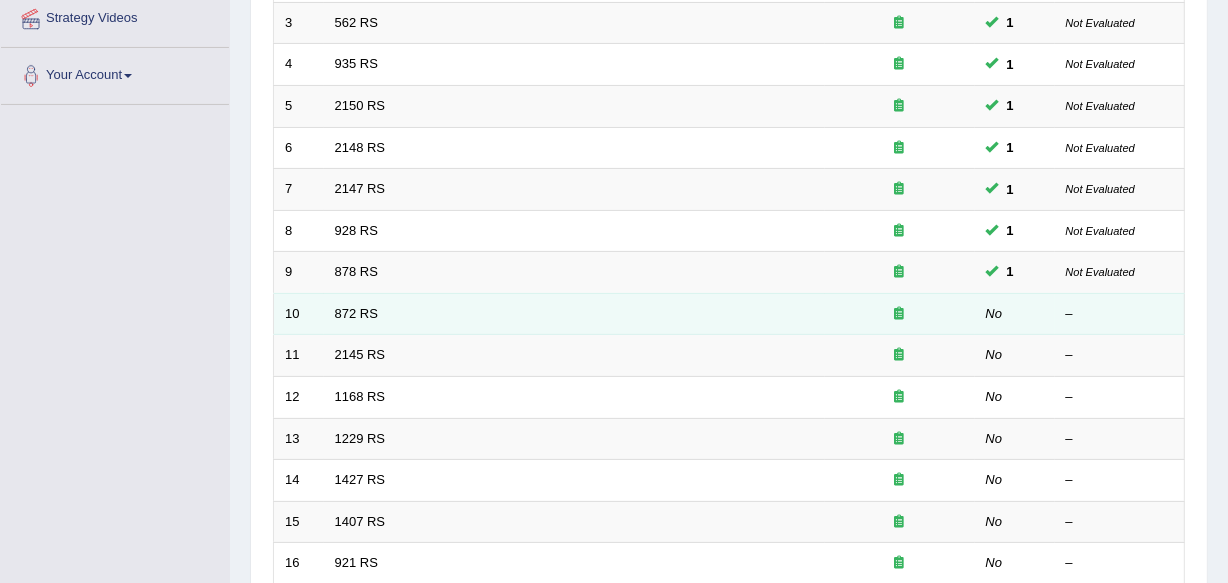 click on "872 RS" at bounding box center [574, 314] 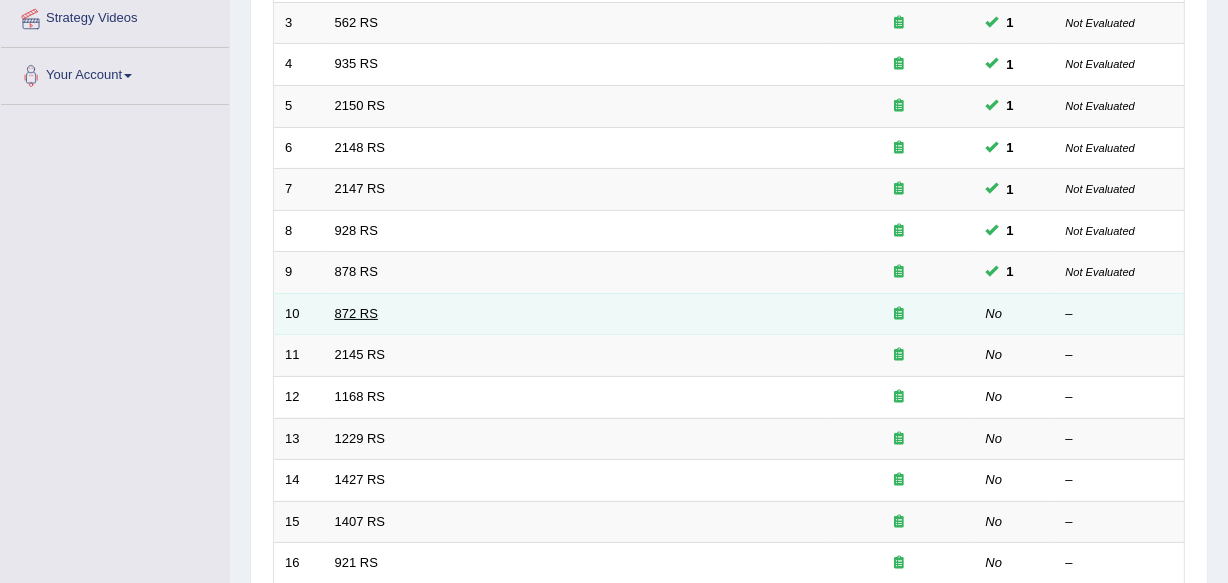 click on "872 RS" at bounding box center [356, 313] 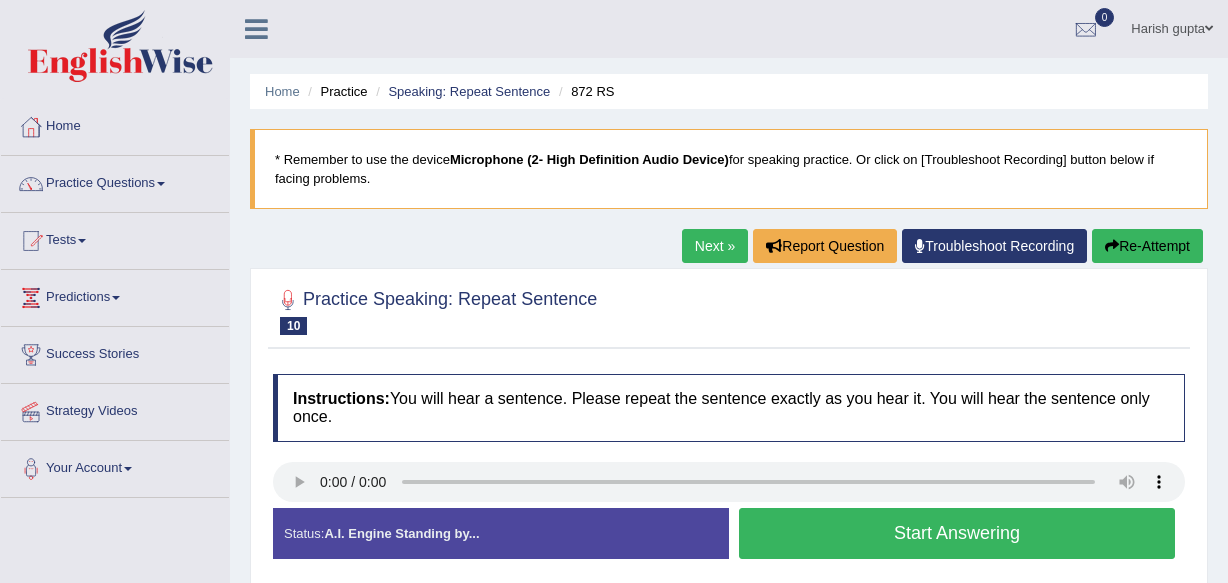 scroll, scrollTop: 0, scrollLeft: 0, axis: both 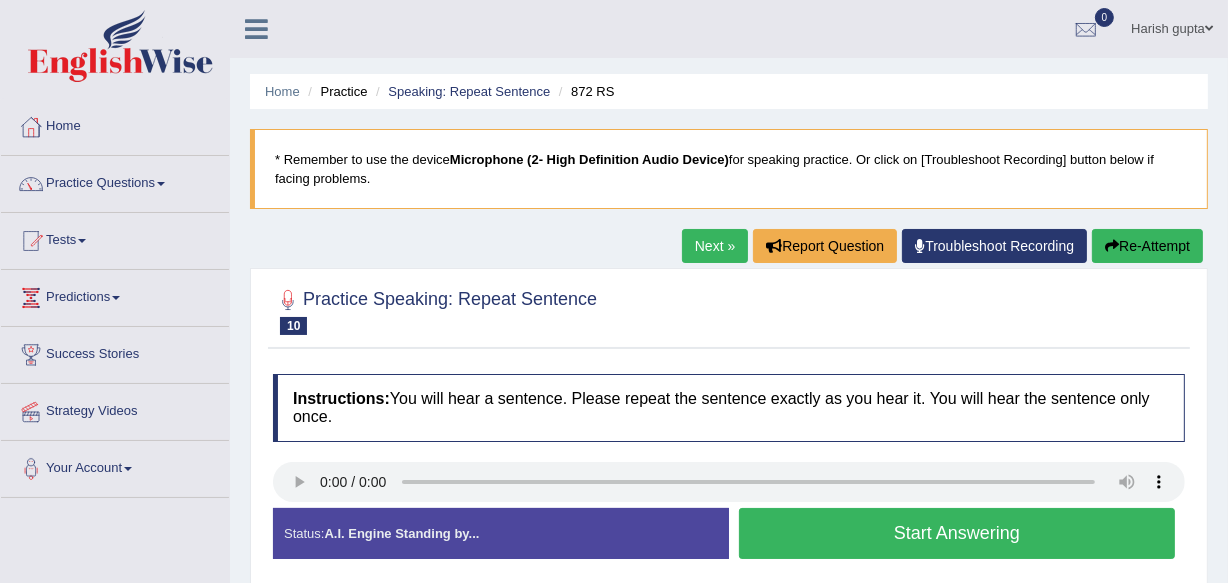 click on "Start Answering" at bounding box center (957, 533) 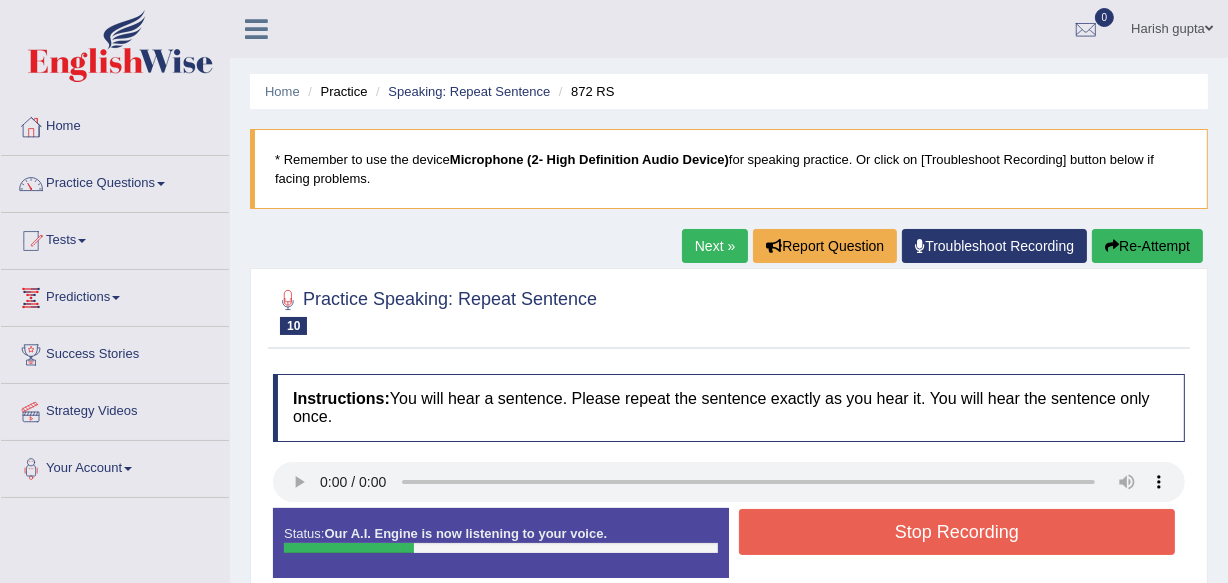 click on "Re-Attempt" at bounding box center (1147, 246) 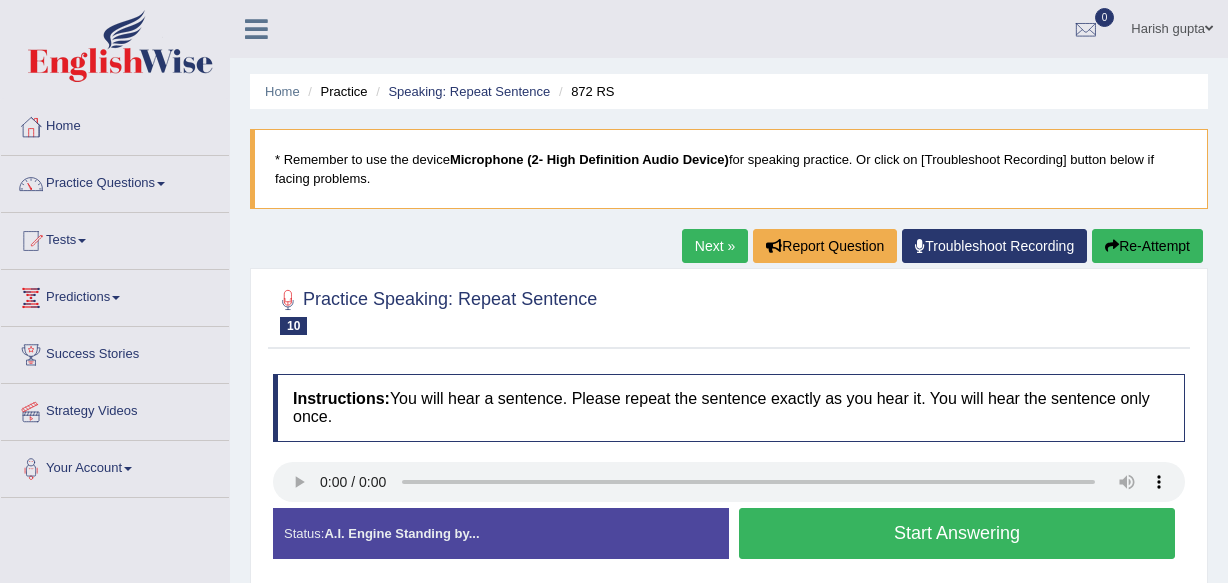 scroll, scrollTop: 0, scrollLeft: 0, axis: both 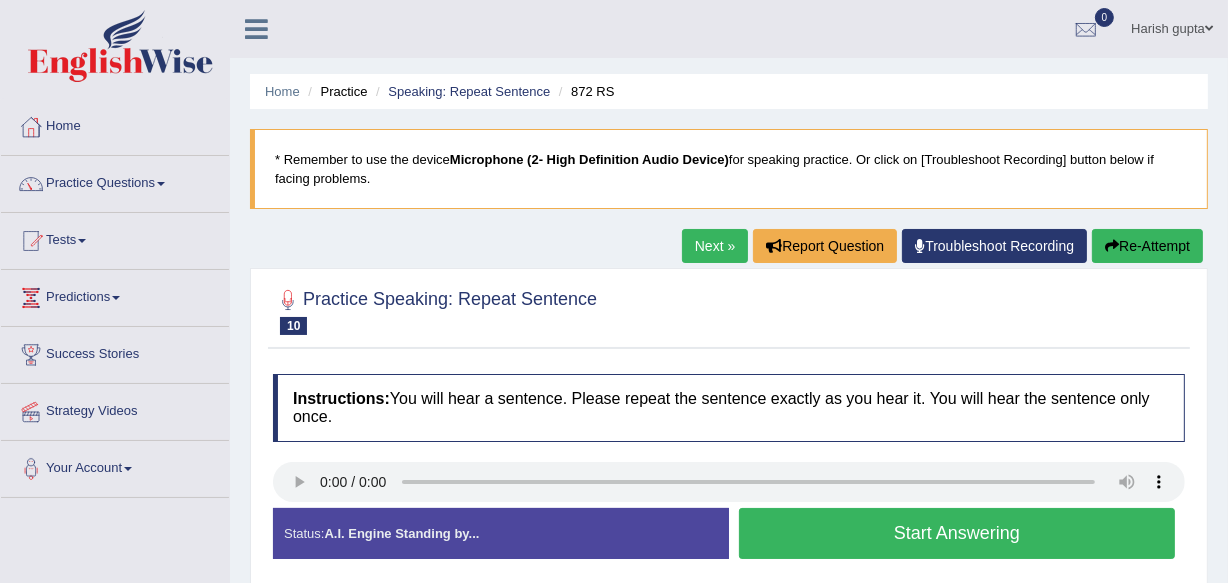 click on "Start Answering" at bounding box center (957, 533) 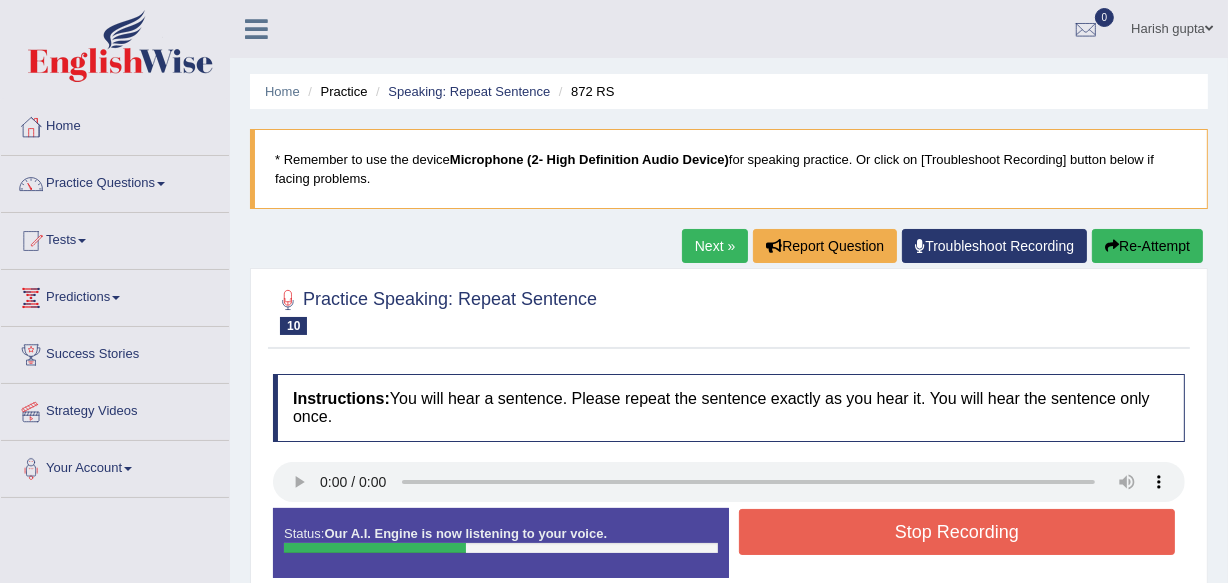 click on "Stop Recording" at bounding box center [957, 532] 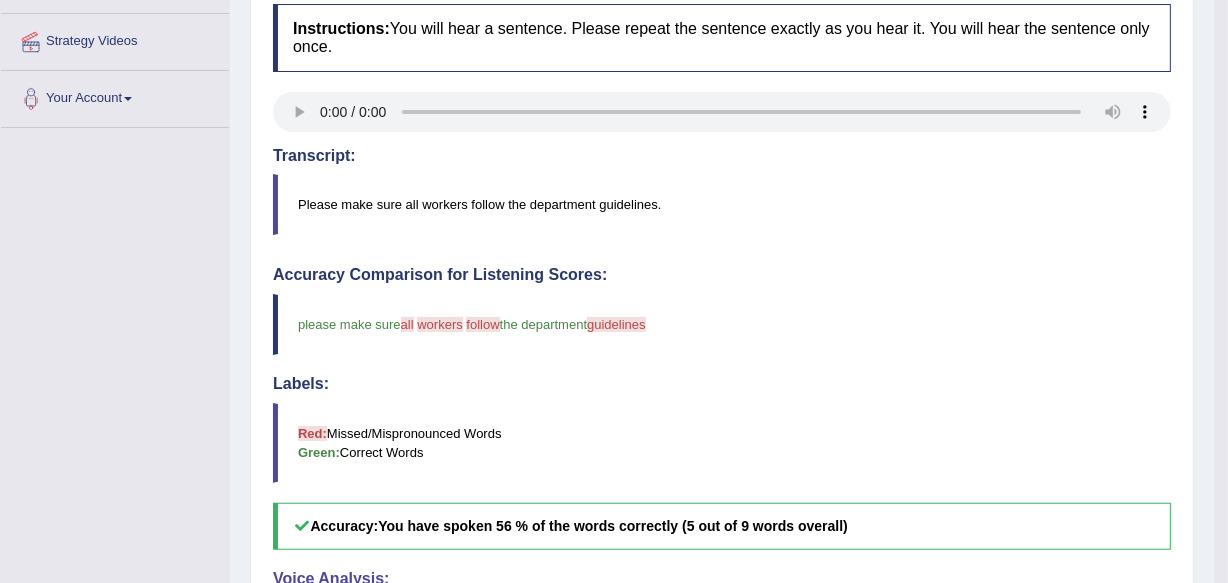 scroll, scrollTop: 371, scrollLeft: 0, axis: vertical 